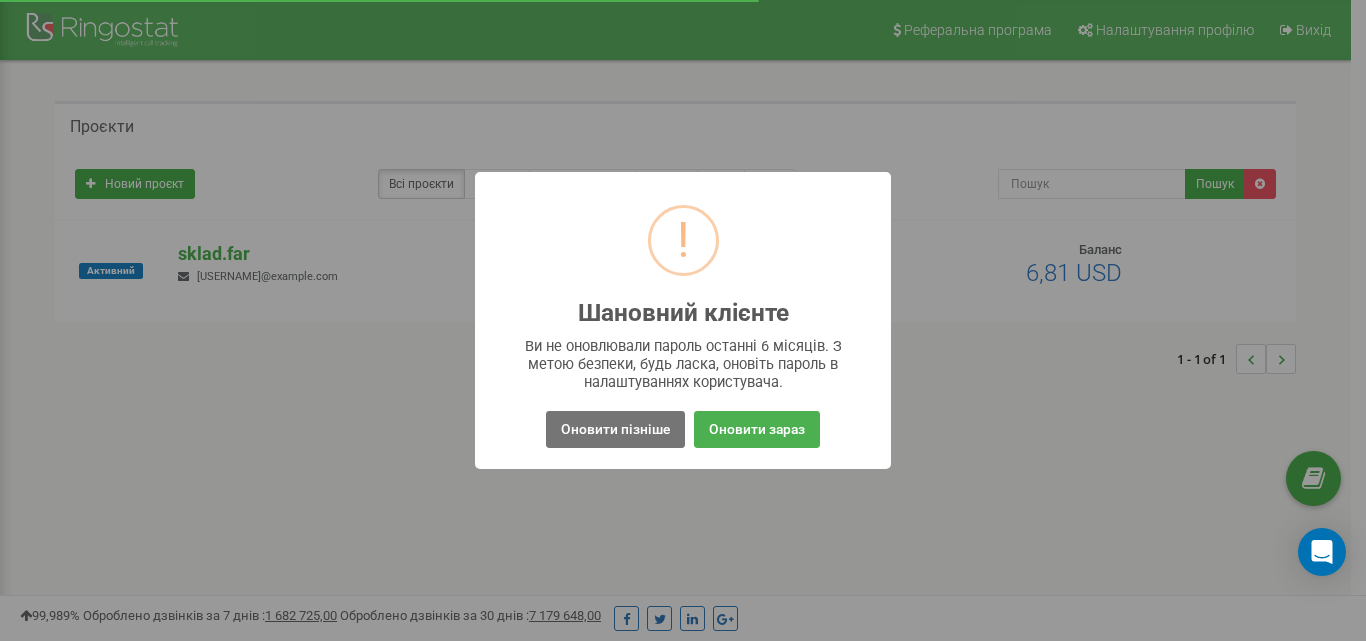 scroll, scrollTop: 0, scrollLeft: 0, axis: both 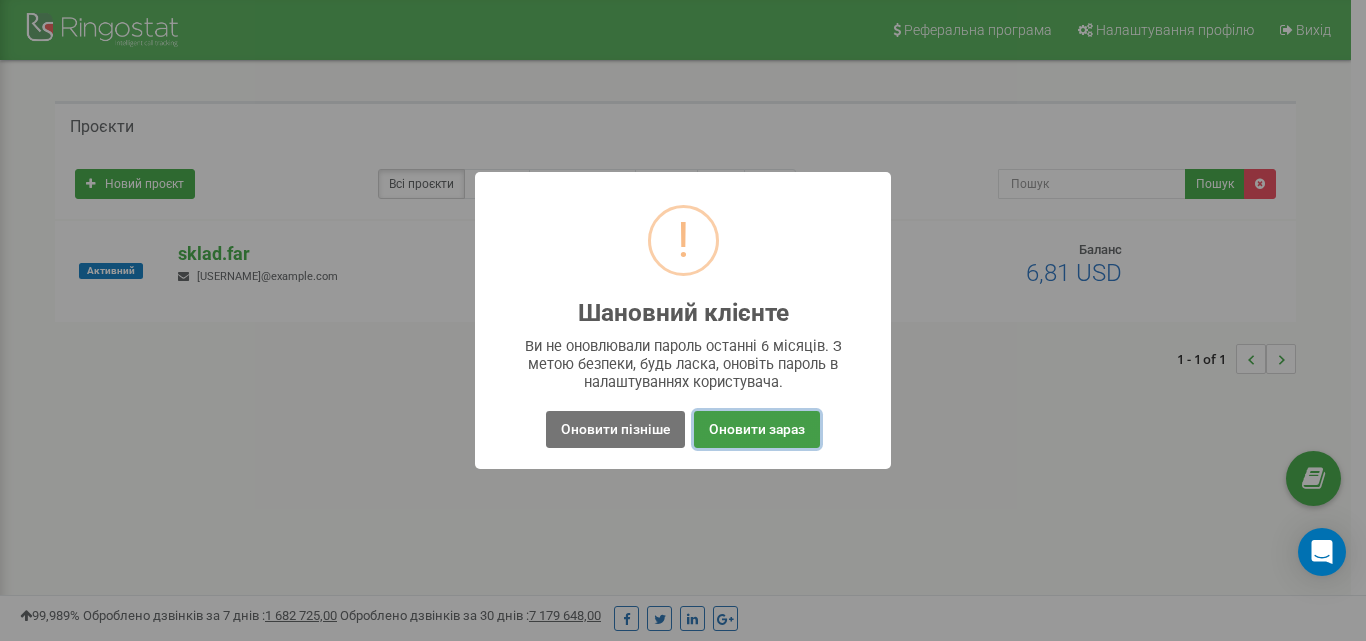 click on "Оновити зараз" at bounding box center (757, 429) 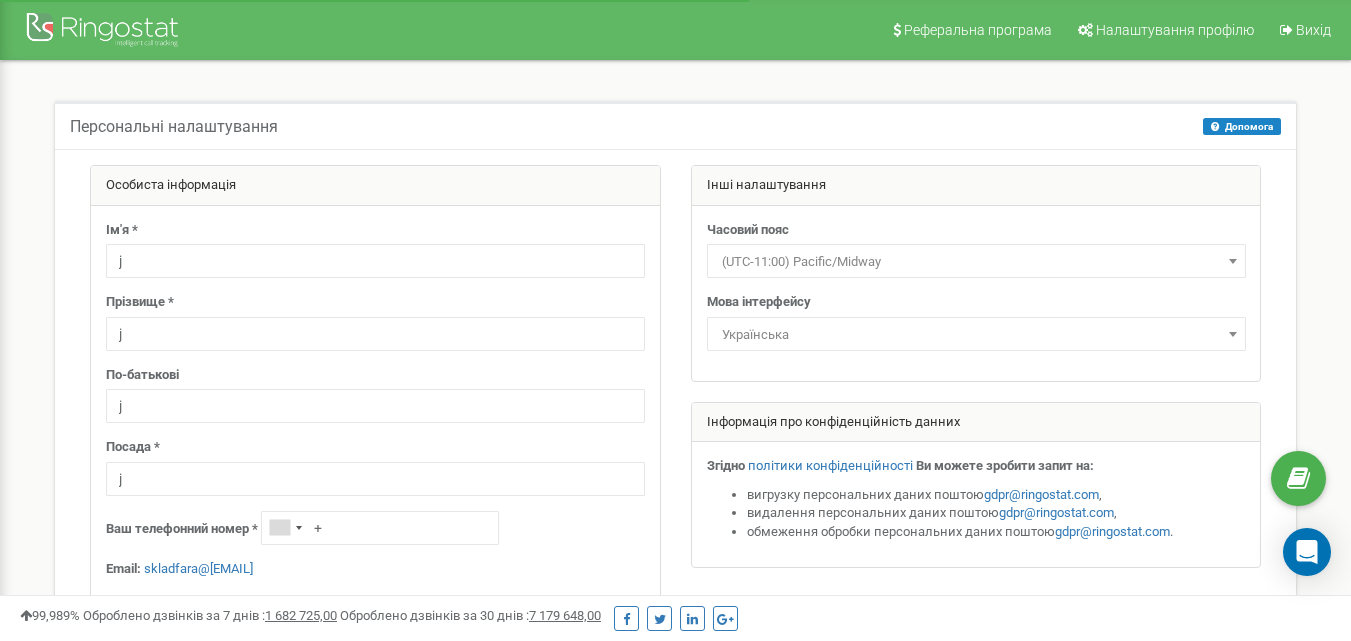 scroll, scrollTop: 559, scrollLeft: 0, axis: vertical 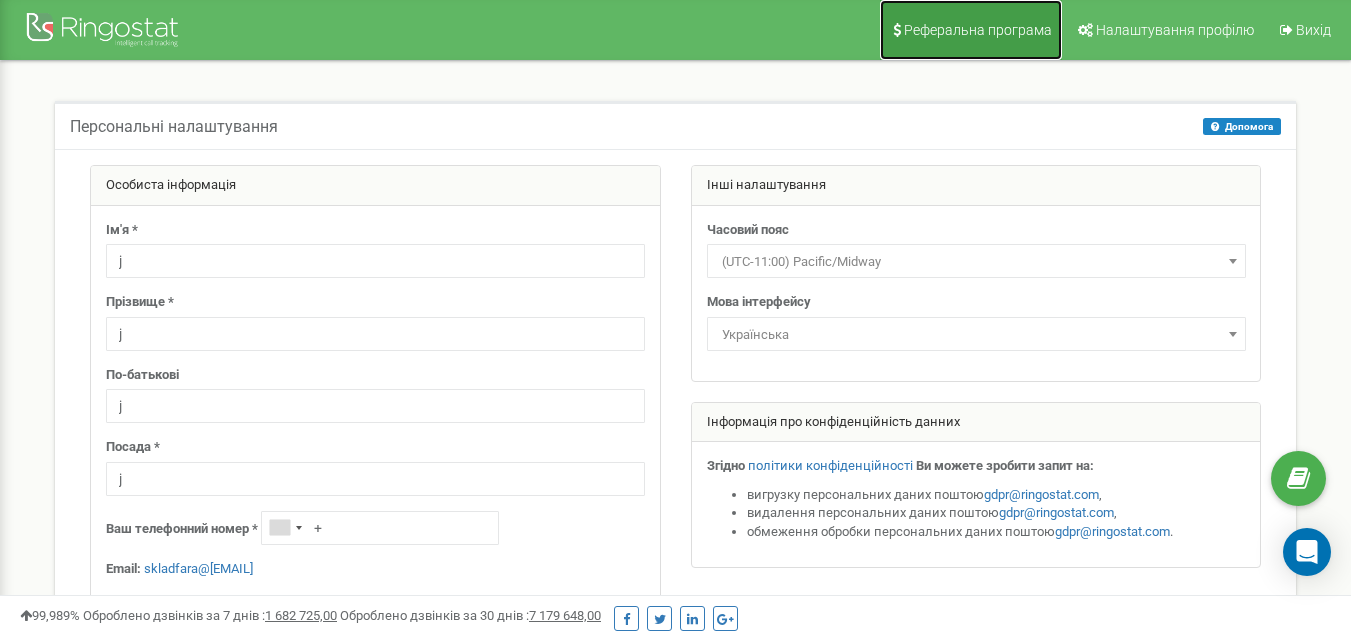 click on "Реферальна програма" at bounding box center [978, 30] 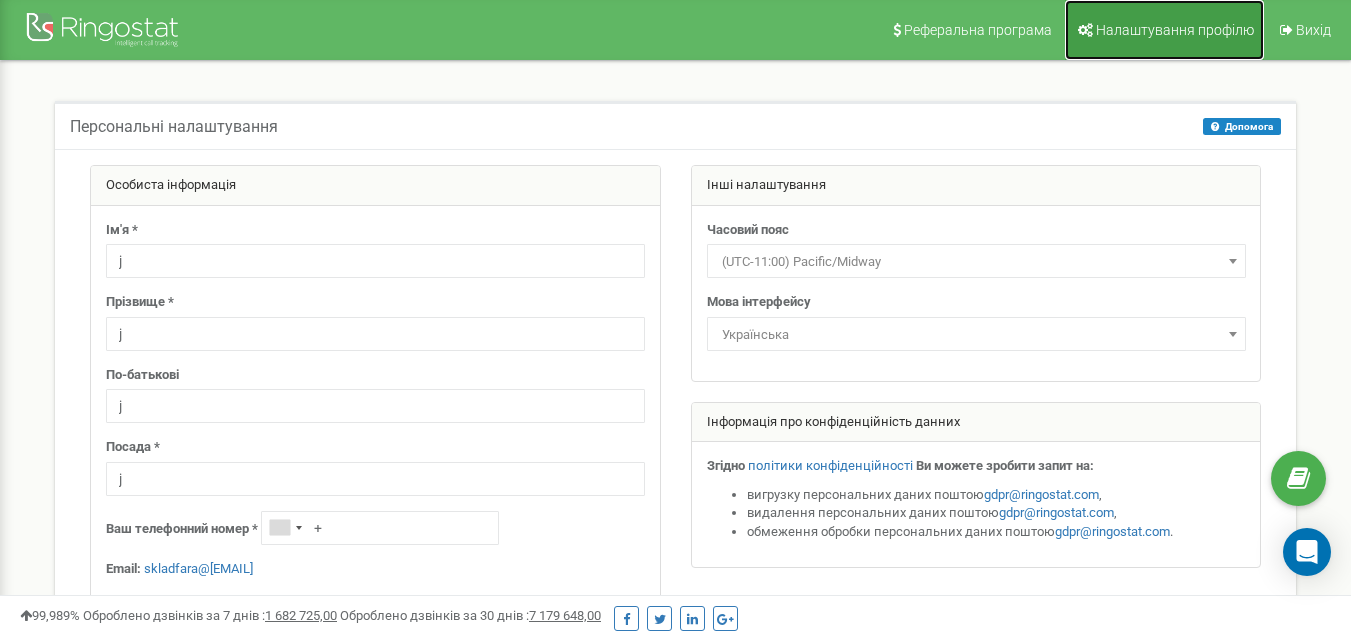 click on "Налаштування профілю" at bounding box center (1175, 30) 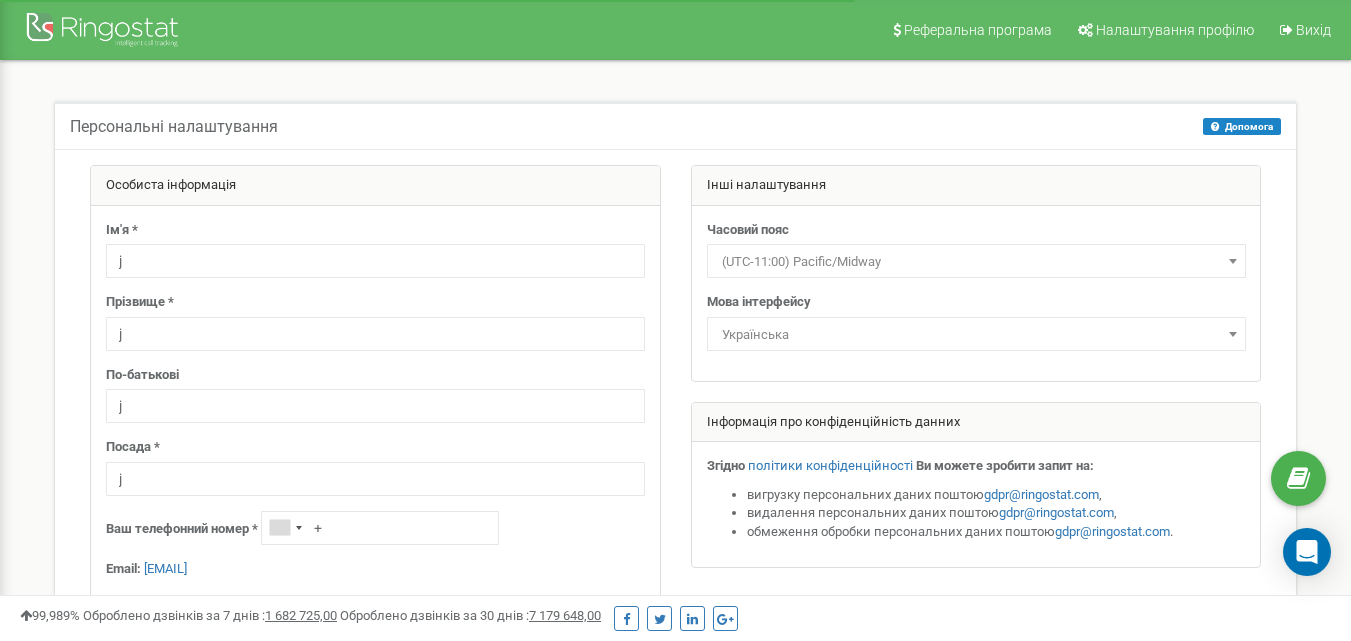 scroll, scrollTop: 0, scrollLeft: 0, axis: both 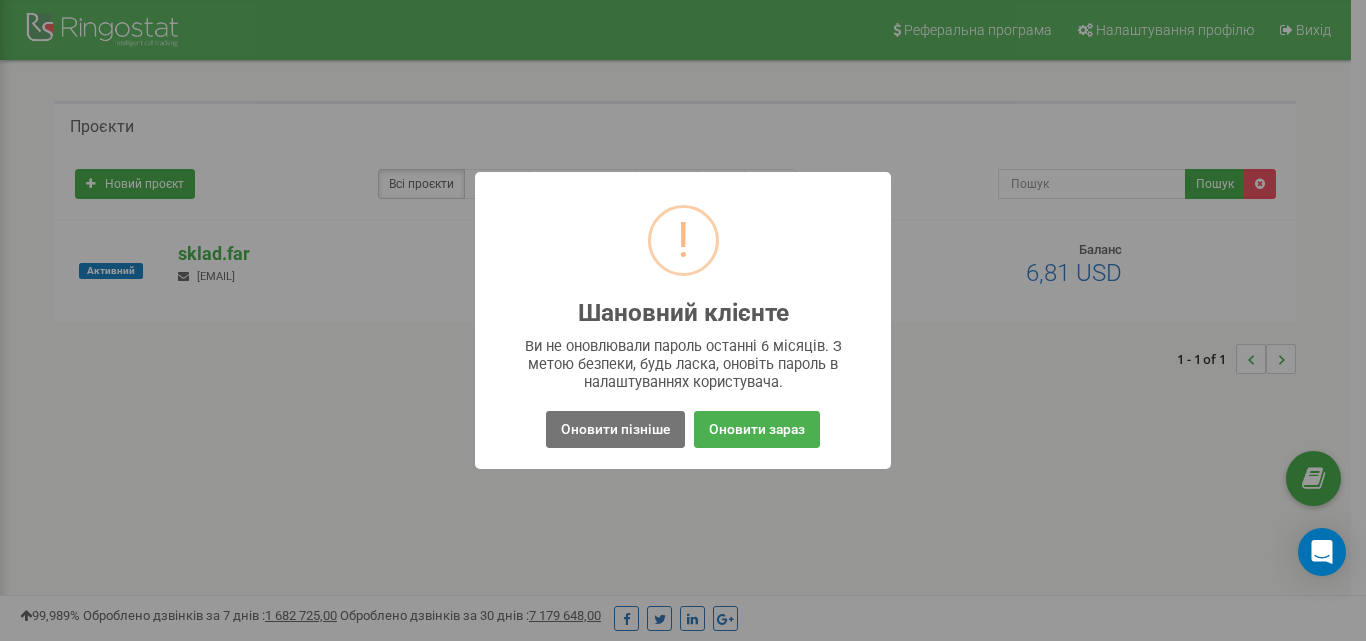 click on "! Шановний клієнте × Ви не оновлювали пароль останні 6 місяців. З метою безпеки, будь ласка, оновіть пароль в налаштуваннях користувача. Оновити пізніше No Оновити зараз" at bounding box center [683, 320] 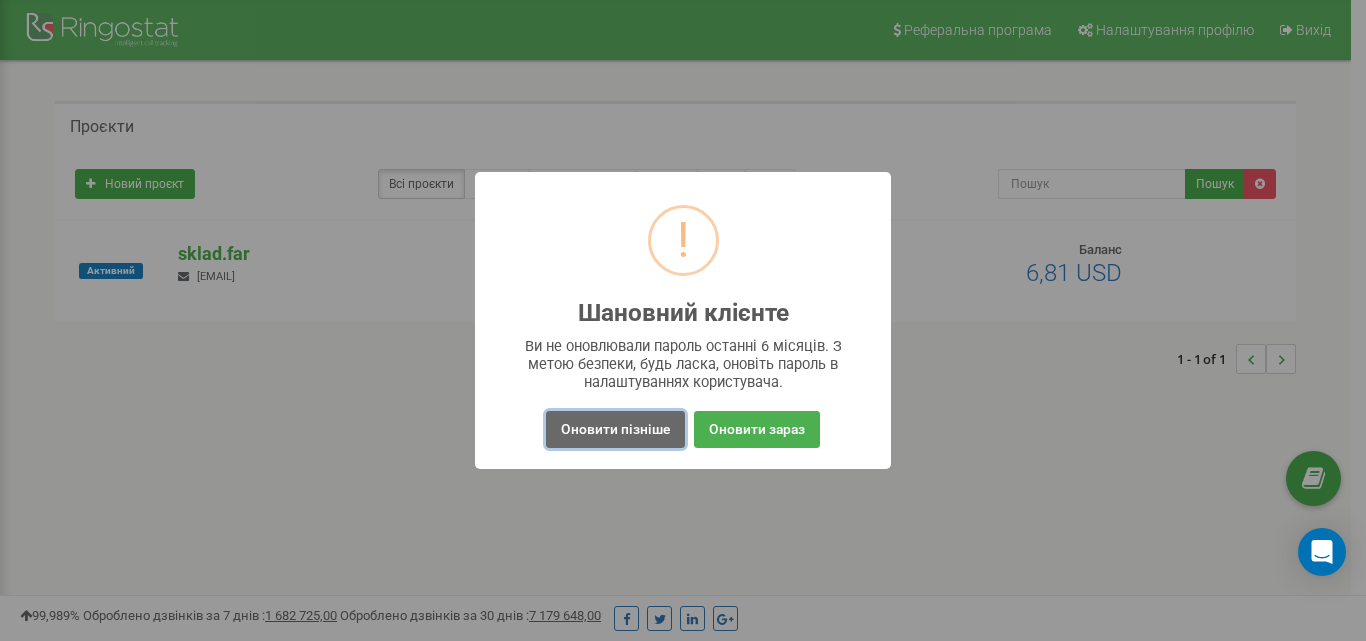 click on "Оновити пізніше" at bounding box center [615, 429] 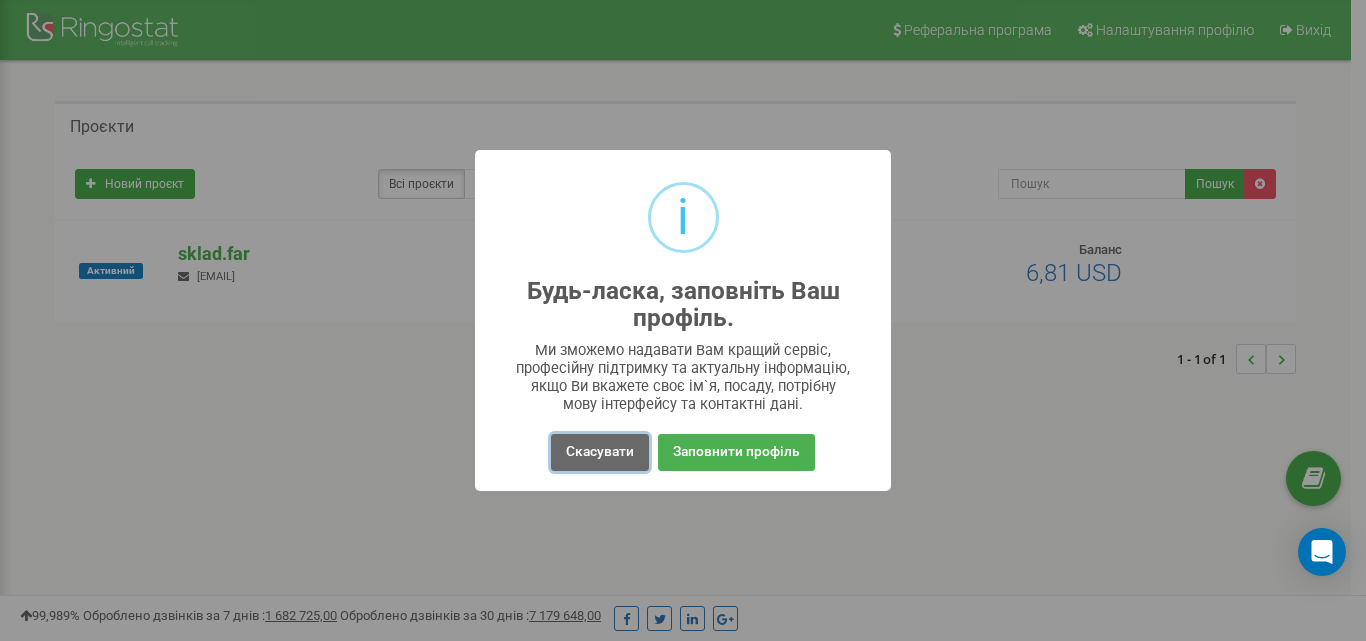 click on "Скасувати" at bounding box center (600, 452) 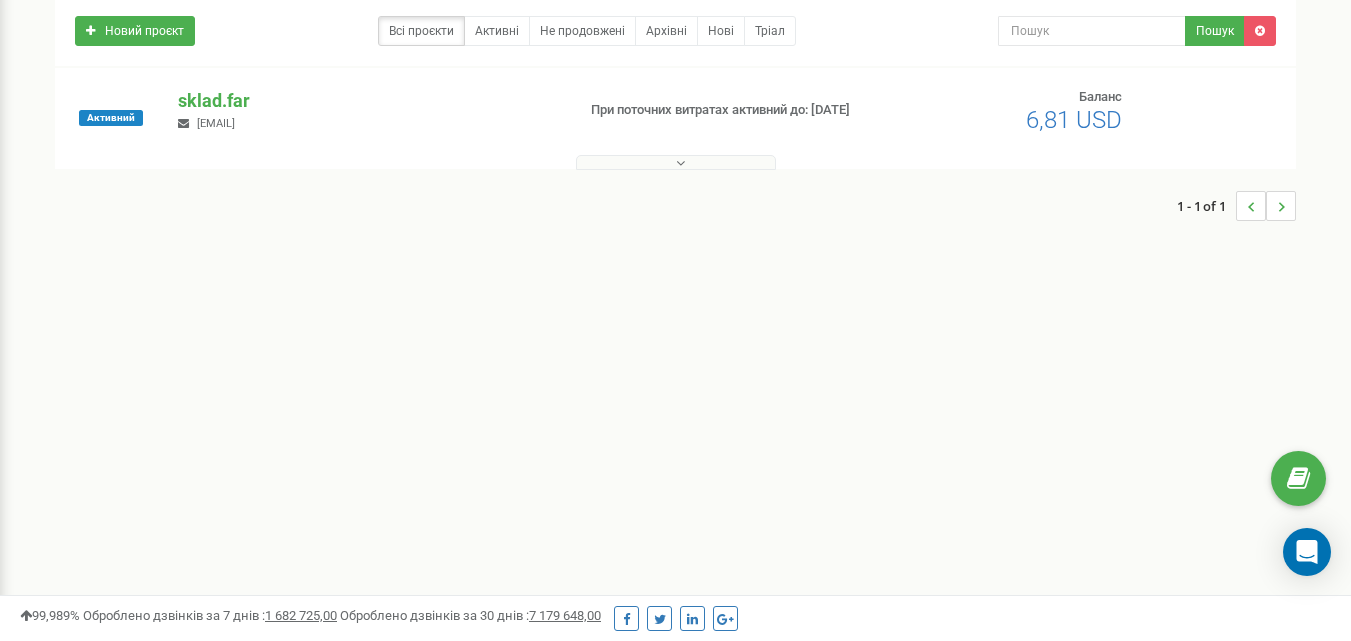 scroll, scrollTop: 0, scrollLeft: 0, axis: both 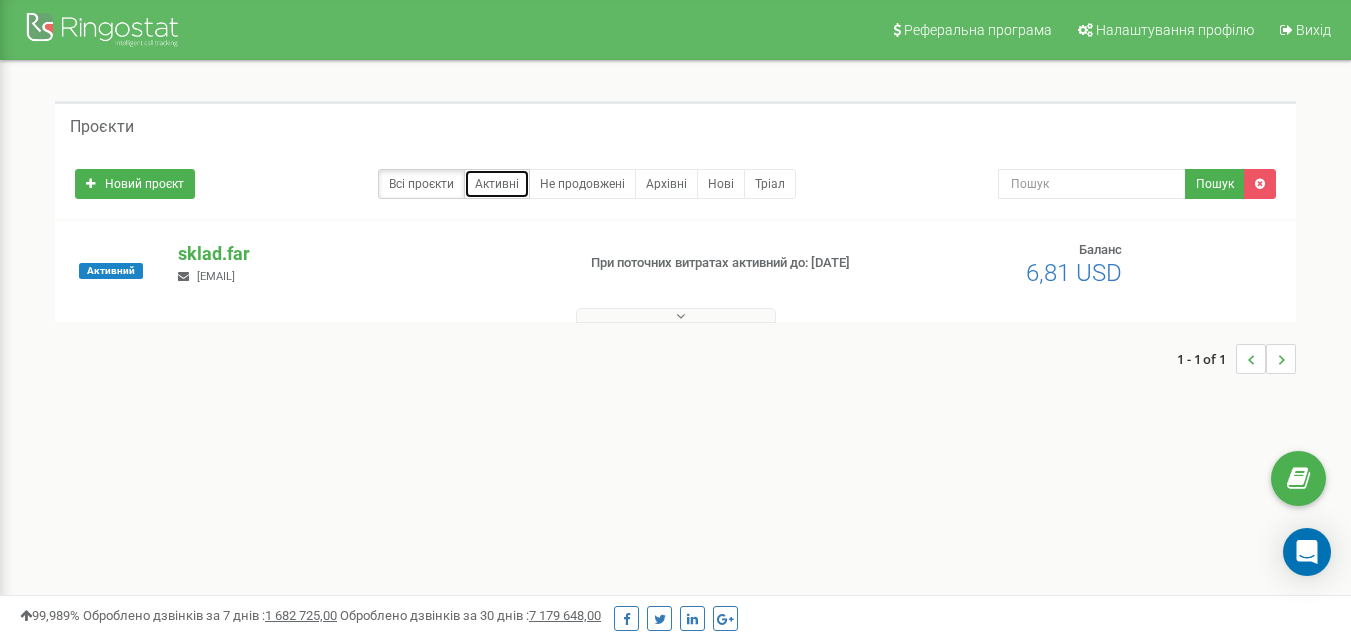click on "Активні" at bounding box center [497, 184] 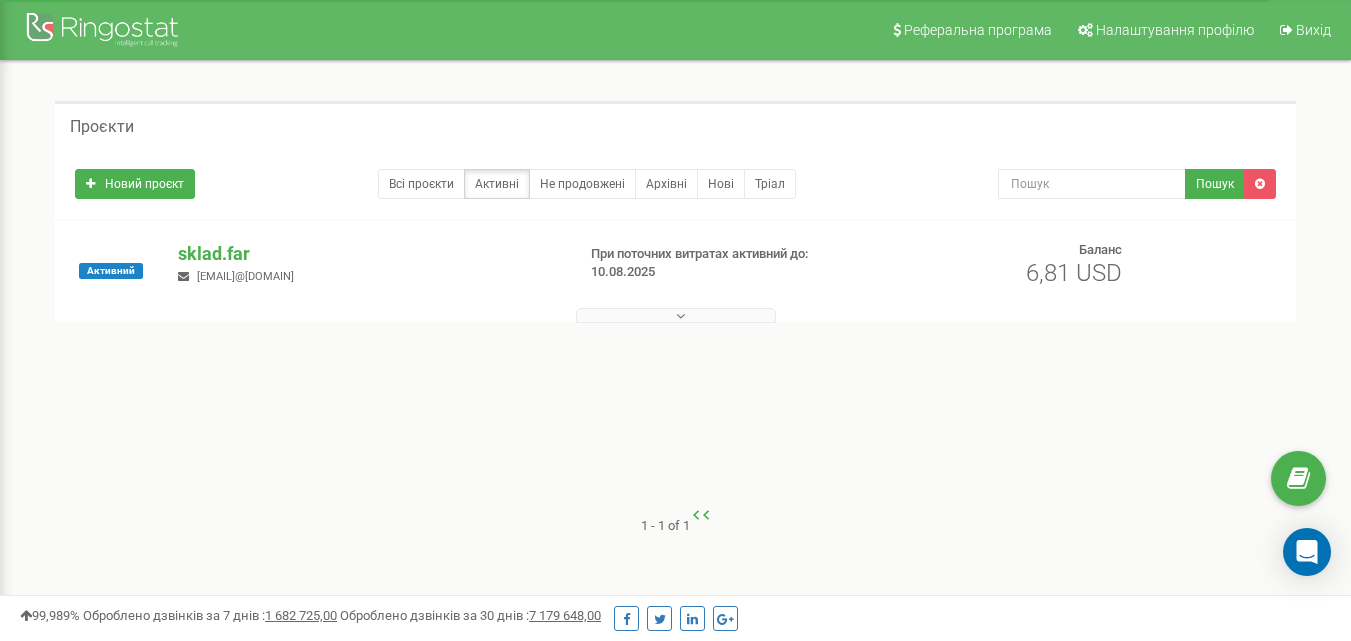 scroll, scrollTop: 0, scrollLeft: 0, axis: both 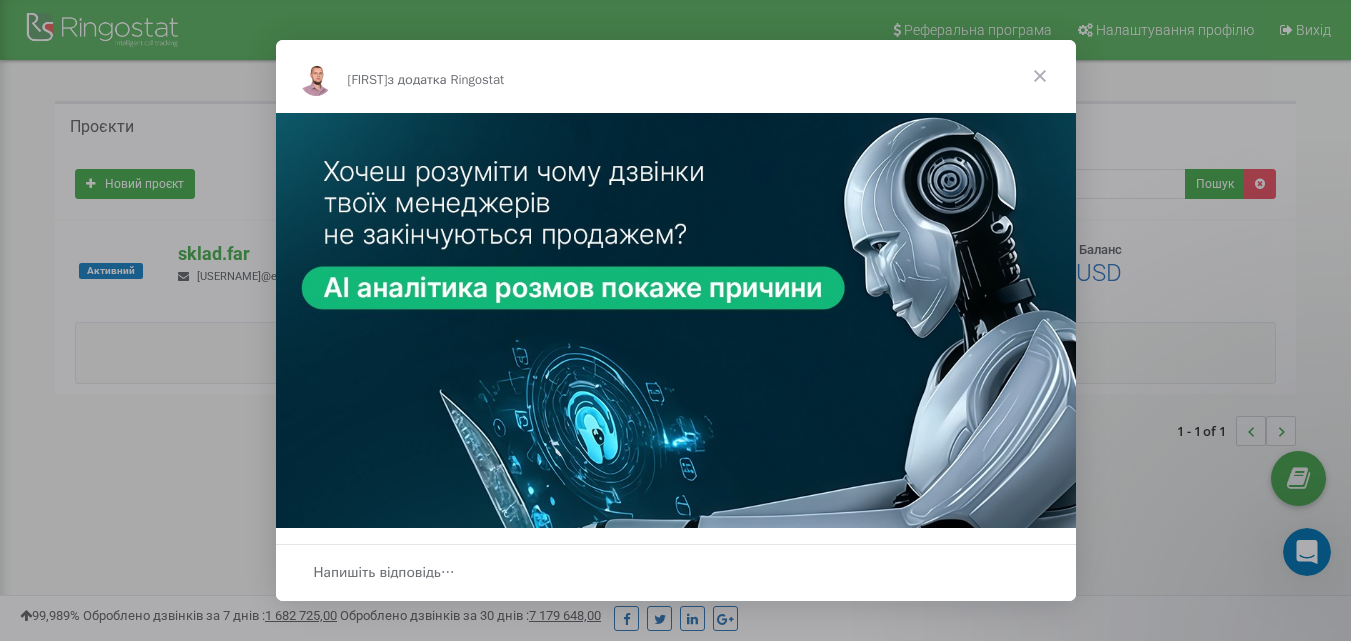 click at bounding box center (1040, 76) 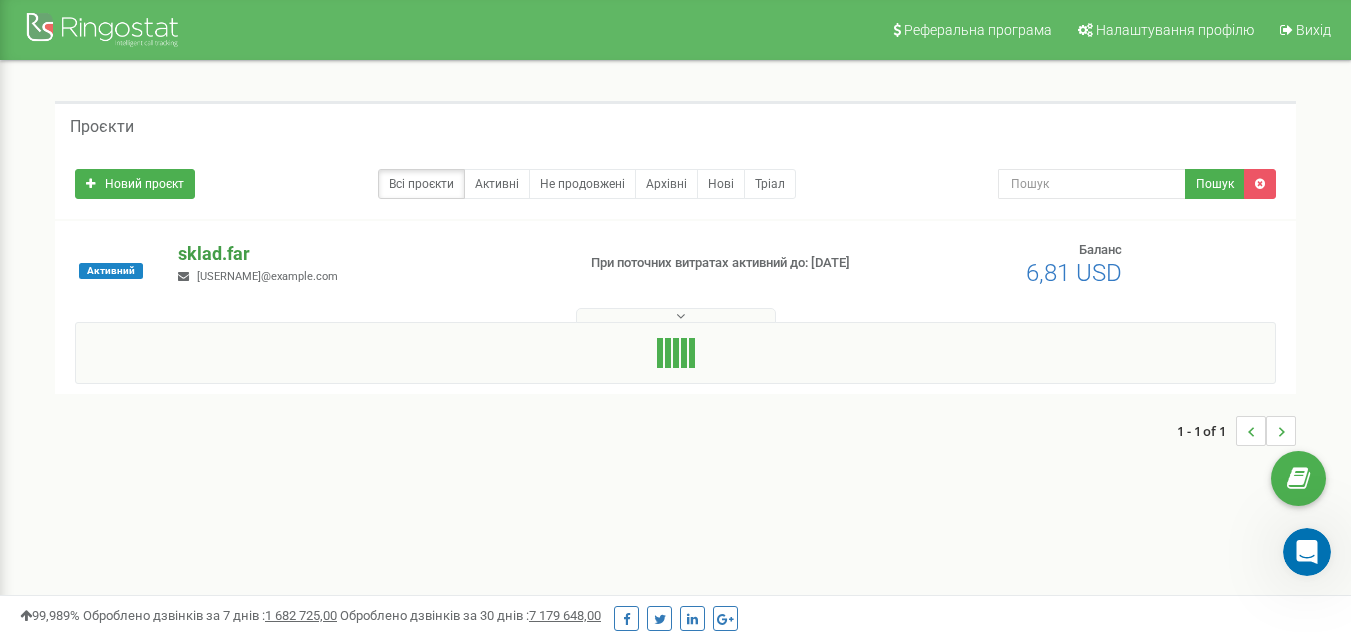 click on "sklad.far" at bounding box center (368, 254) 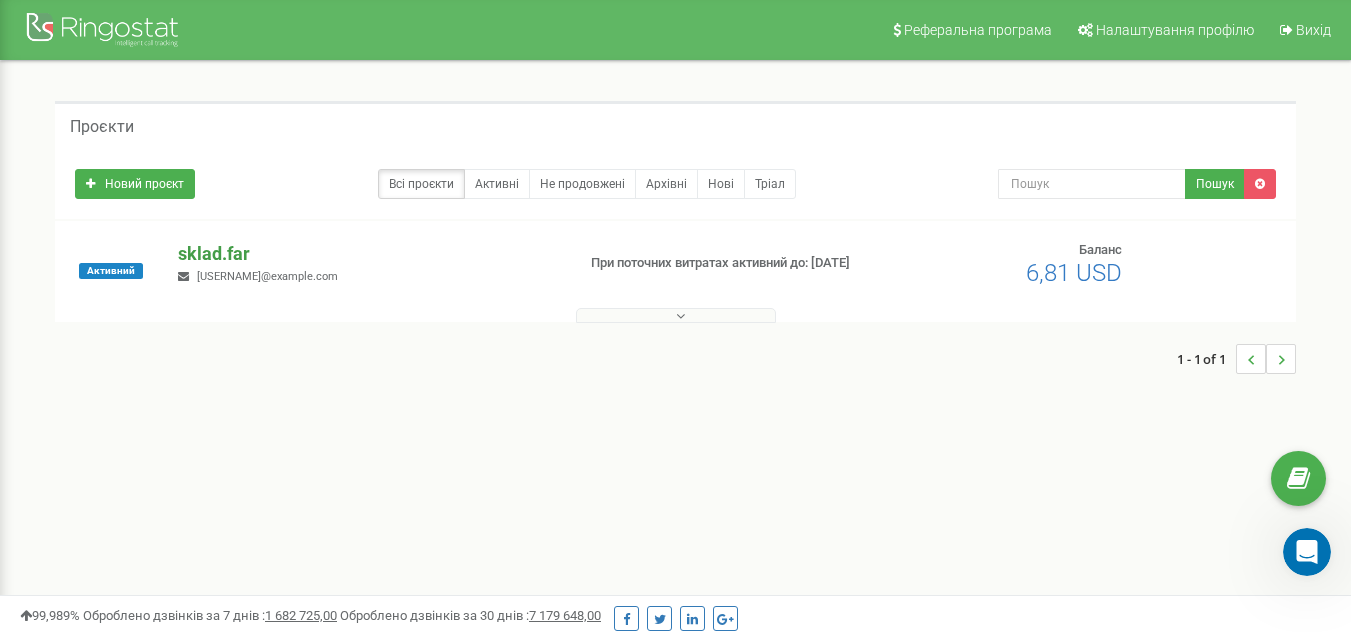 click on "sklad.far" at bounding box center [368, 254] 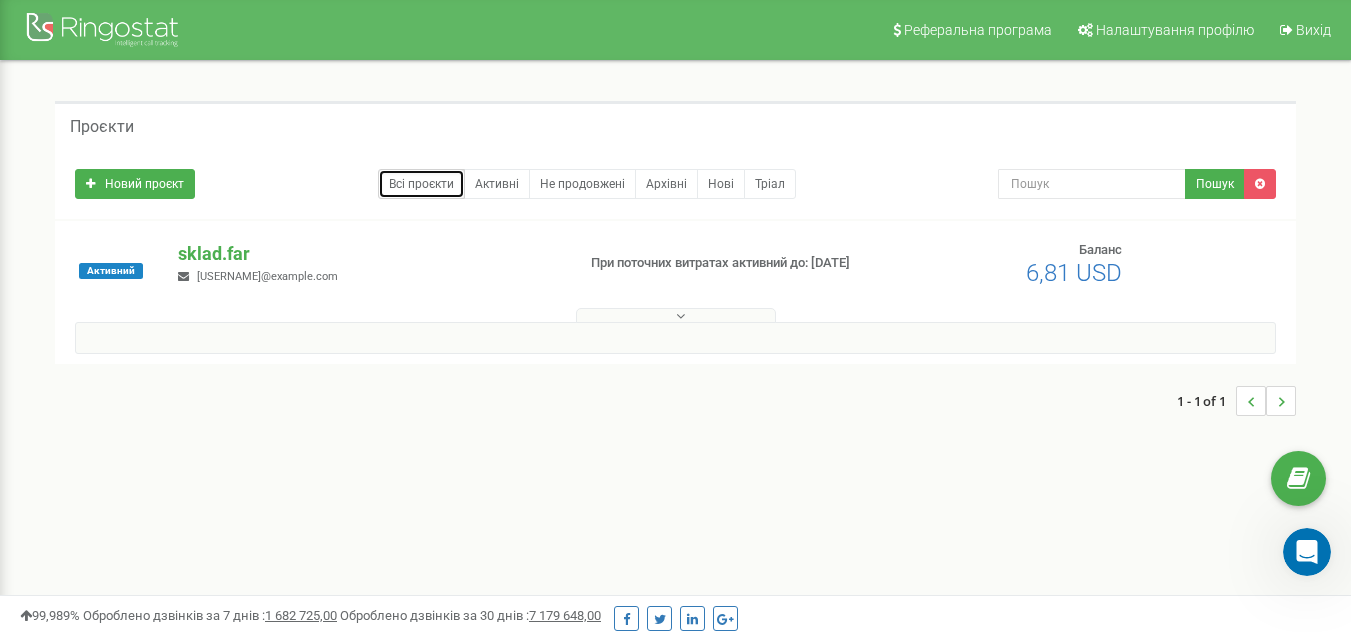 click on "Всі проєкти" at bounding box center [421, 184] 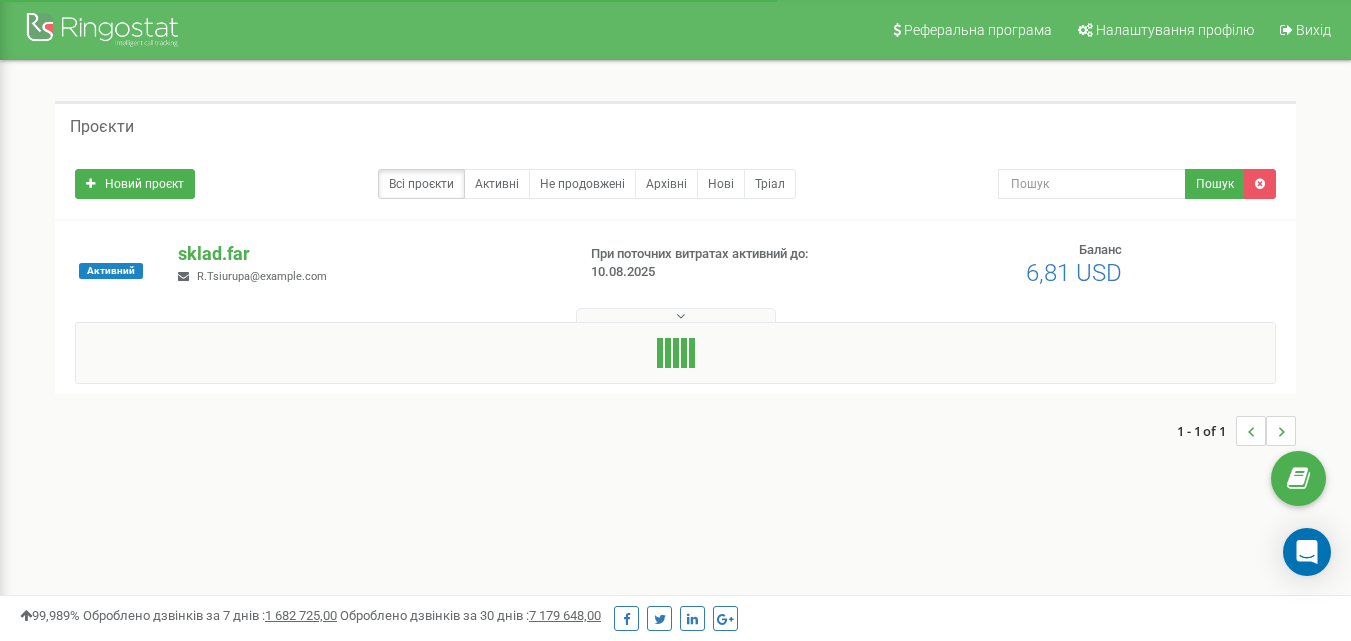 scroll, scrollTop: 0, scrollLeft: 0, axis: both 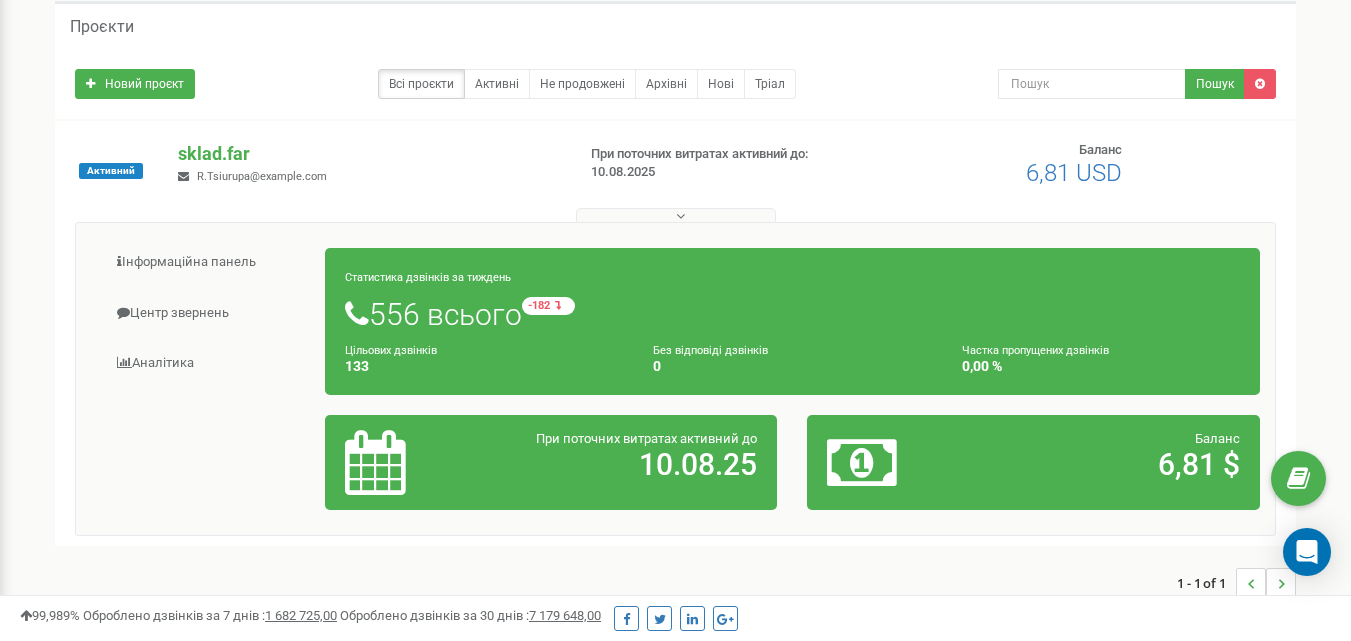 click on "Цільових дзвінків
133" at bounding box center [484, 358] 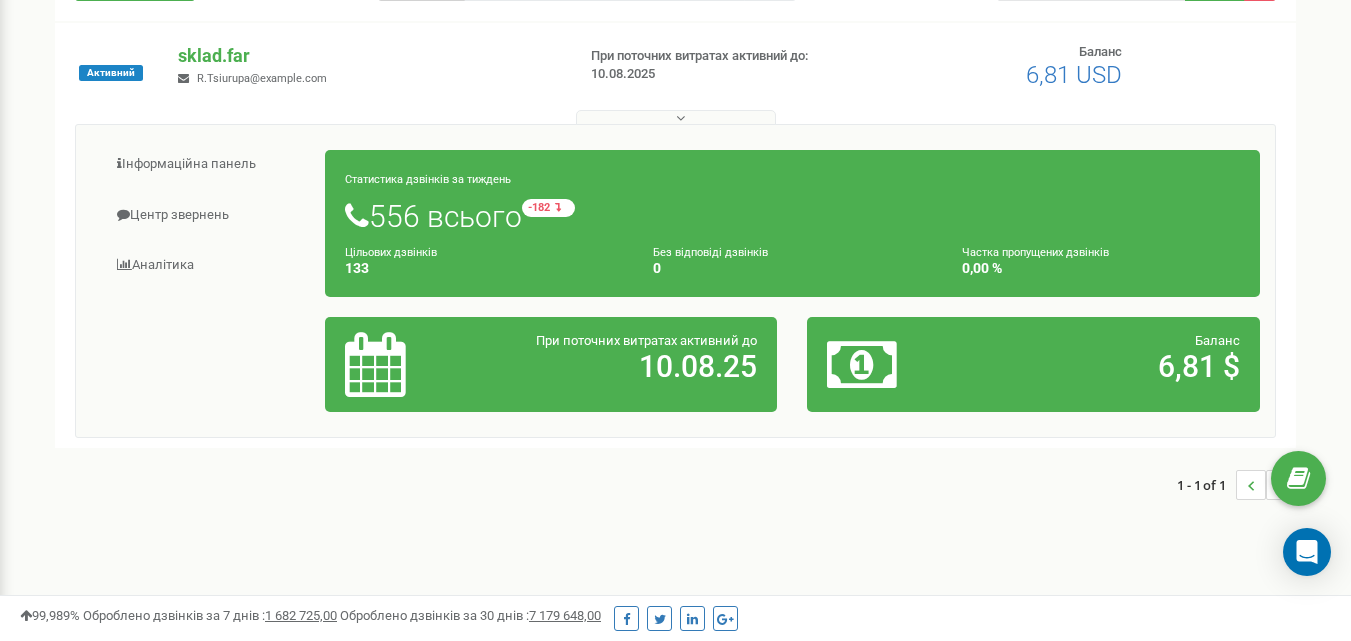 scroll, scrollTop: 0, scrollLeft: 0, axis: both 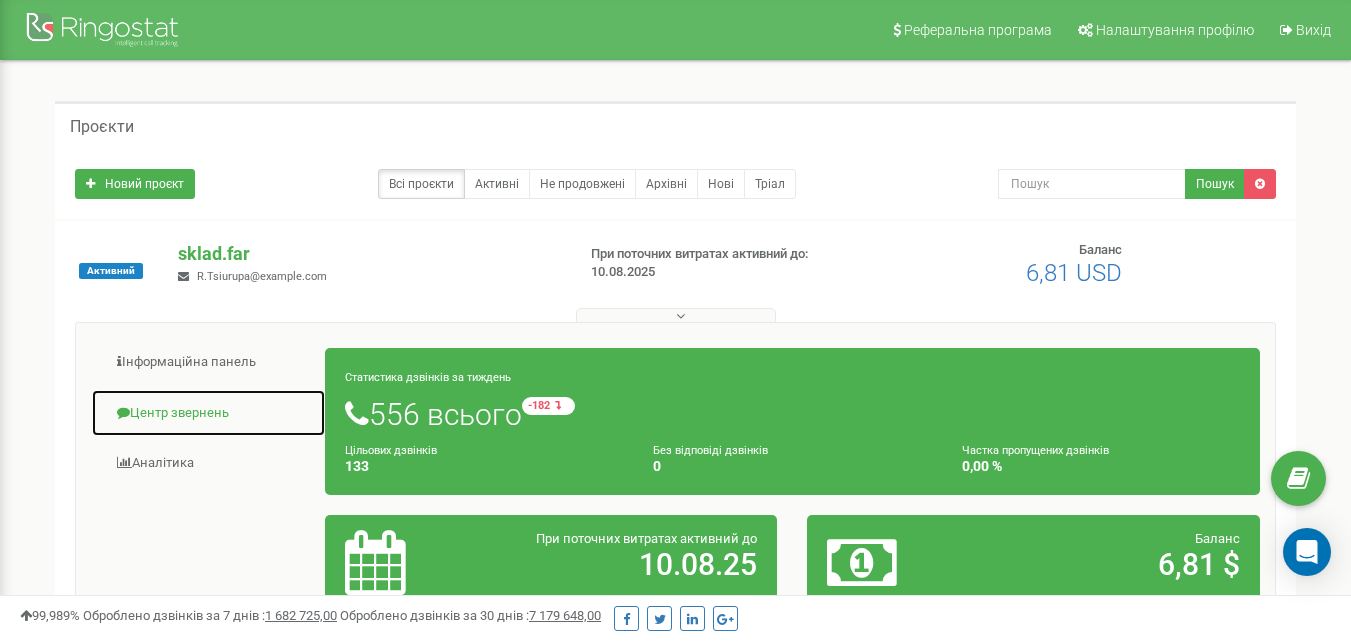 click on "Центр звернень" at bounding box center [208, 413] 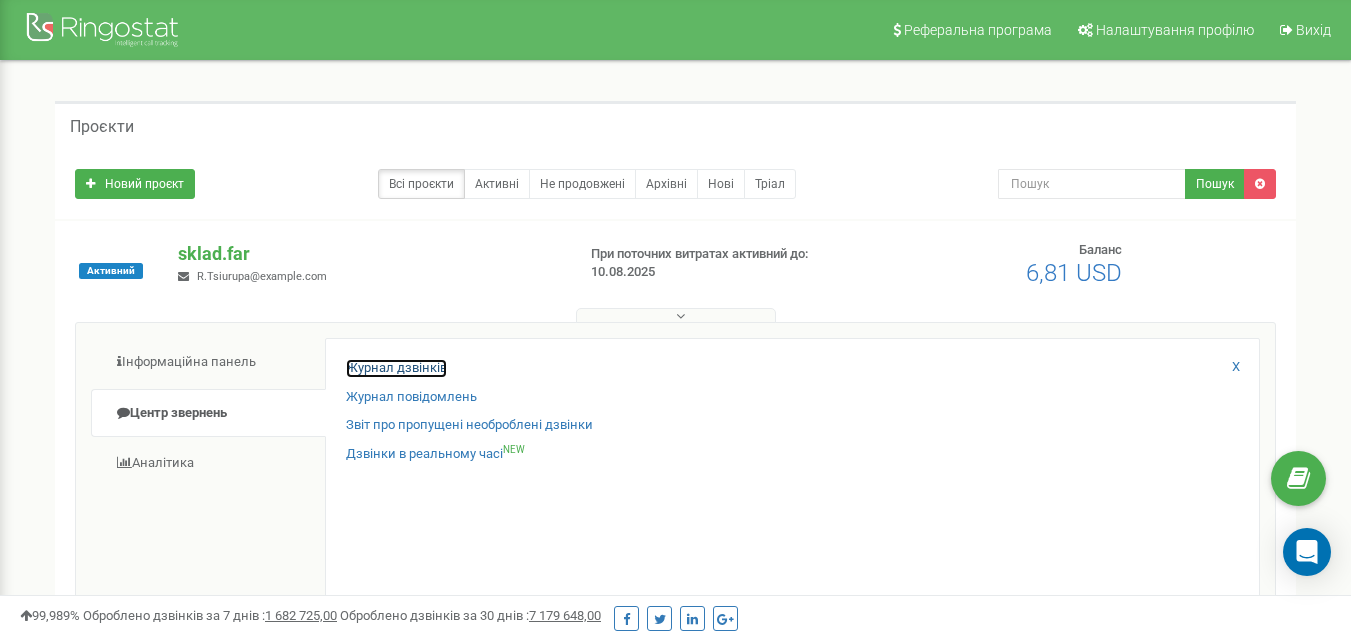 click on "Журнал дзвінків" at bounding box center (396, 368) 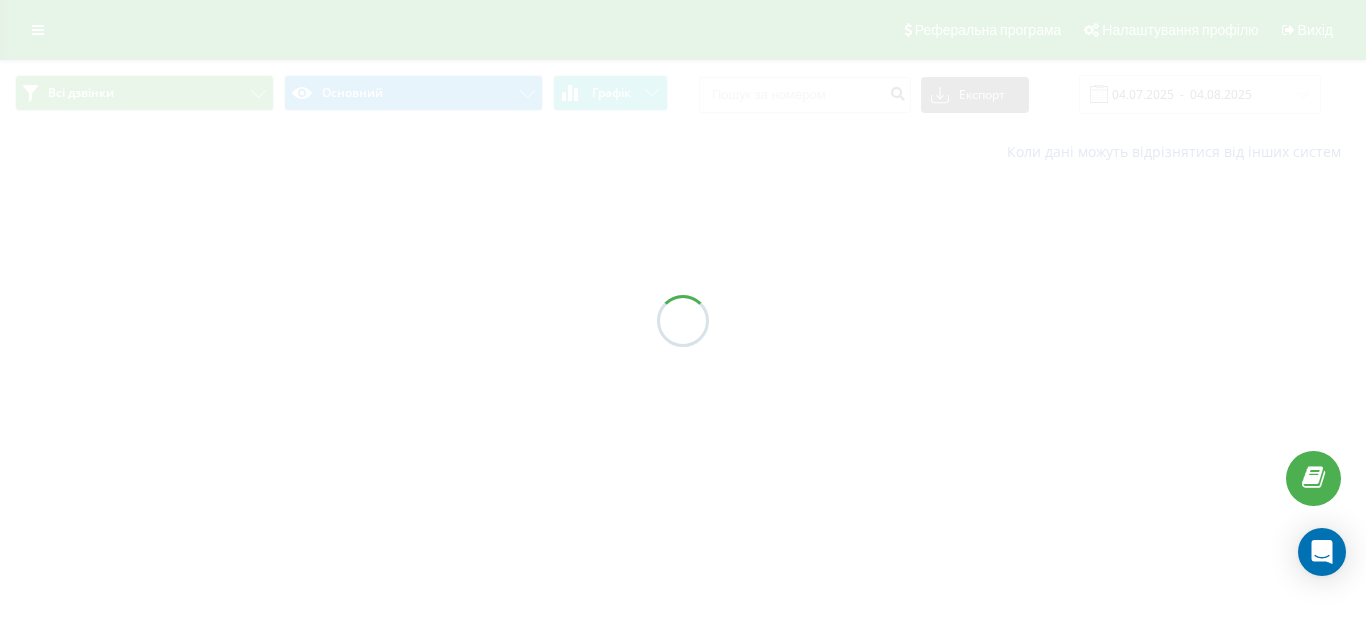 scroll, scrollTop: 0, scrollLeft: 0, axis: both 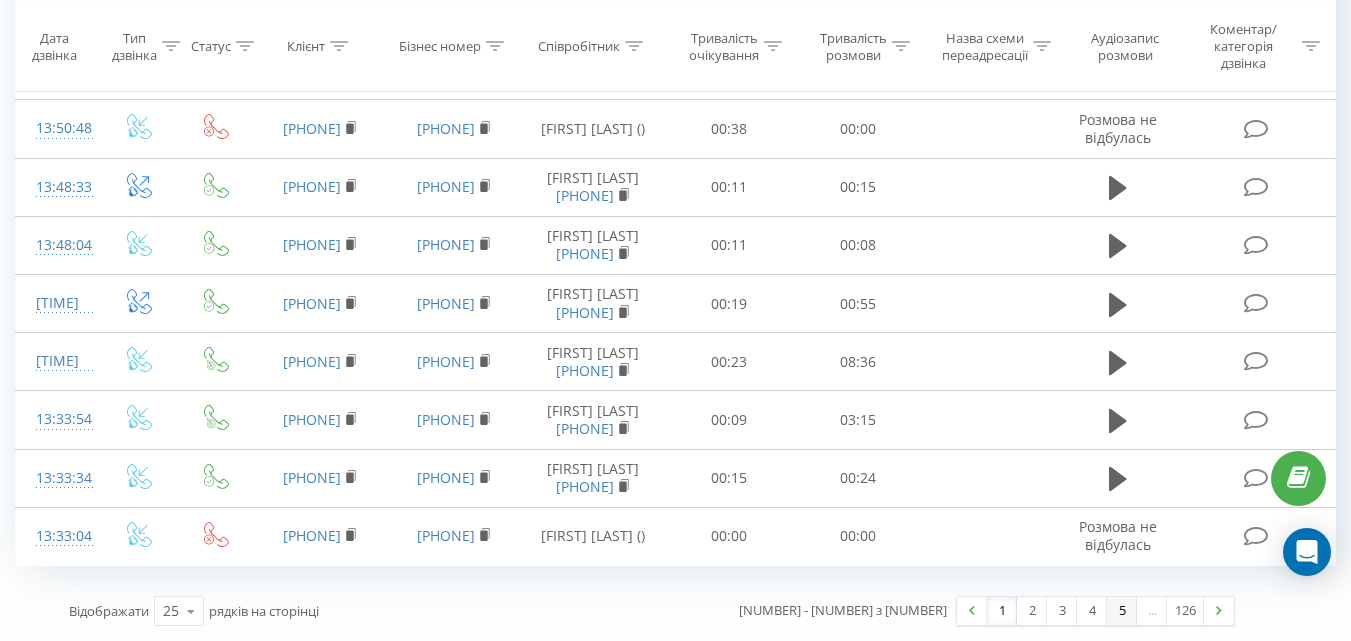 click on "5" at bounding box center [1122, 611] 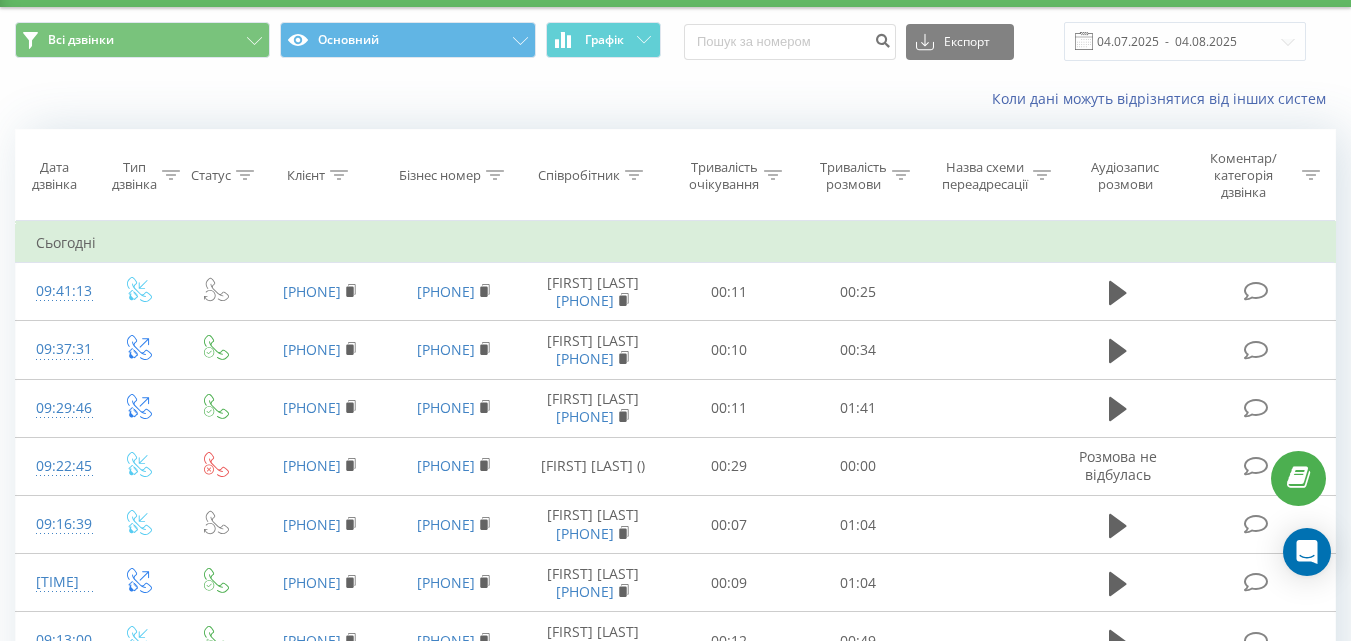 scroll, scrollTop: 0, scrollLeft: 0, axis: both 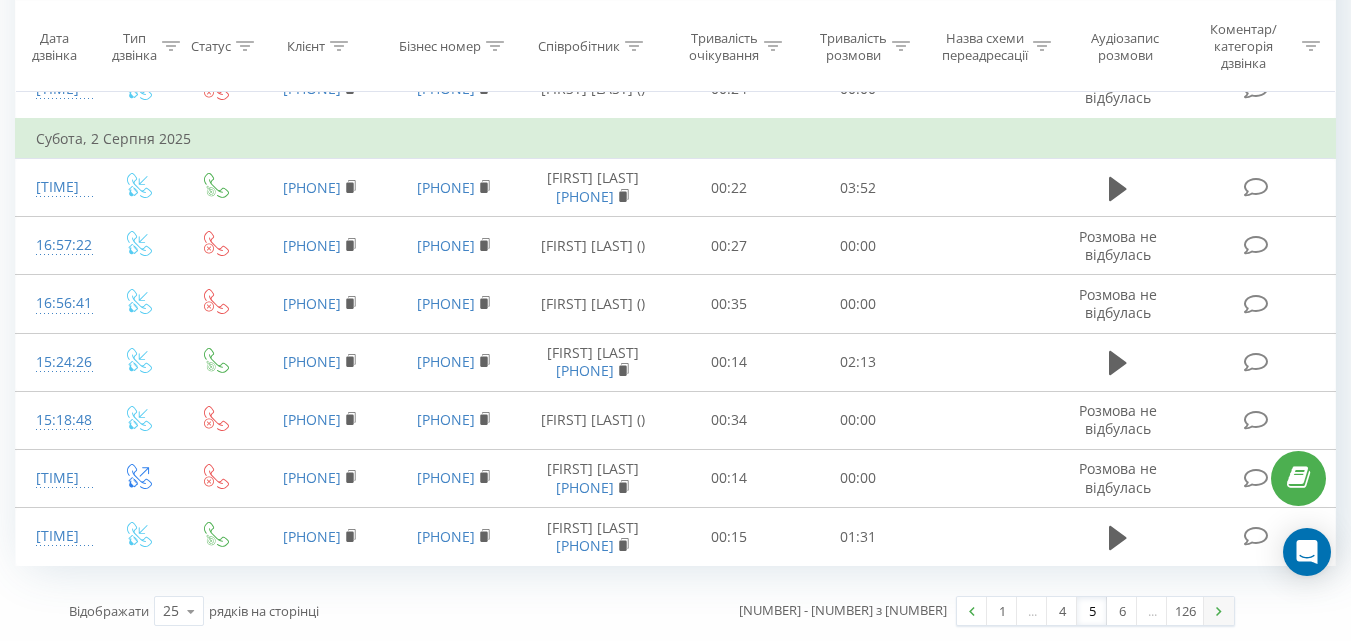 click at bounding box center (1219, 611) 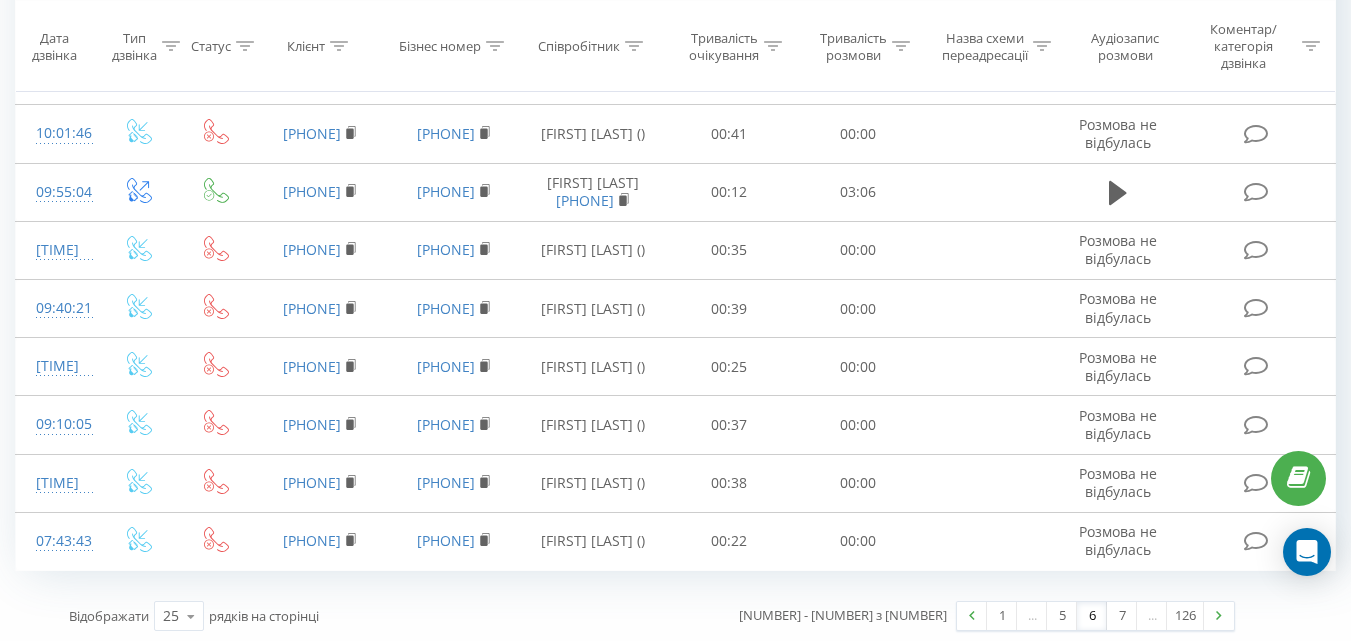 scroll, scrollTop: 1468, scrollLeft: 0, axis: vertical 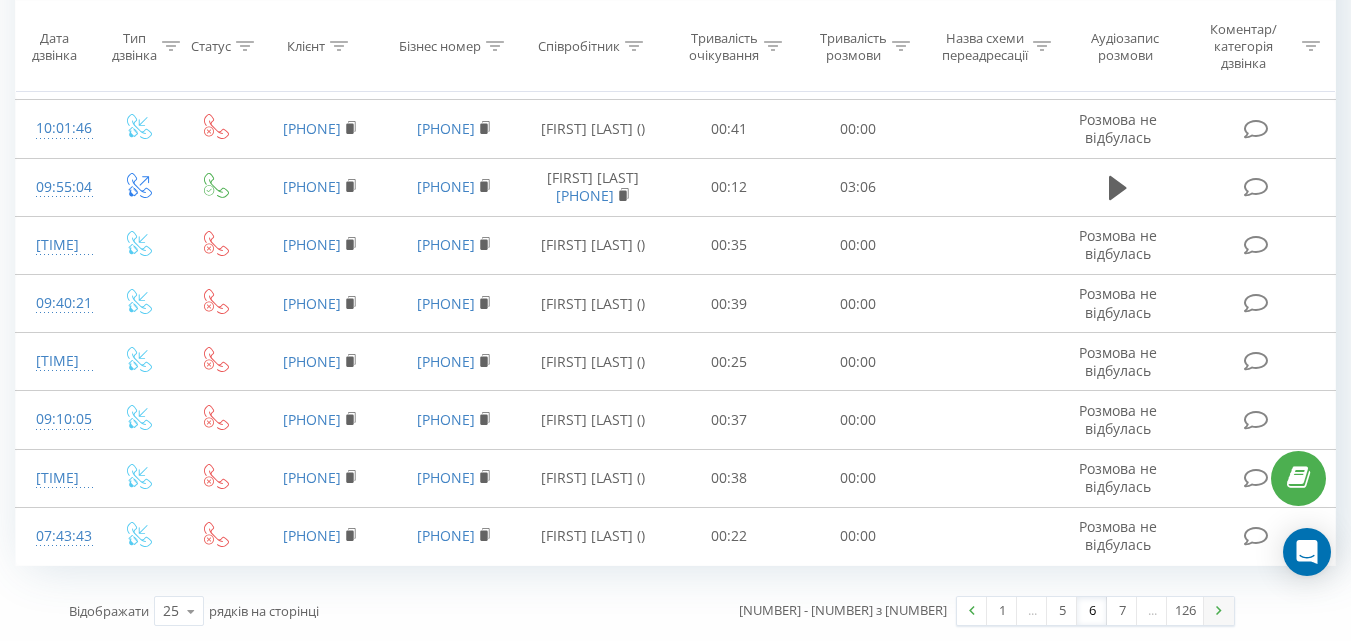 click at bounding box center [1219, 611] 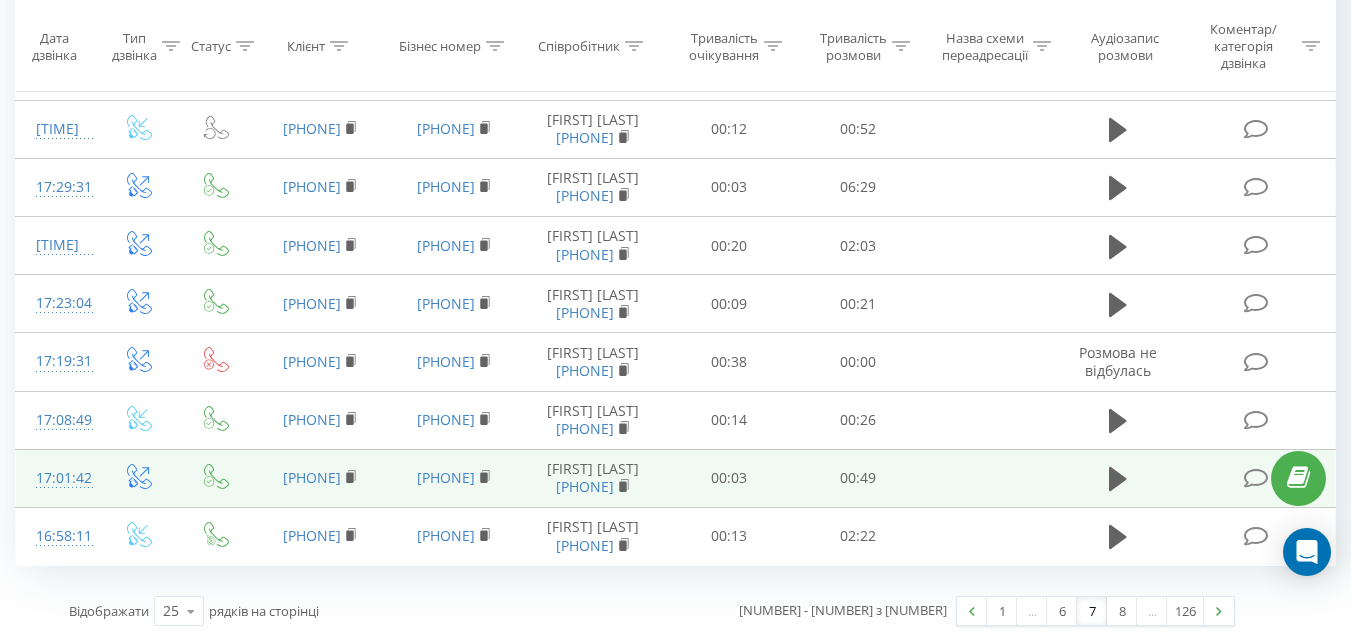 scroll, scrollTop: 1877, scrollLeft: 0, axis: vertical 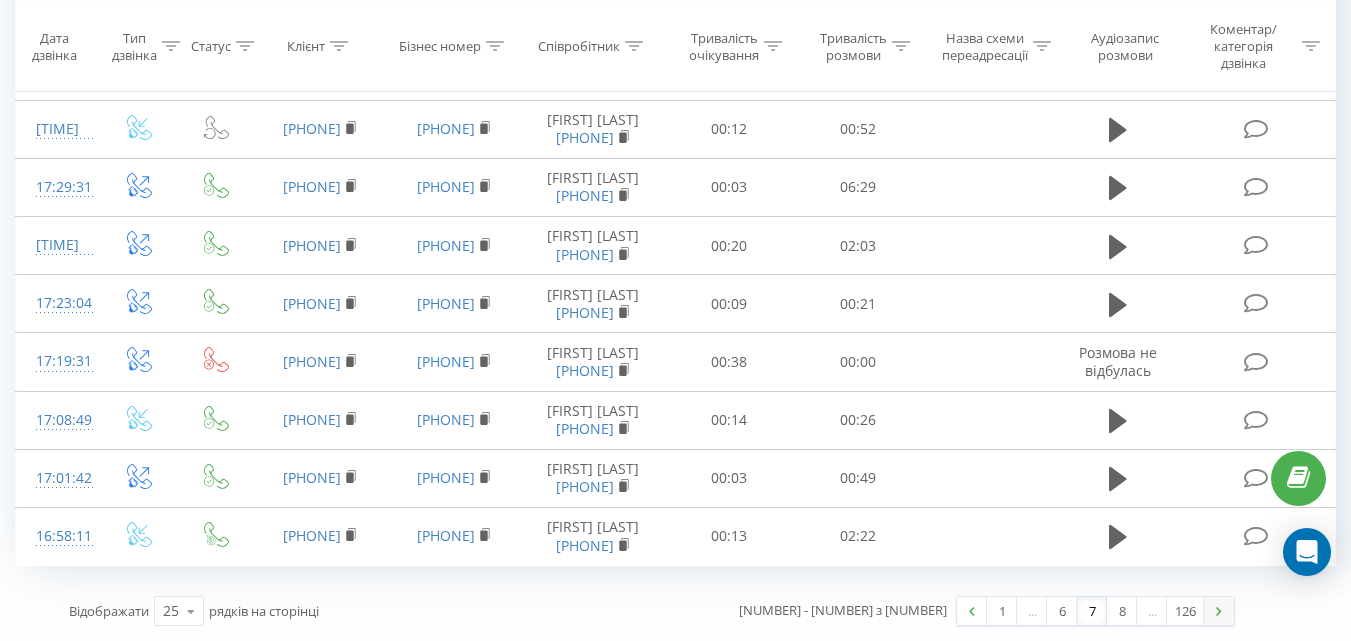 click at bounding box center (1219, 611) 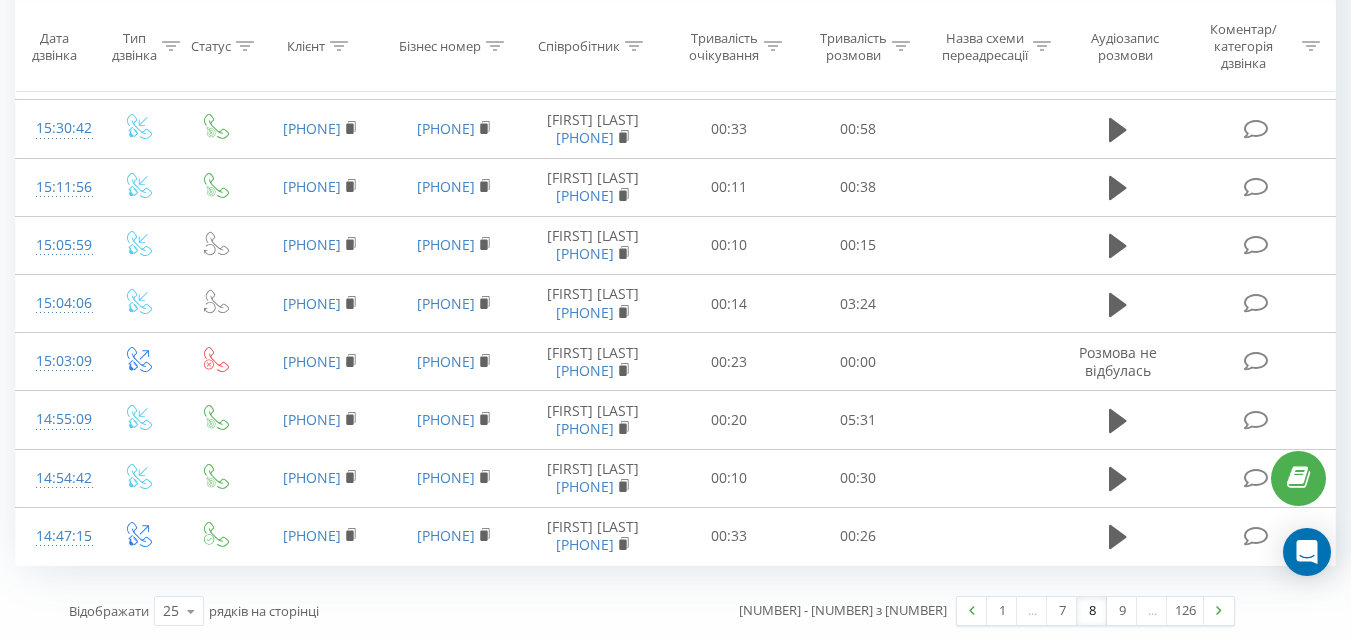 scroll, scrollTop: 1792, scrollLeft: 0, axis: vertical 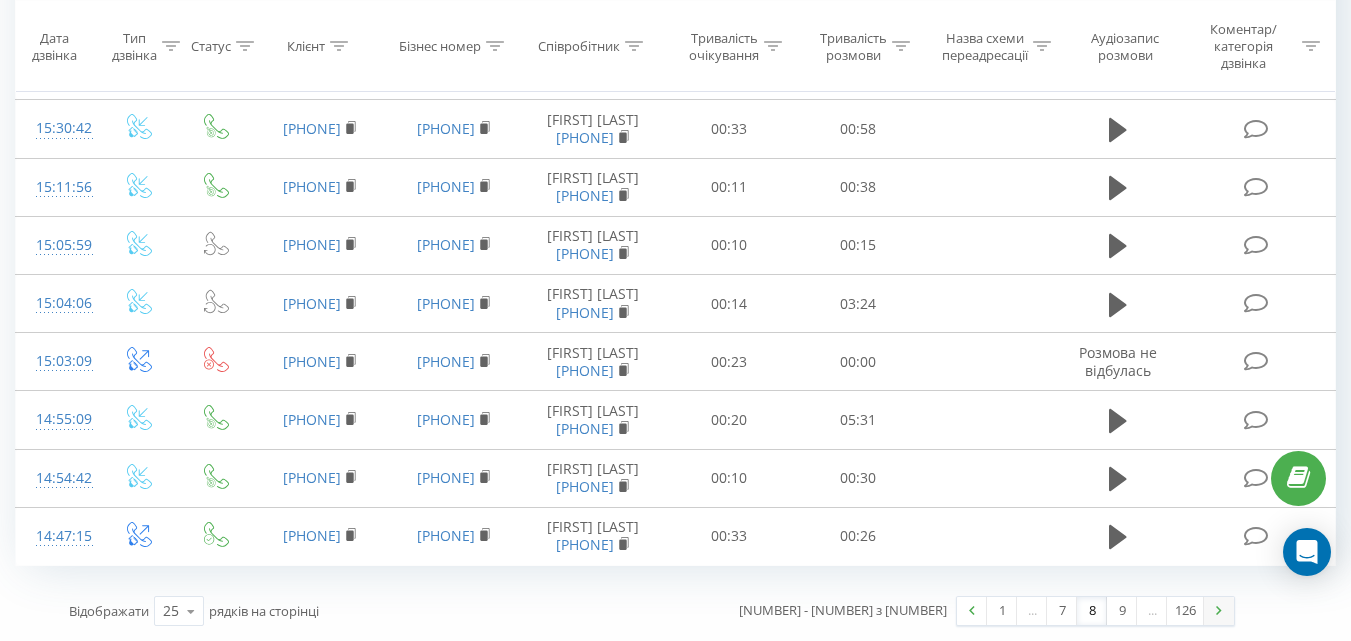 click at bounding box center (1219, 611) 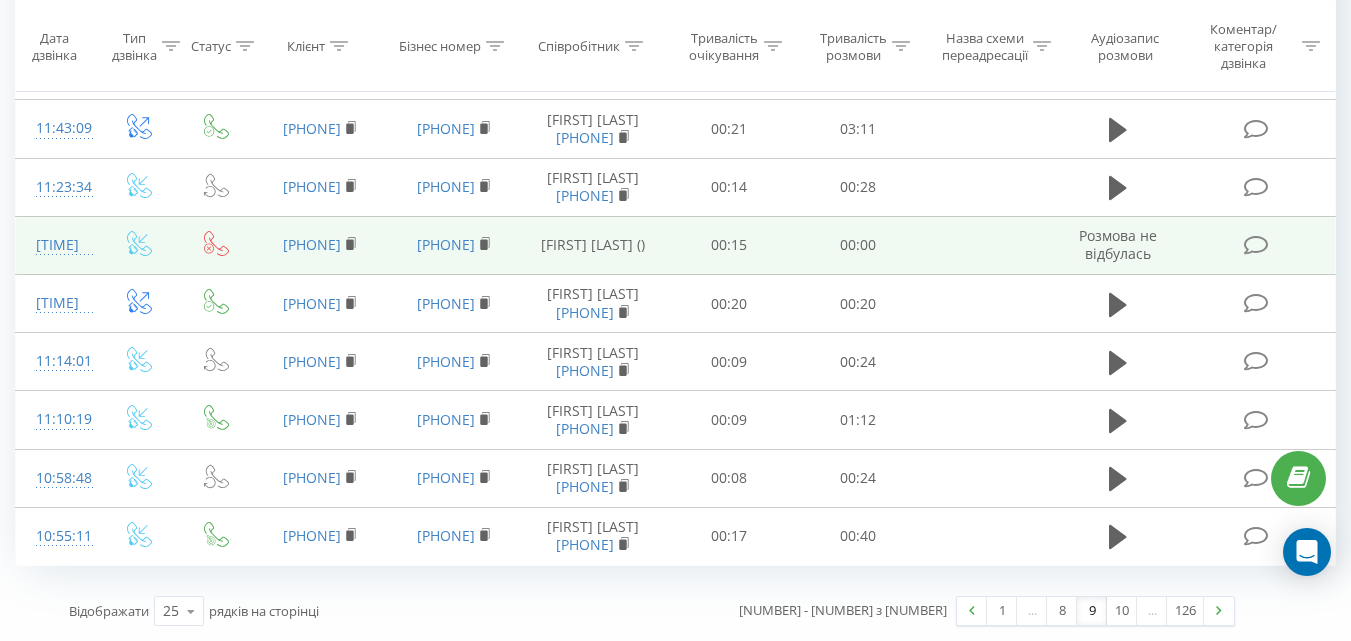 scroll, scrollTop: 1707, scrollLeft: 0, axis: vertical 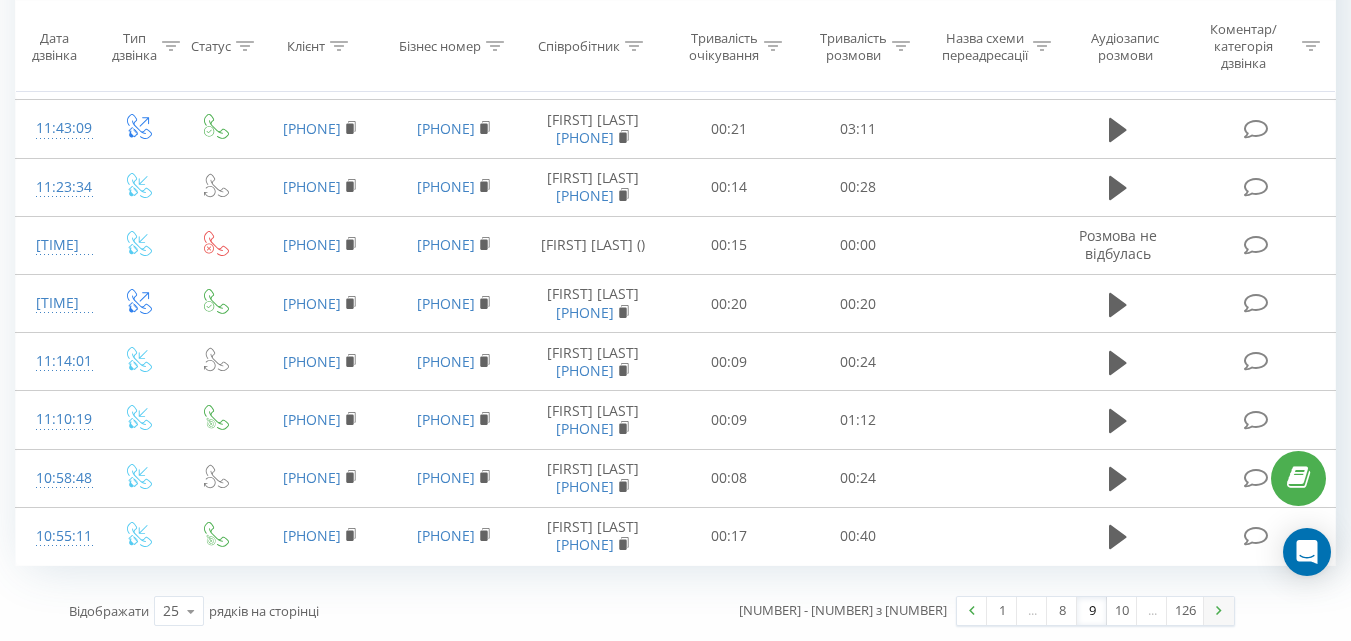 click at bounding box center [1219, 611] 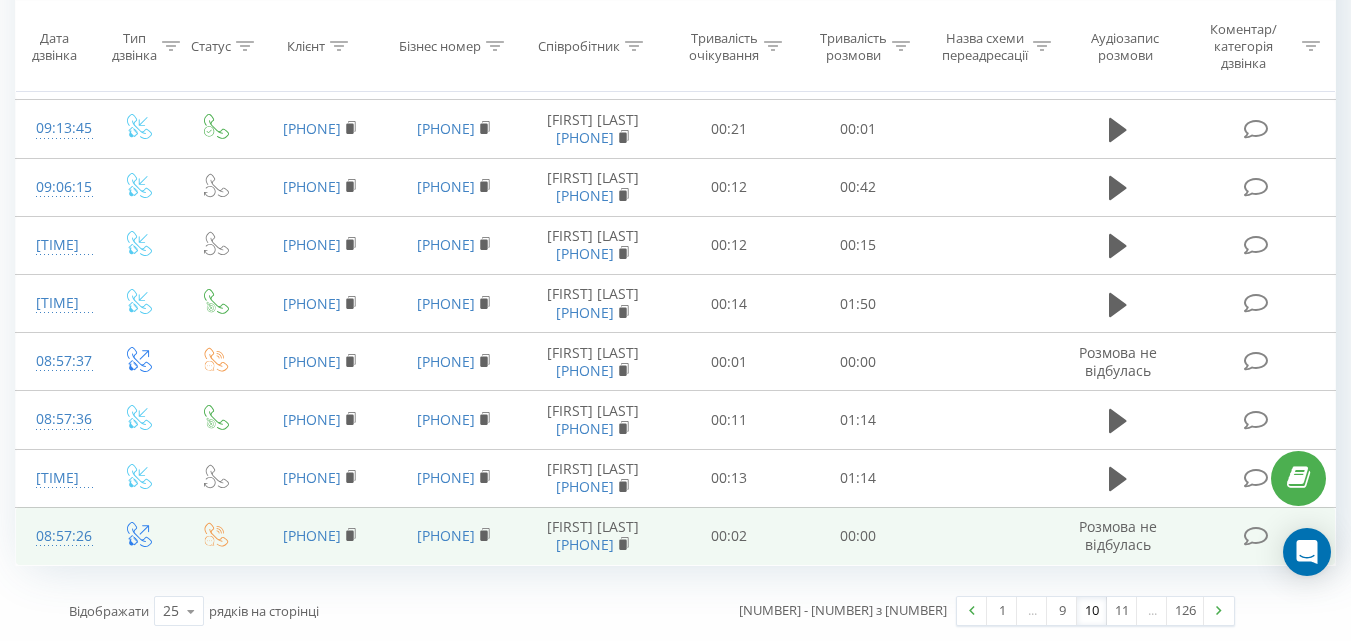 scroll, scrollTop: 1829, scrollLeft: 0, axis: vertical 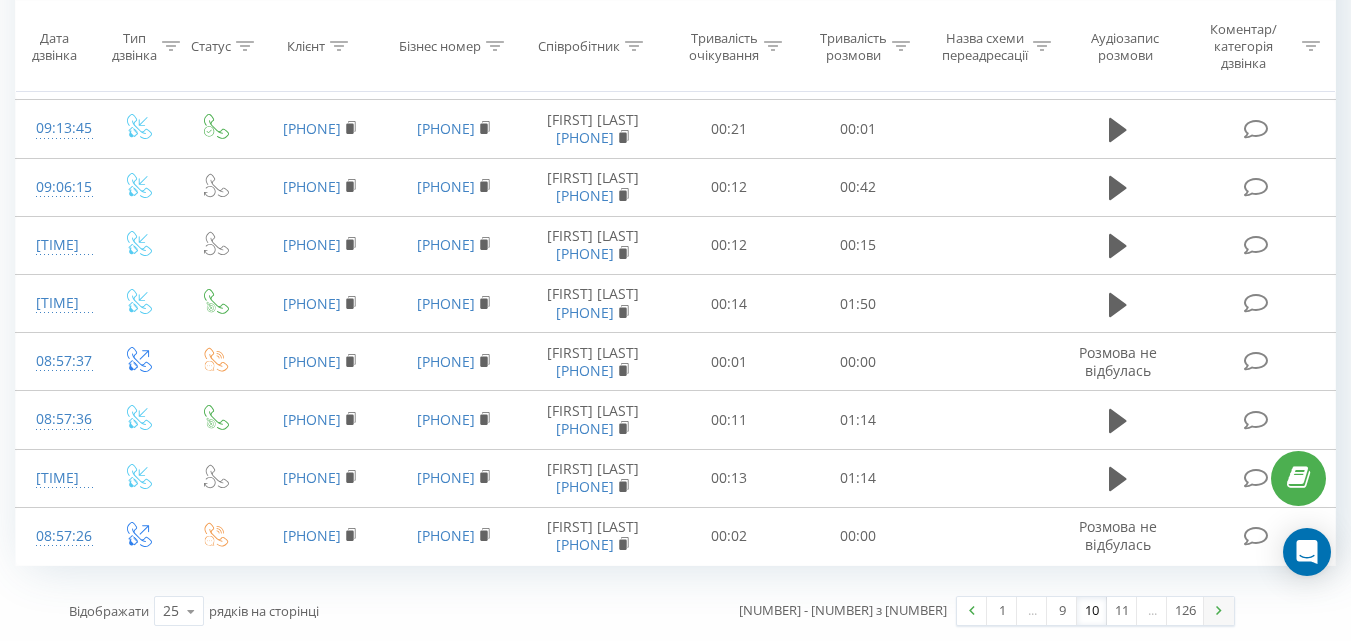 click at bounding box center [1219, 610] 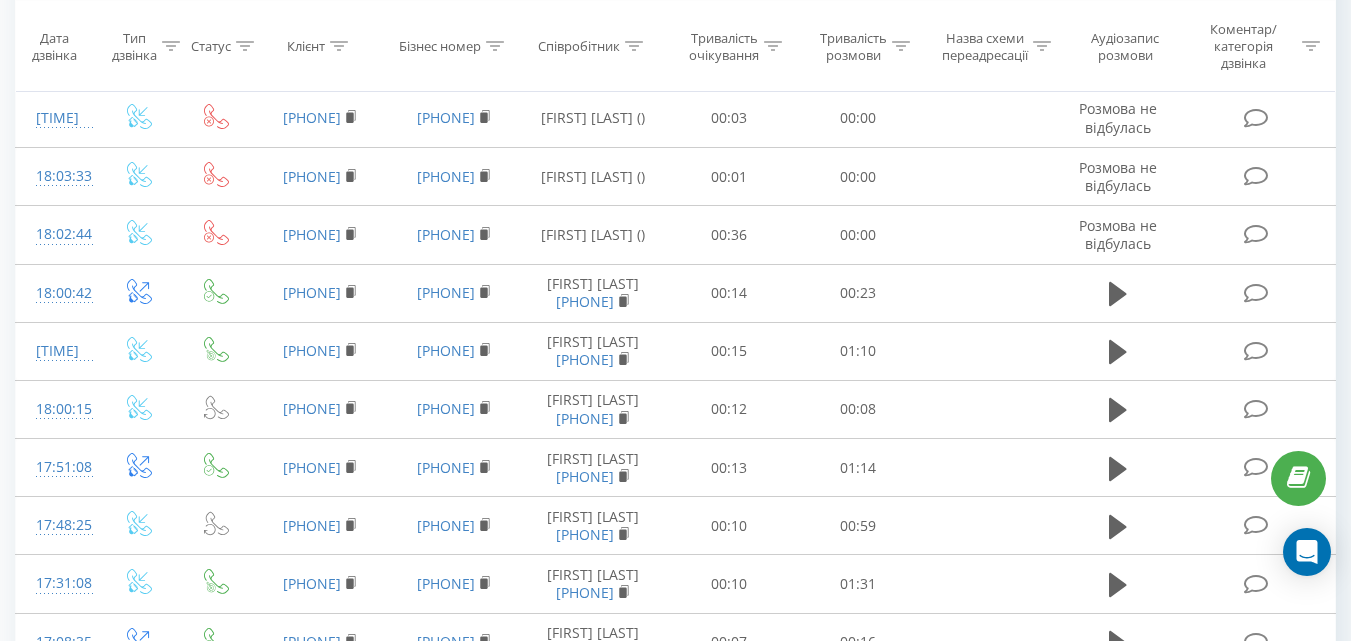 scroll, scrollTop: 832, scrollLeft: 0, axis: vertical 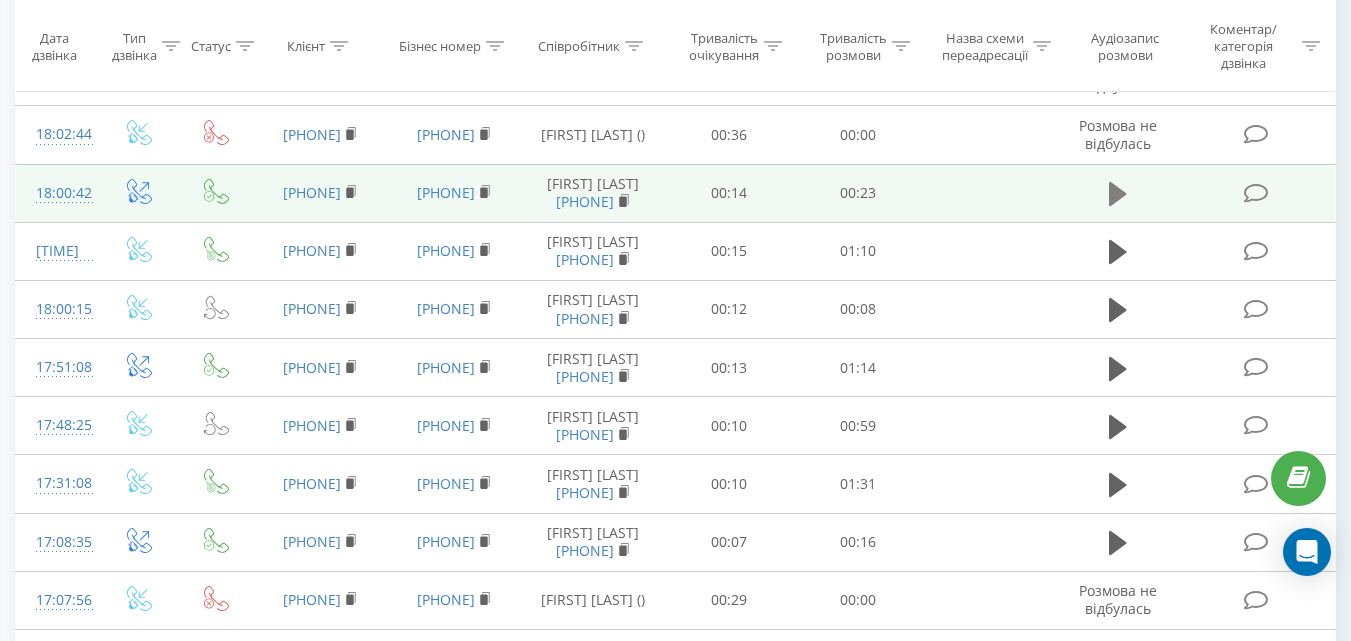 click 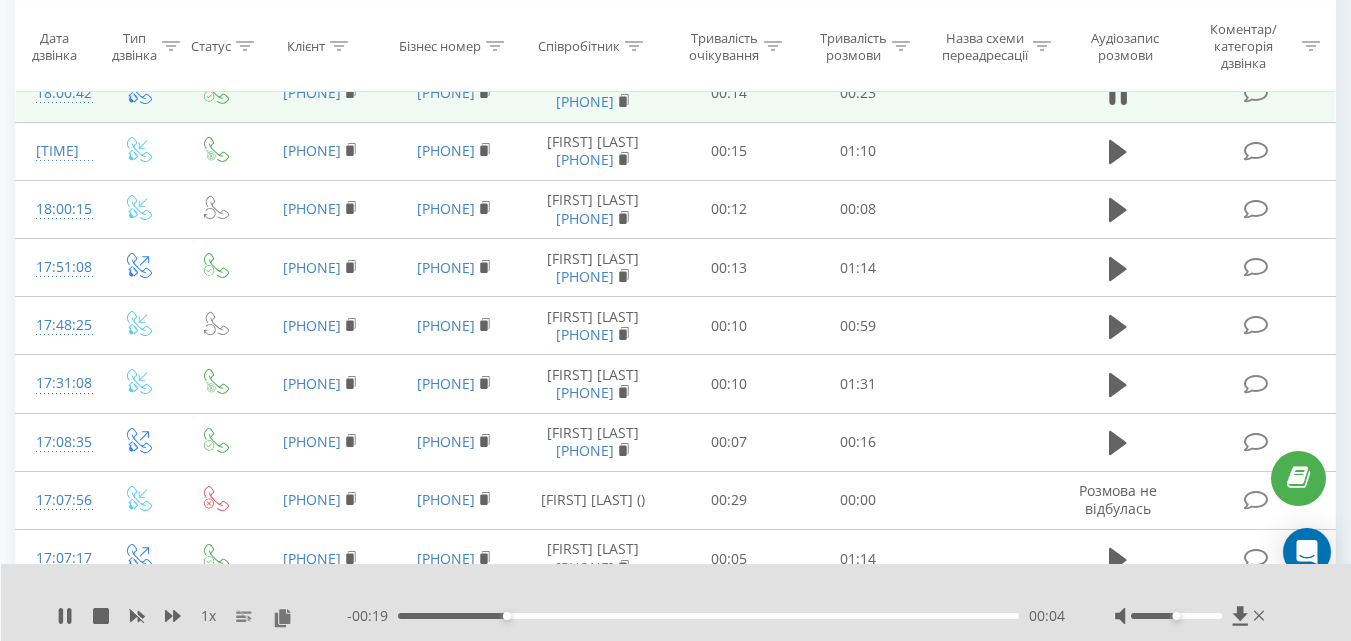 scroll, scrollTop: 1032, scrollLeft: 0, axis: vertical 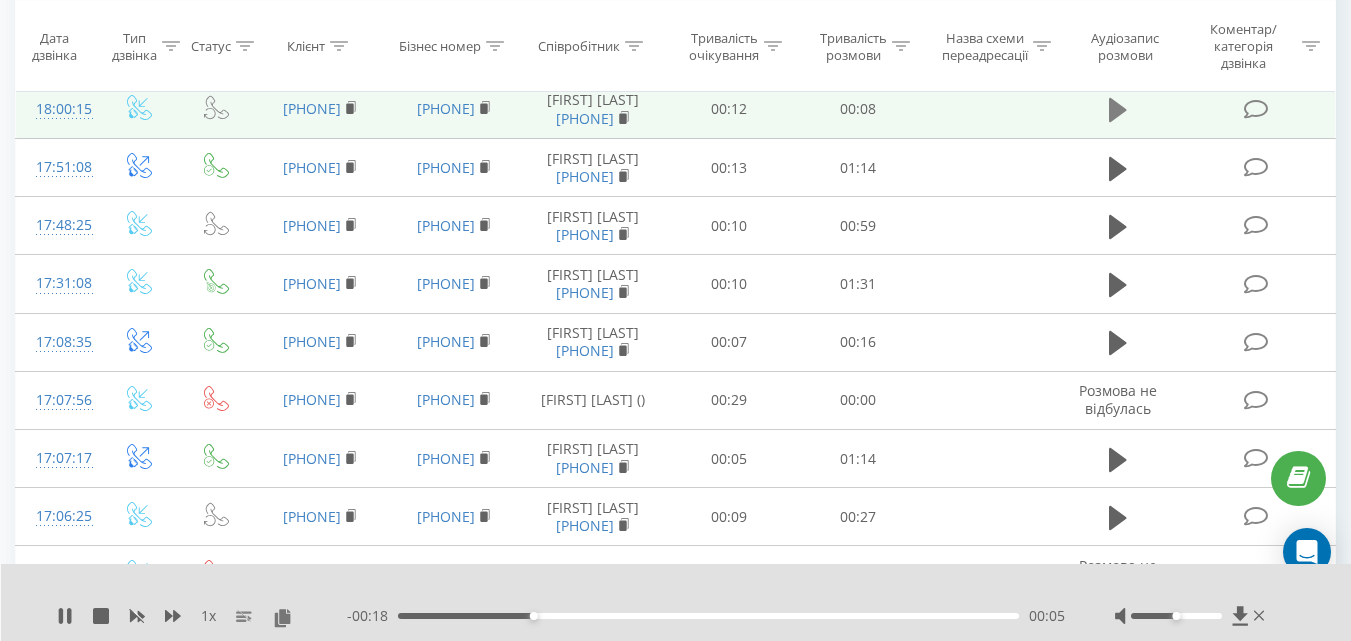 click 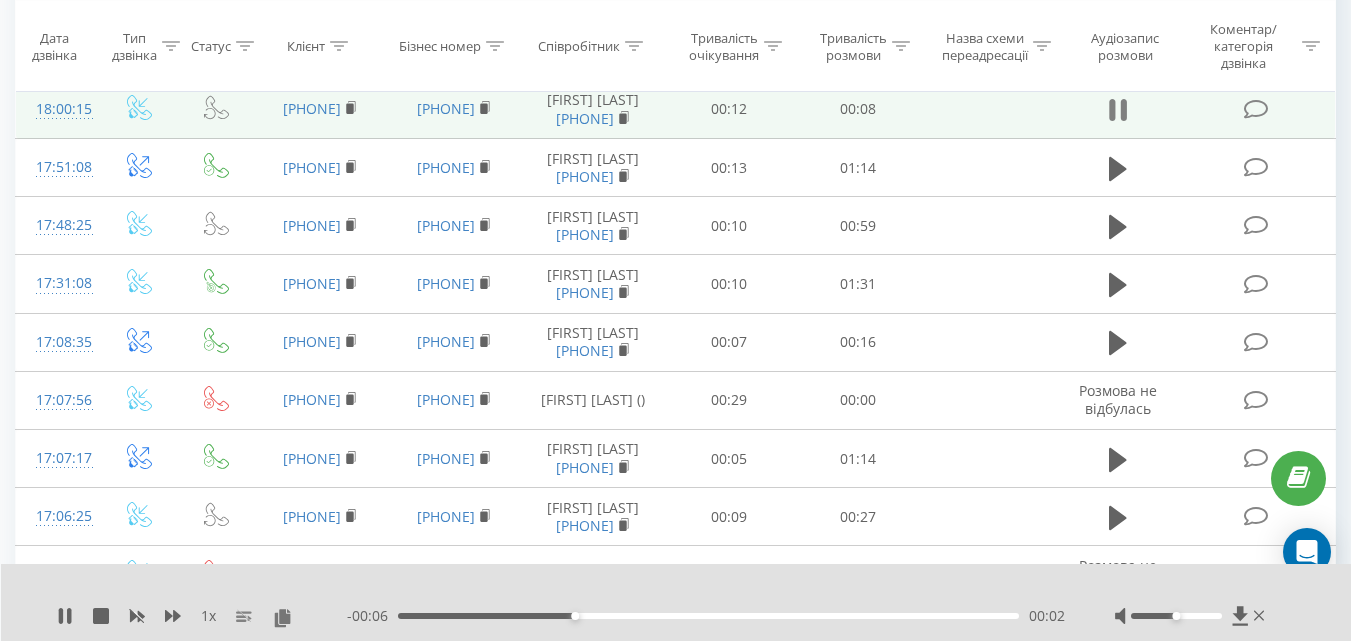 click 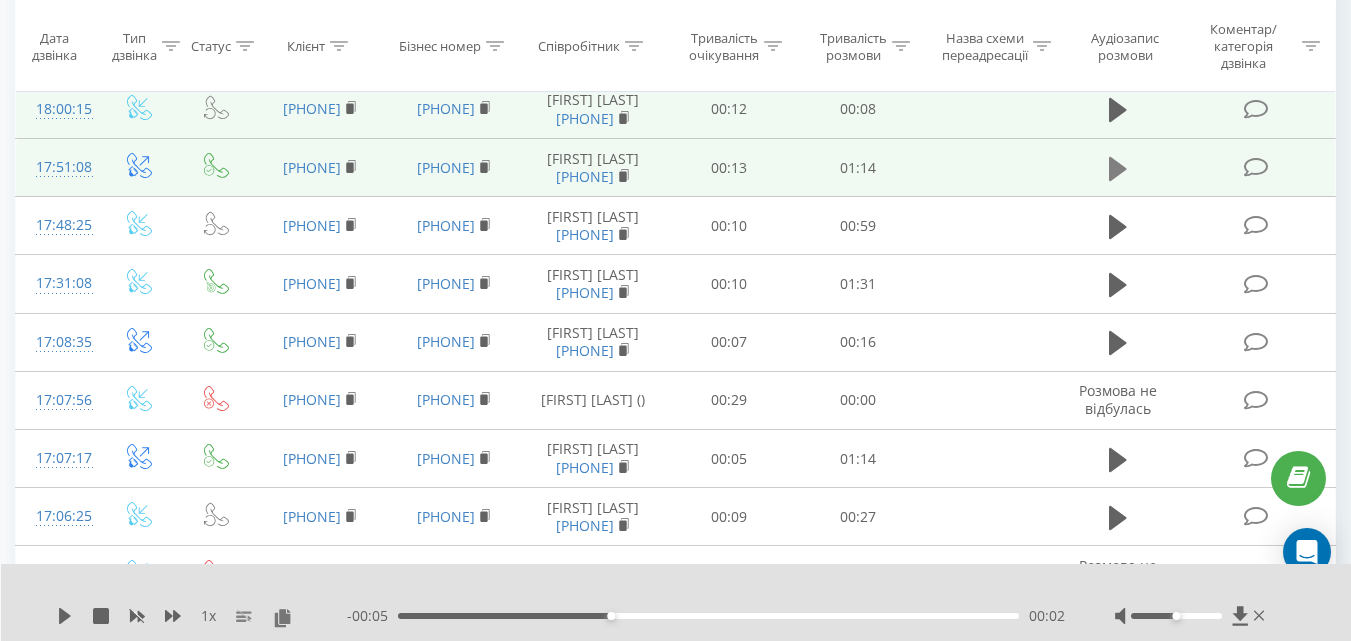 click 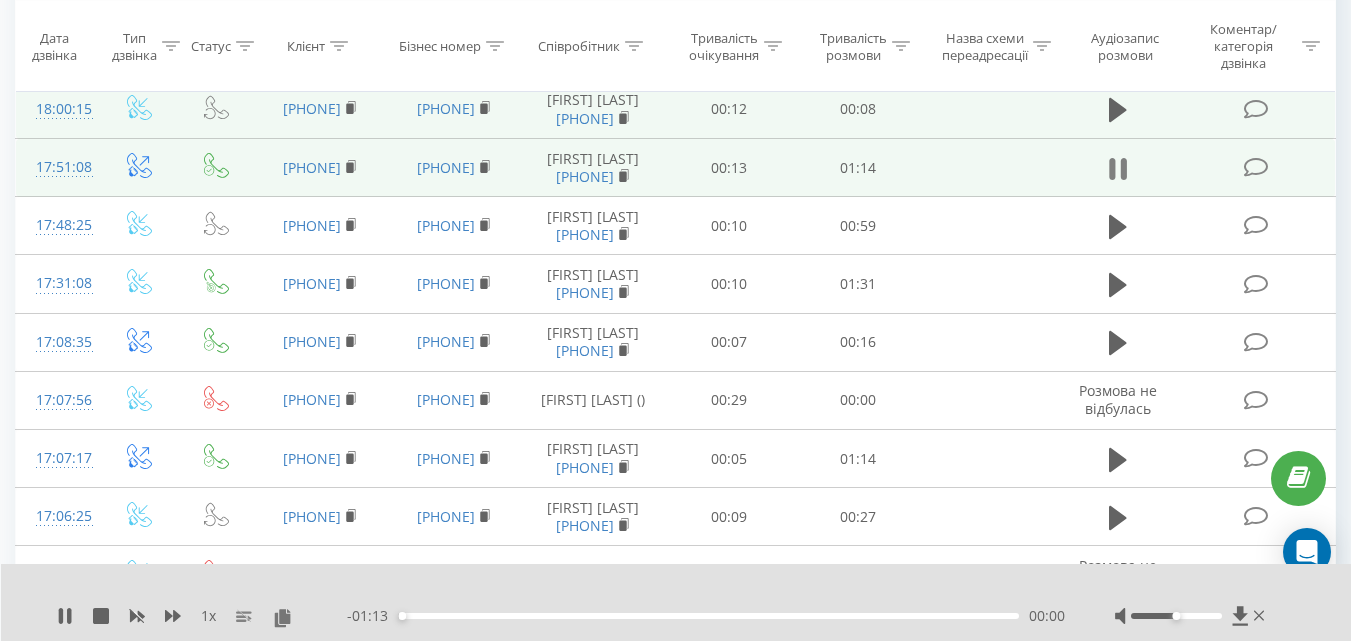 click 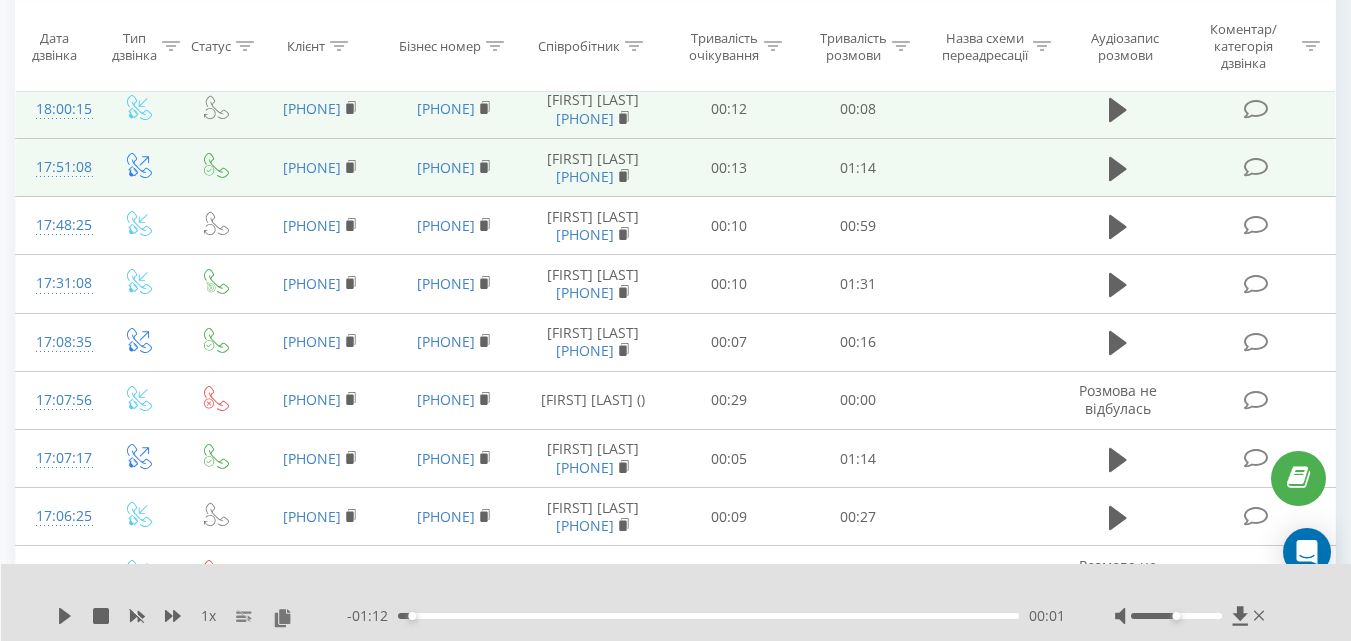 scroll, scrollTop: 1132, scrollLeft: 0, axis: vertical 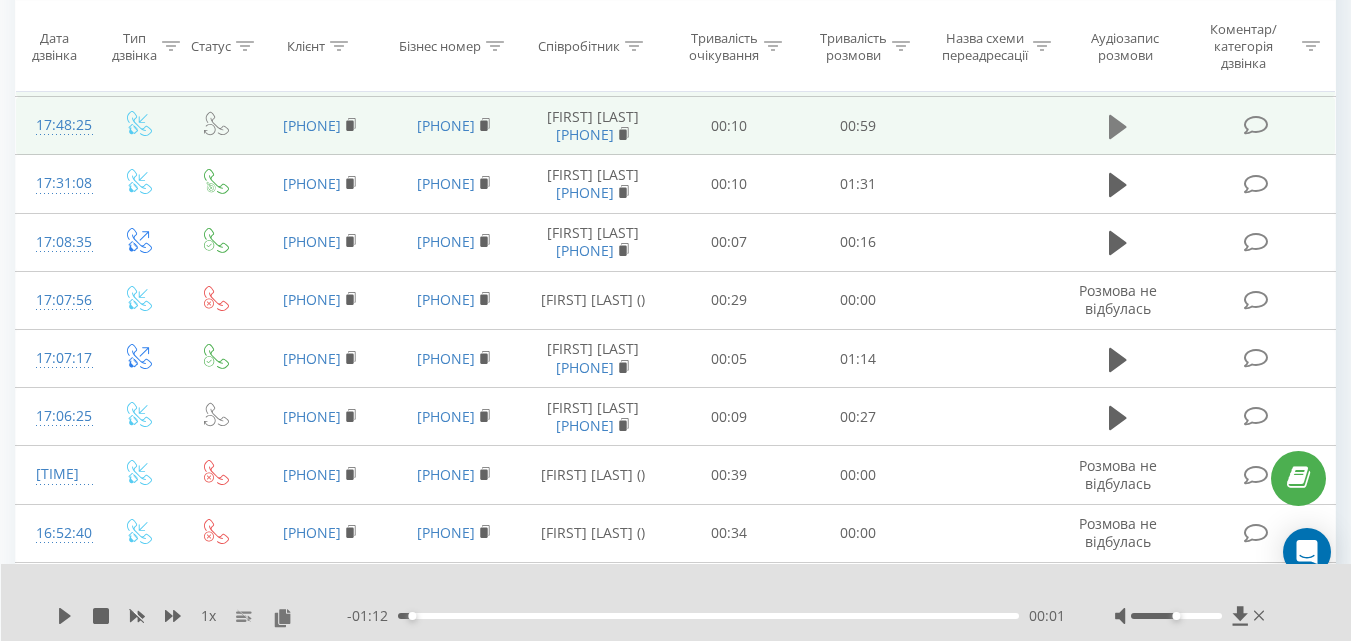 click 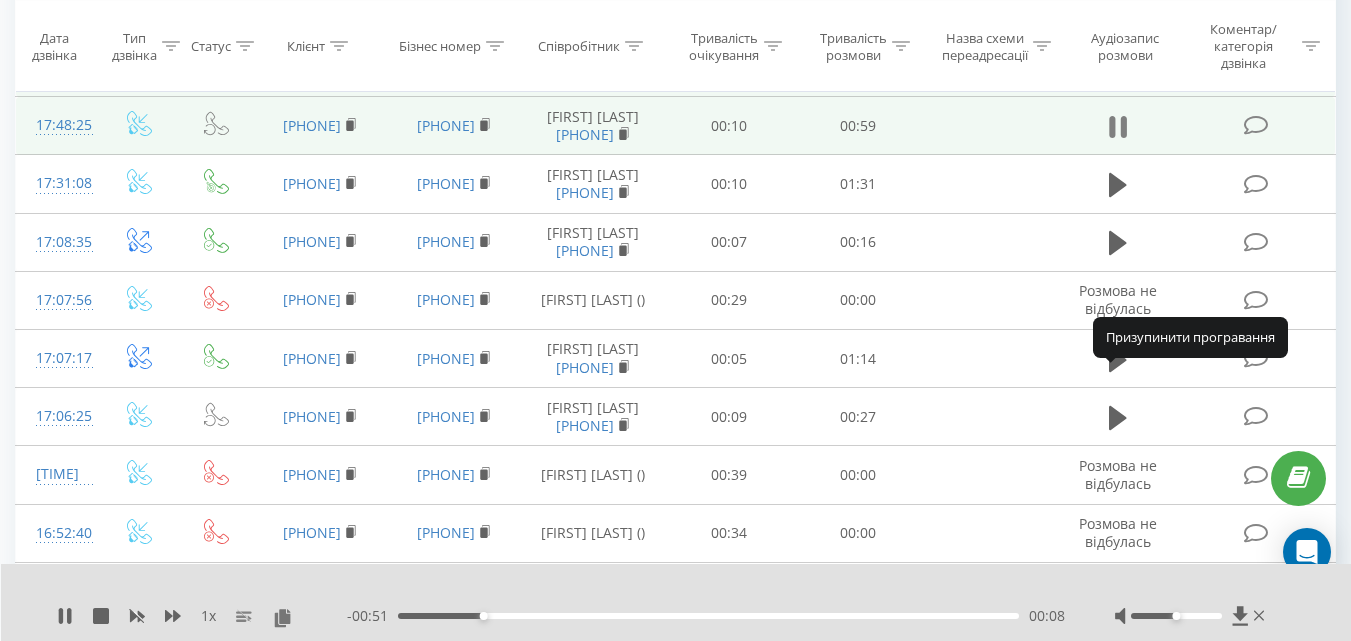 click 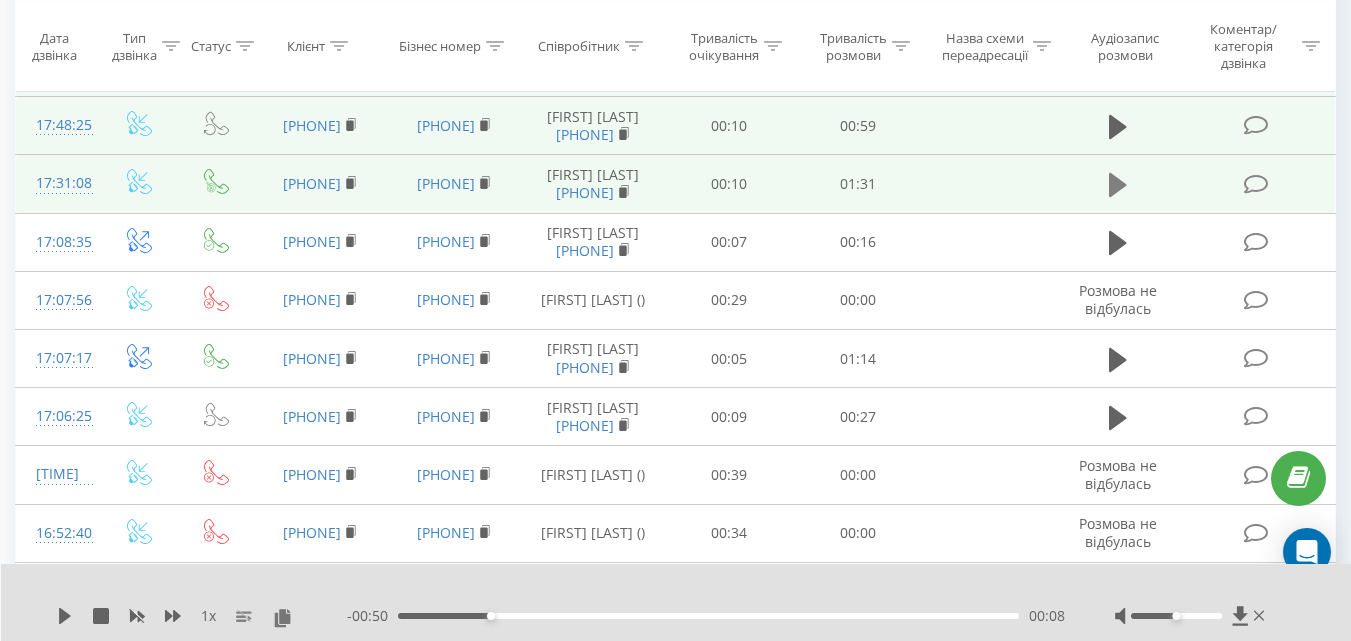click 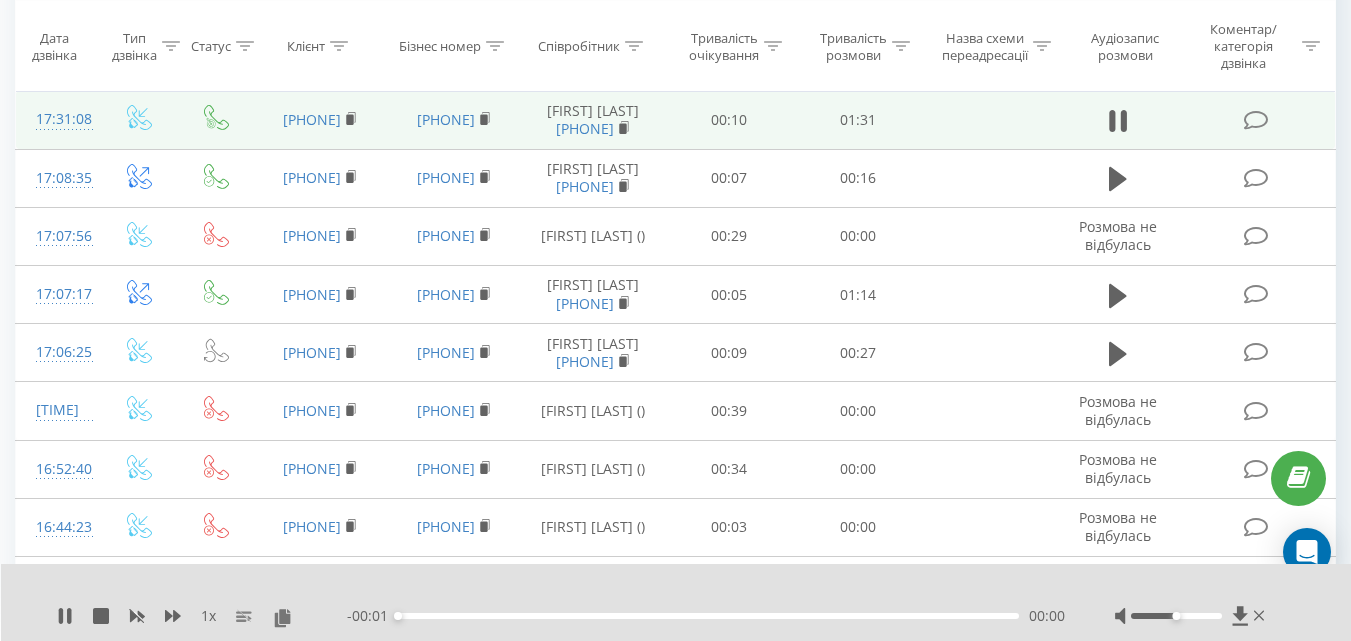 scroll, scrollTop: 1232, scrollLeft: 0, axis: vertical 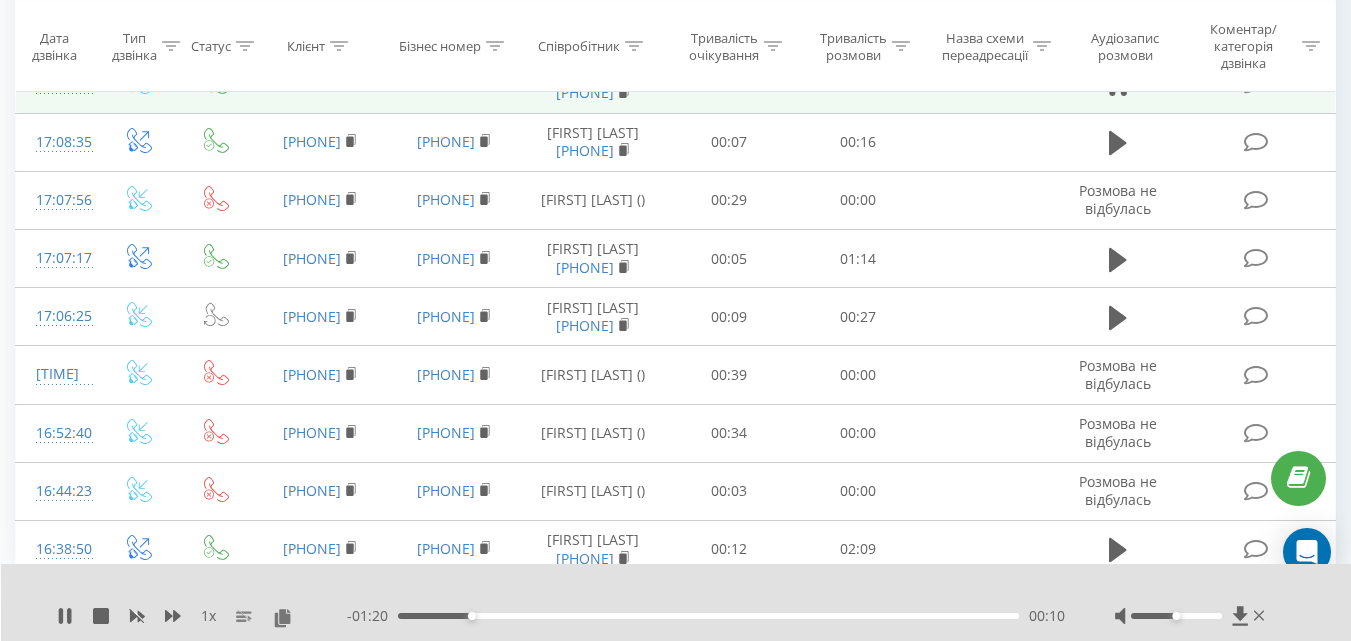 click on "00:10" at bounding box center [708, 616] 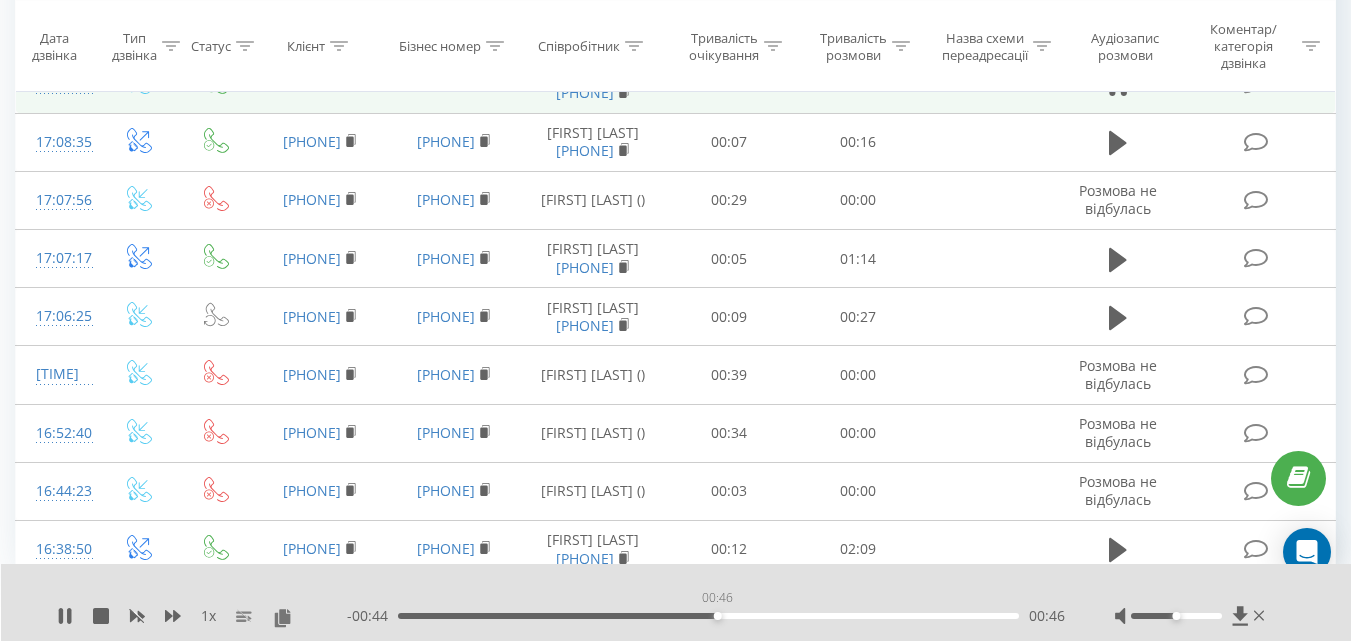 click on "00:46" at bounding box center [708, 616] 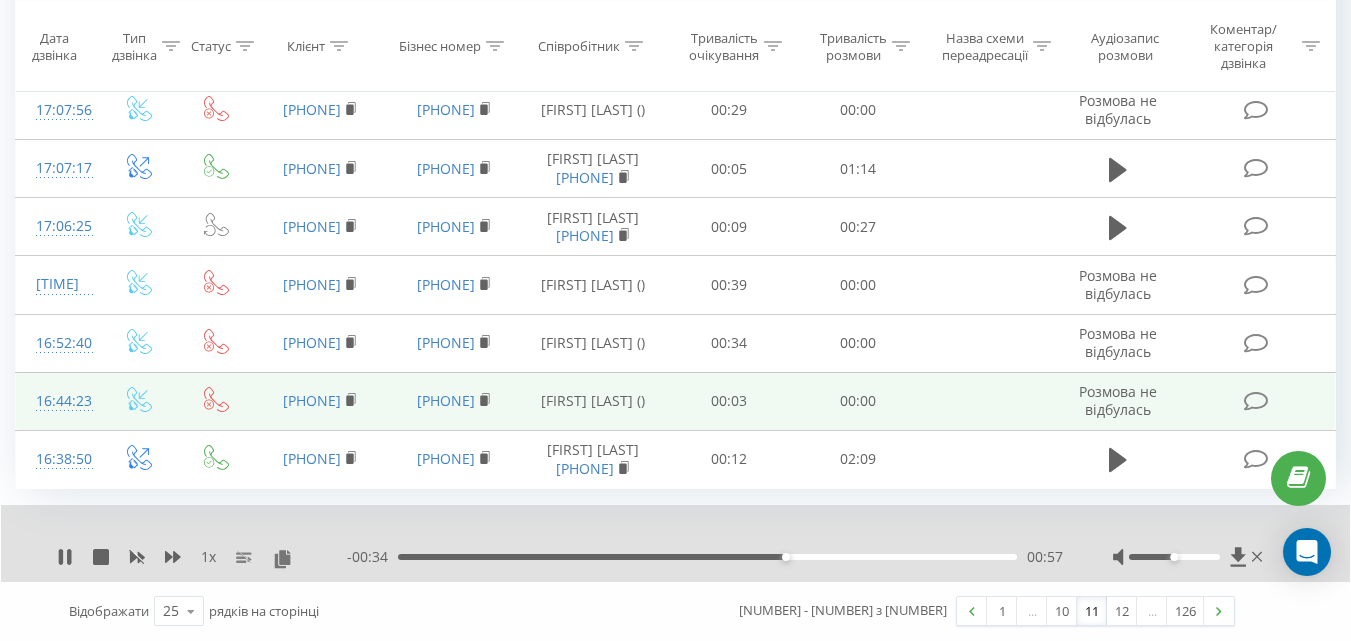 scroll, scrollTop: 1716, scrollLeft: 0, axis: vertical 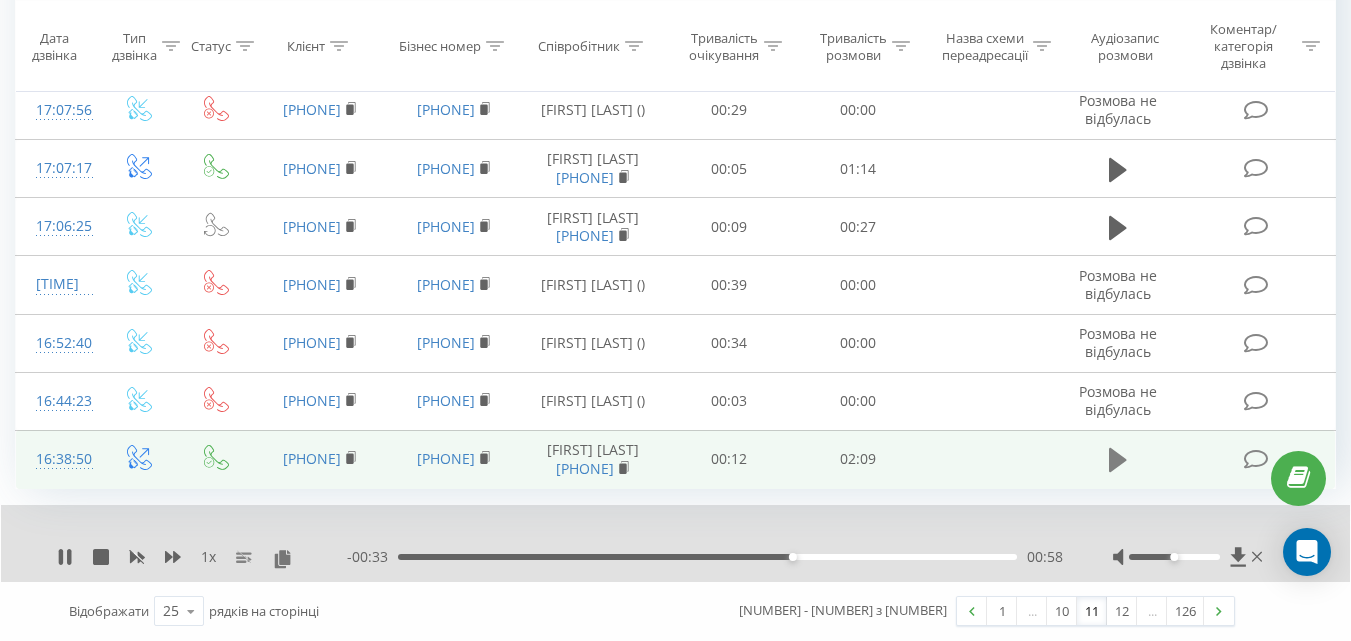 click 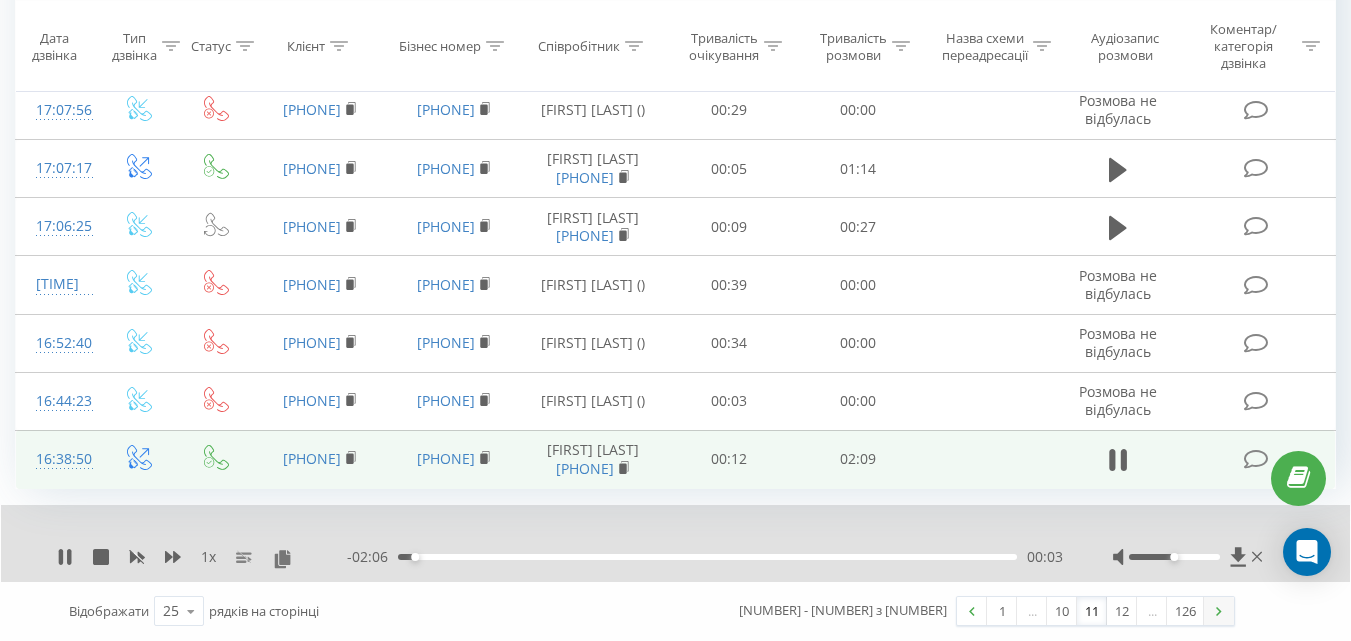 click at bounding box center [1219, 611] 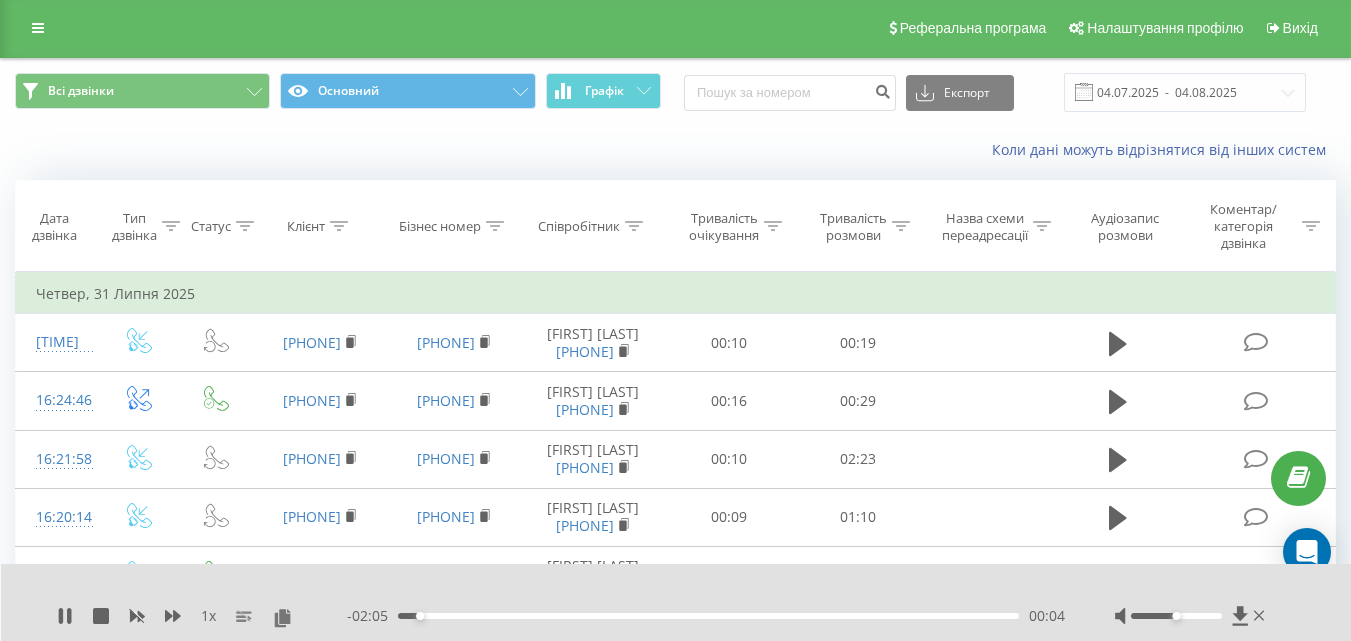 scroll, scrollTop: 0, scrollLeft: 0, axis: both 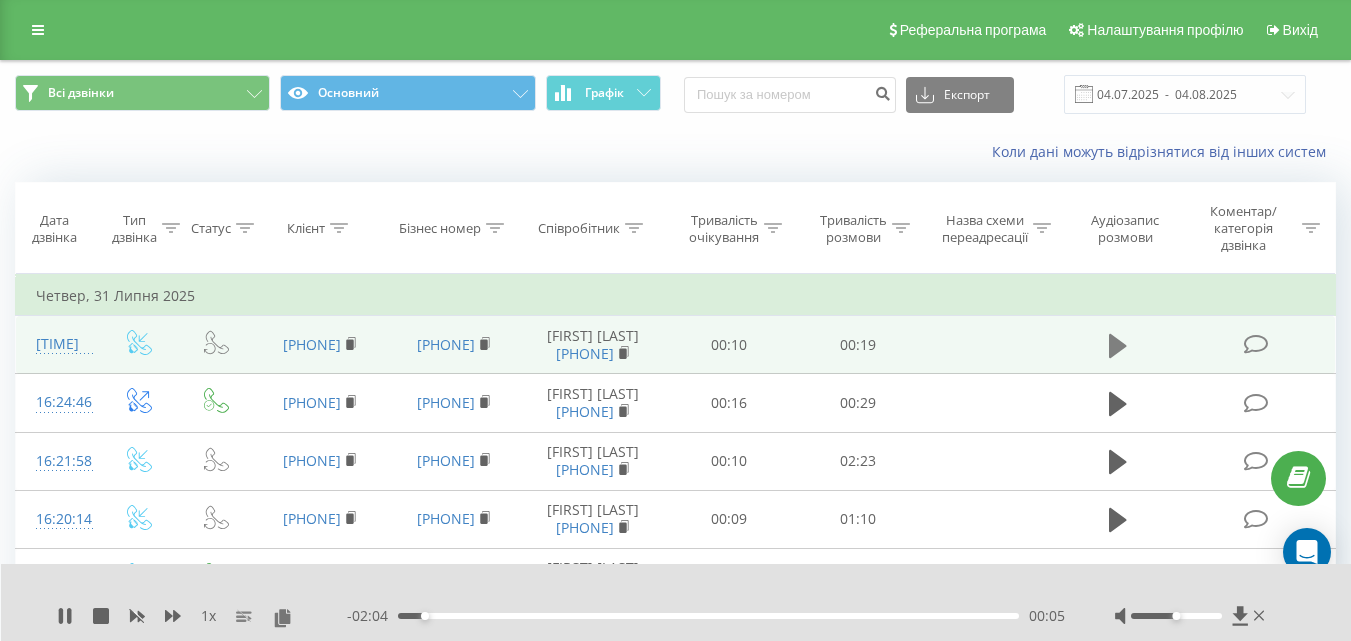 click 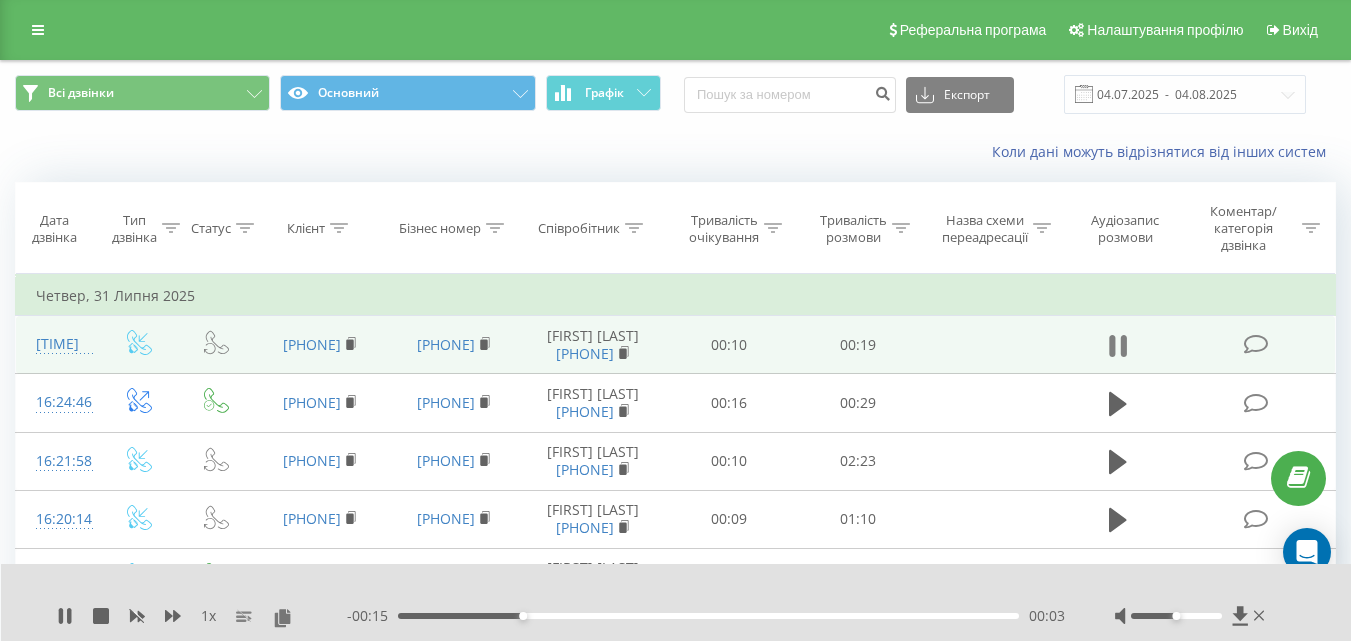 click 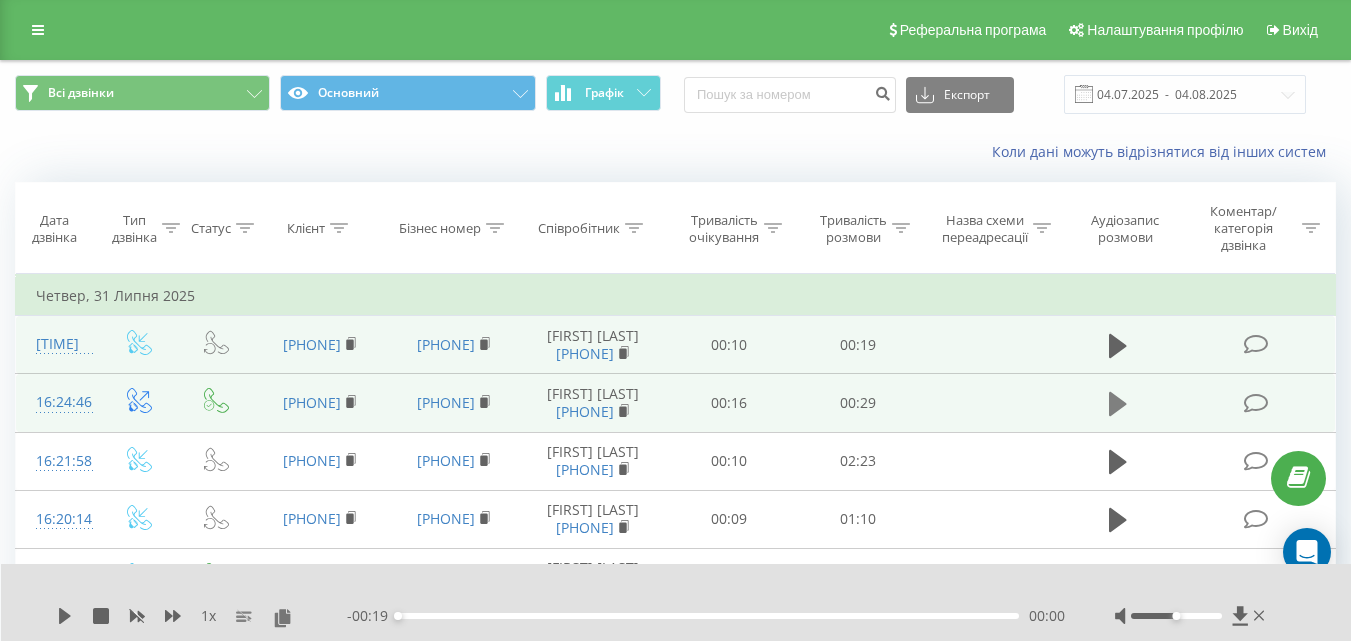 click 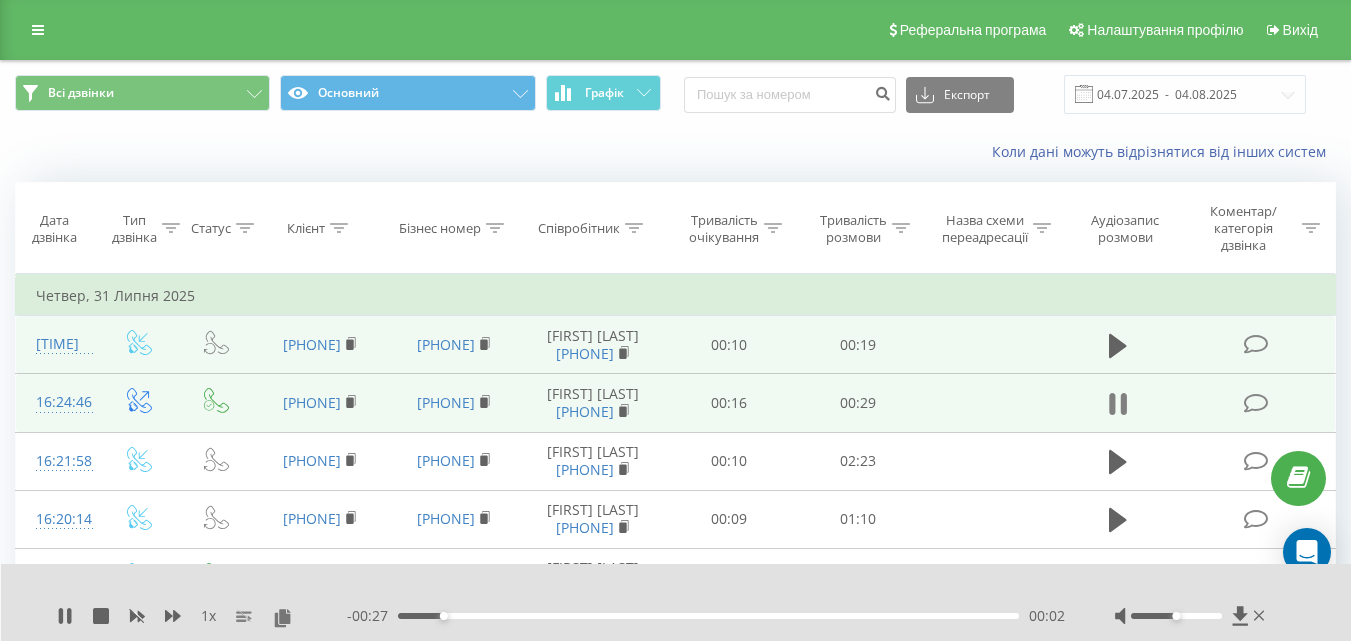 click 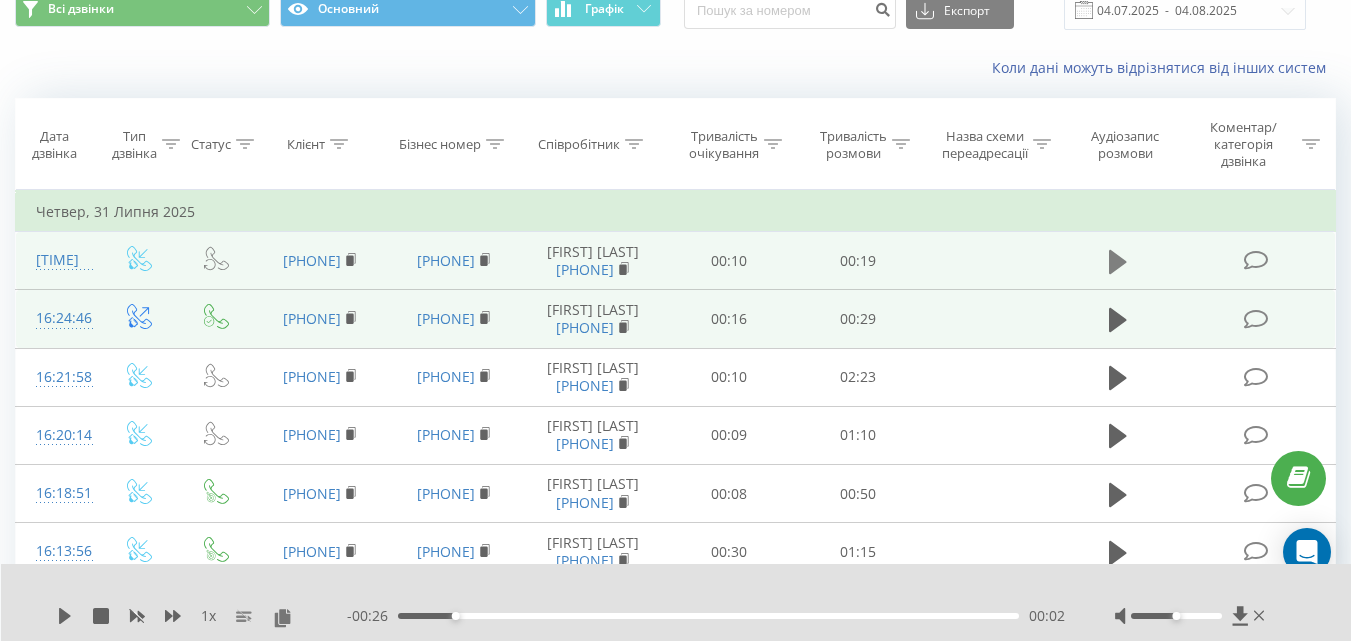 scroll, scrollTop: 100, scrollLeft: 0, axis: vertical 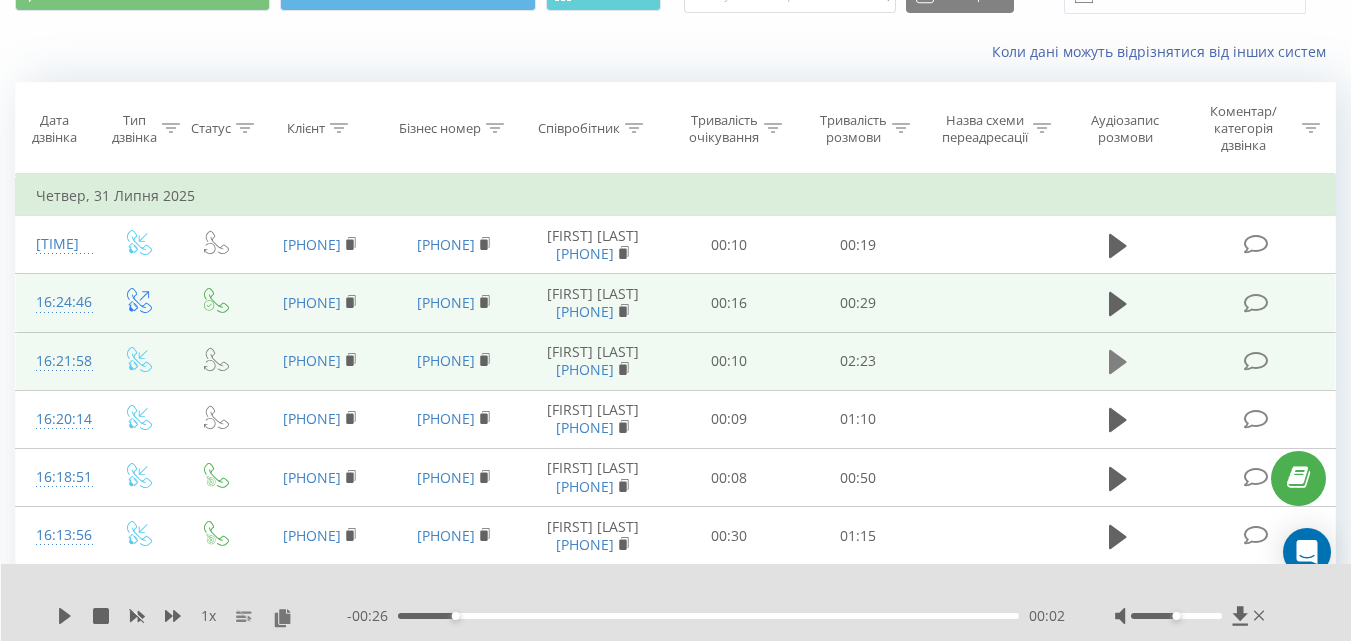 click 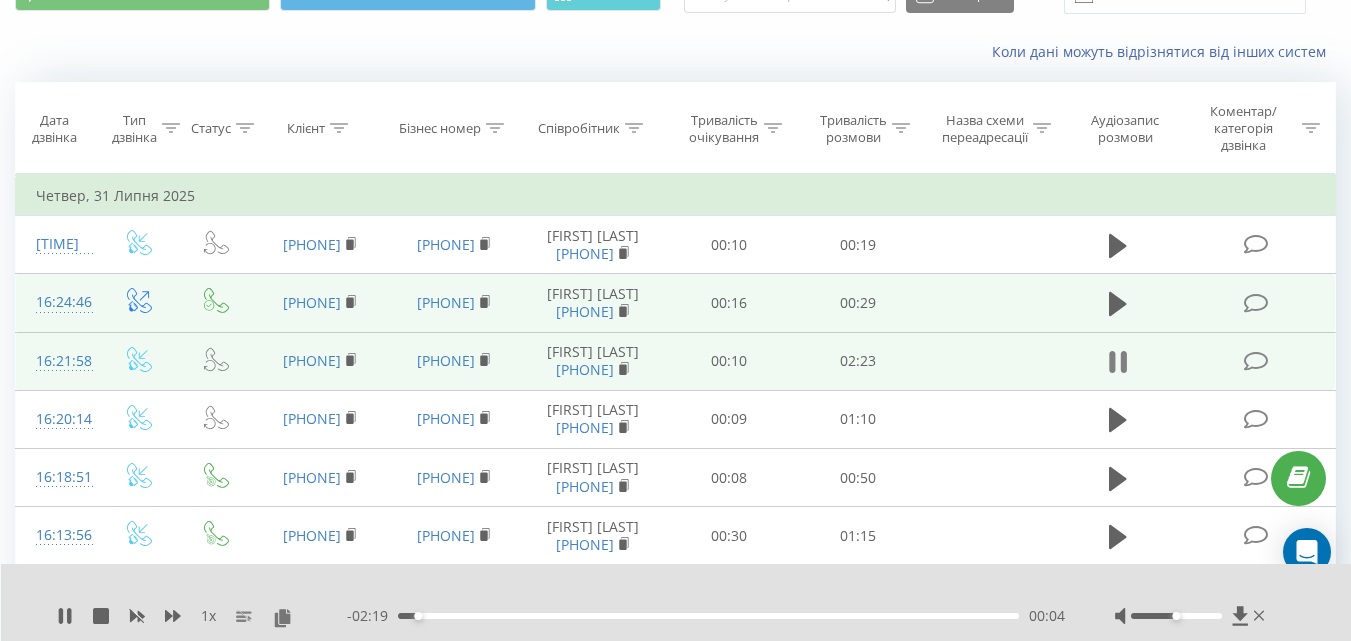 click 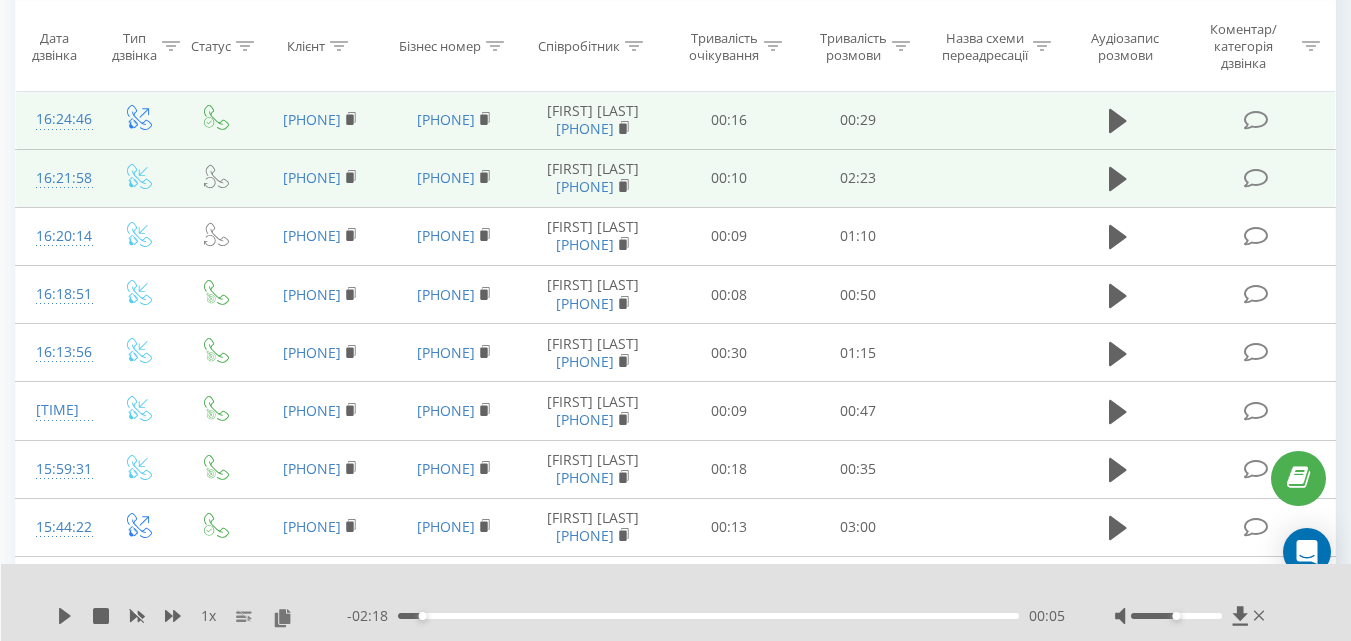 scroll, scrollTop: 300, scrollLeft: 0, axis: vertical 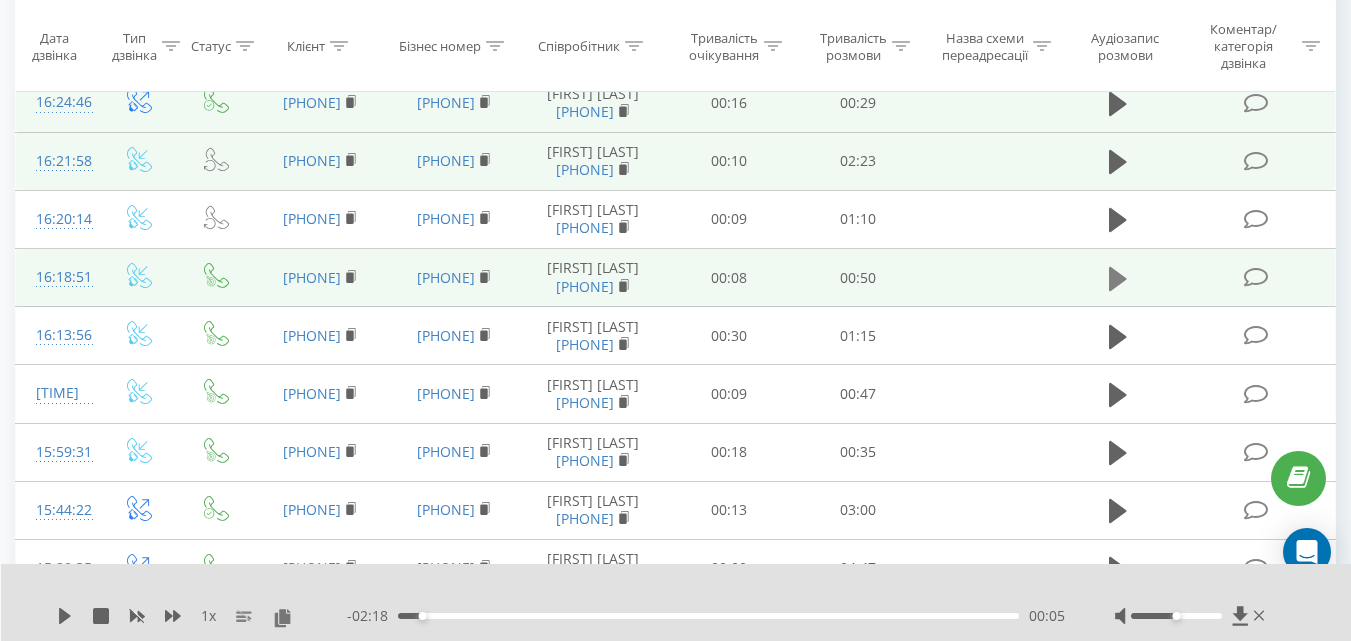 click 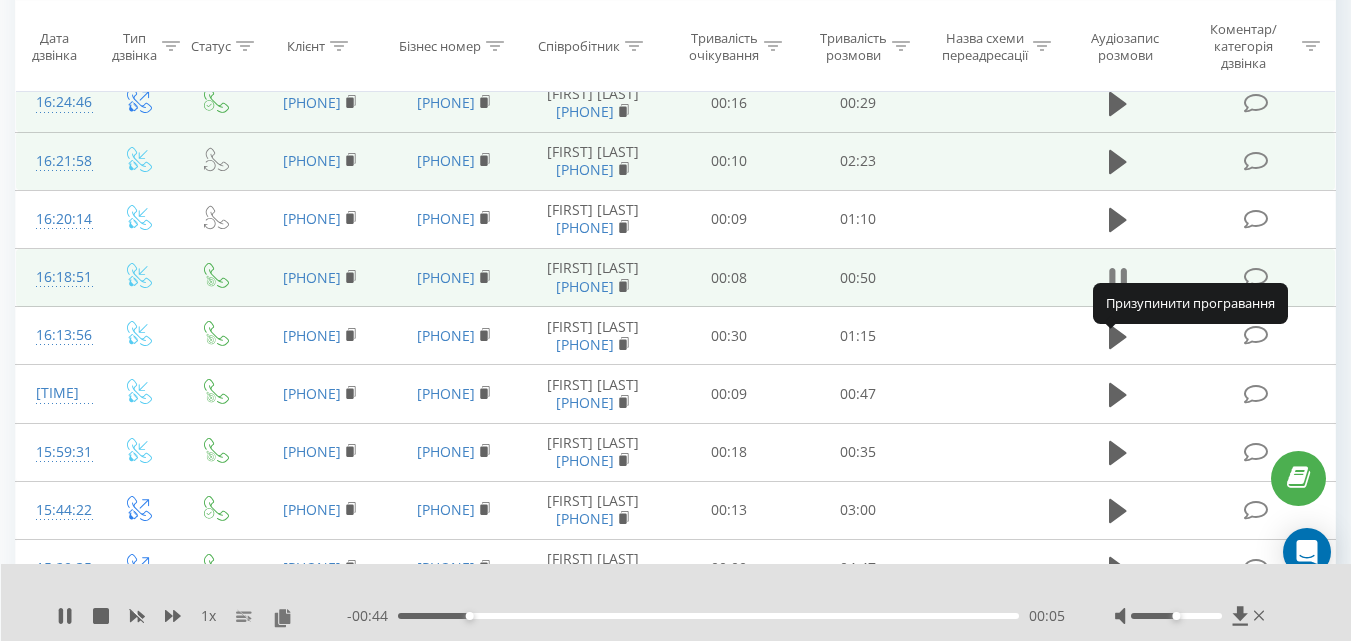 click 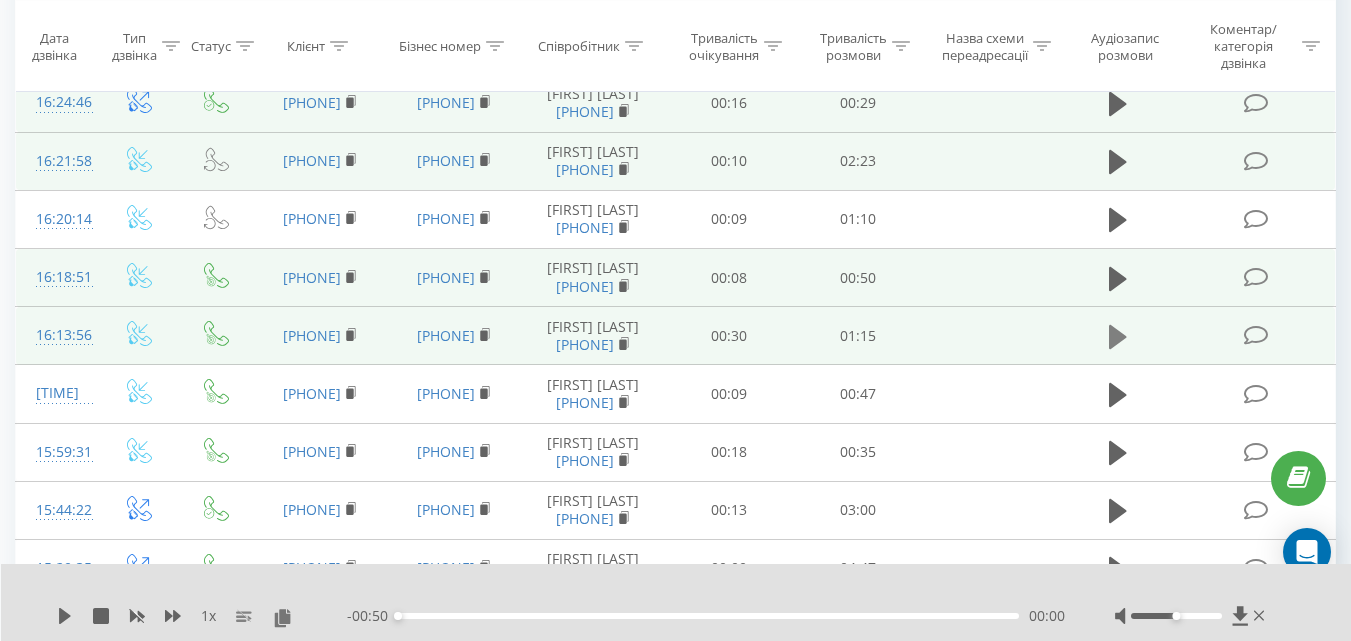 click 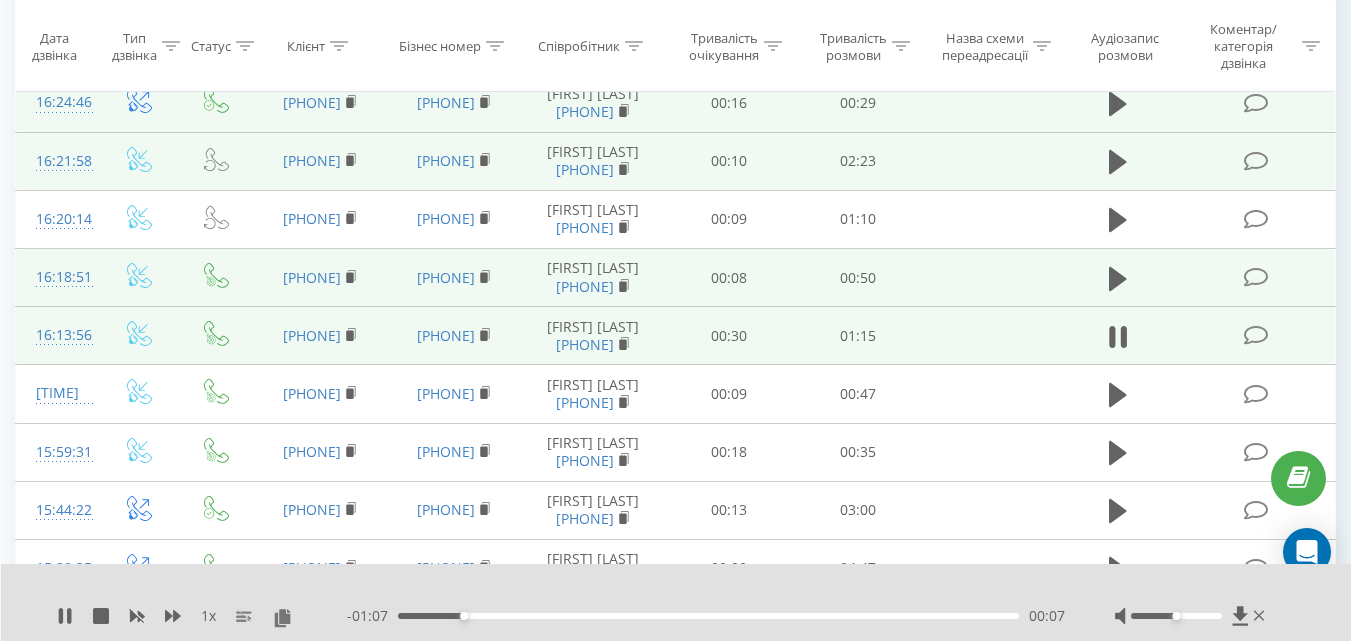 click on "00:07" at bounding box center (708, 616) 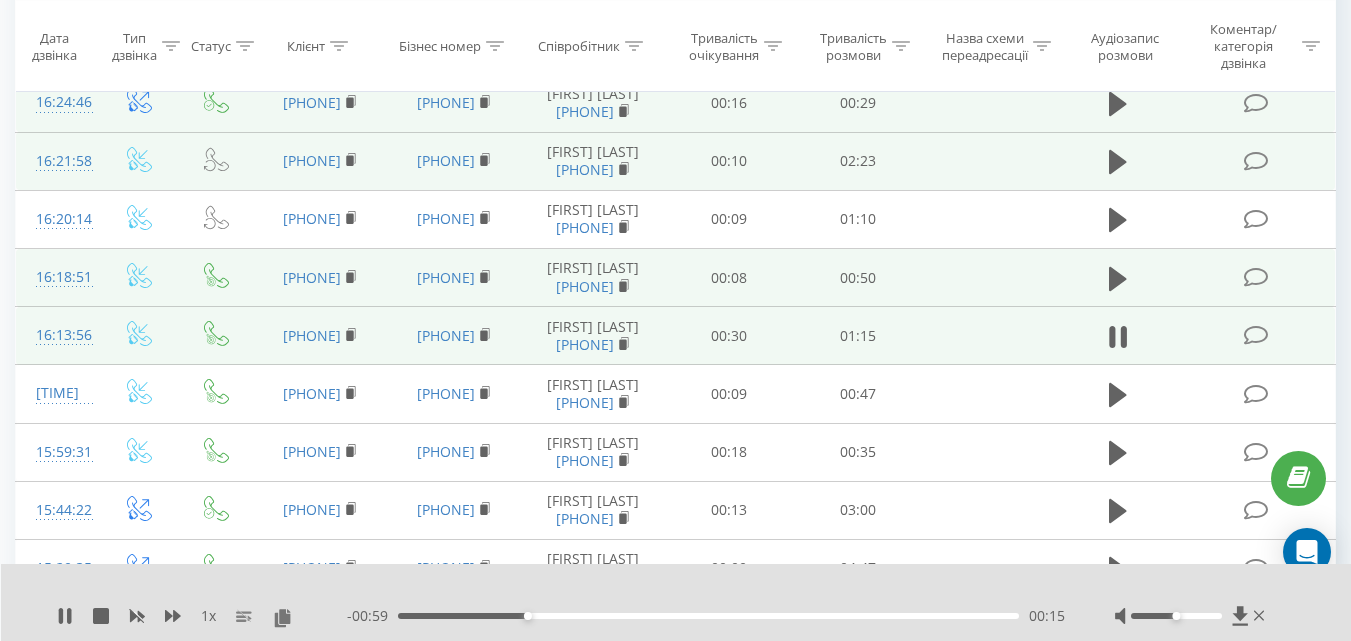 click on "00:15" at bounding box center [708, 616] 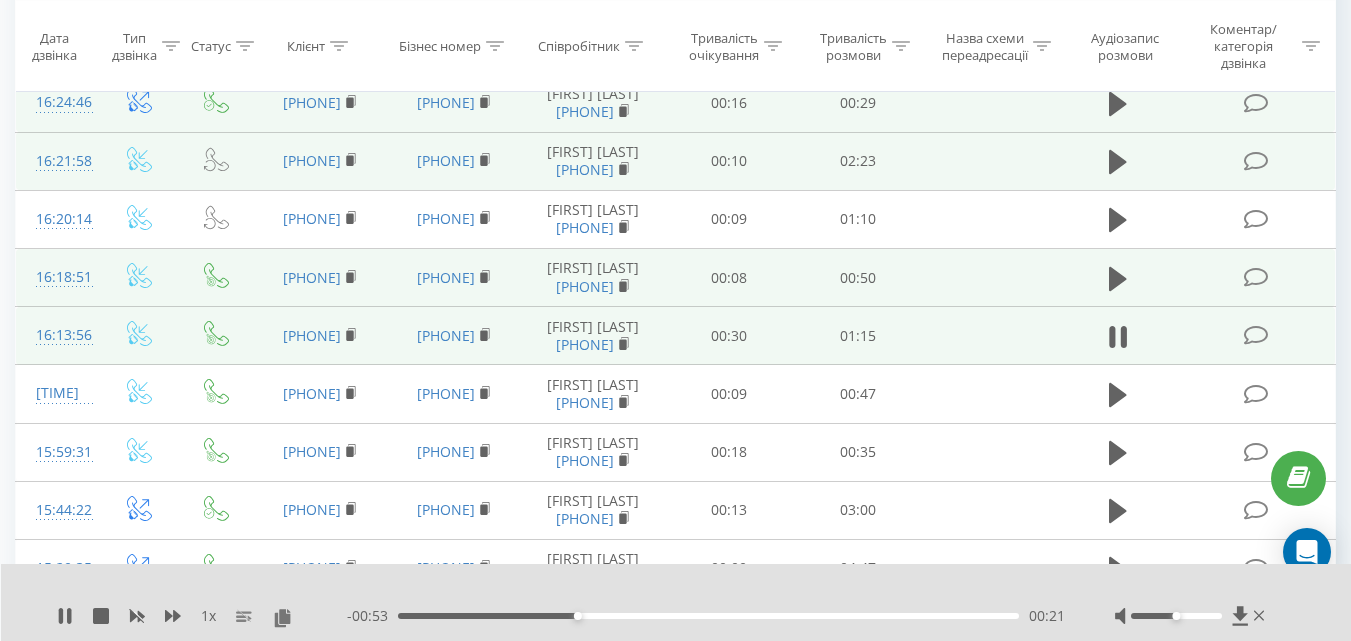 click on "00:21" at bounding box center (708, 616) 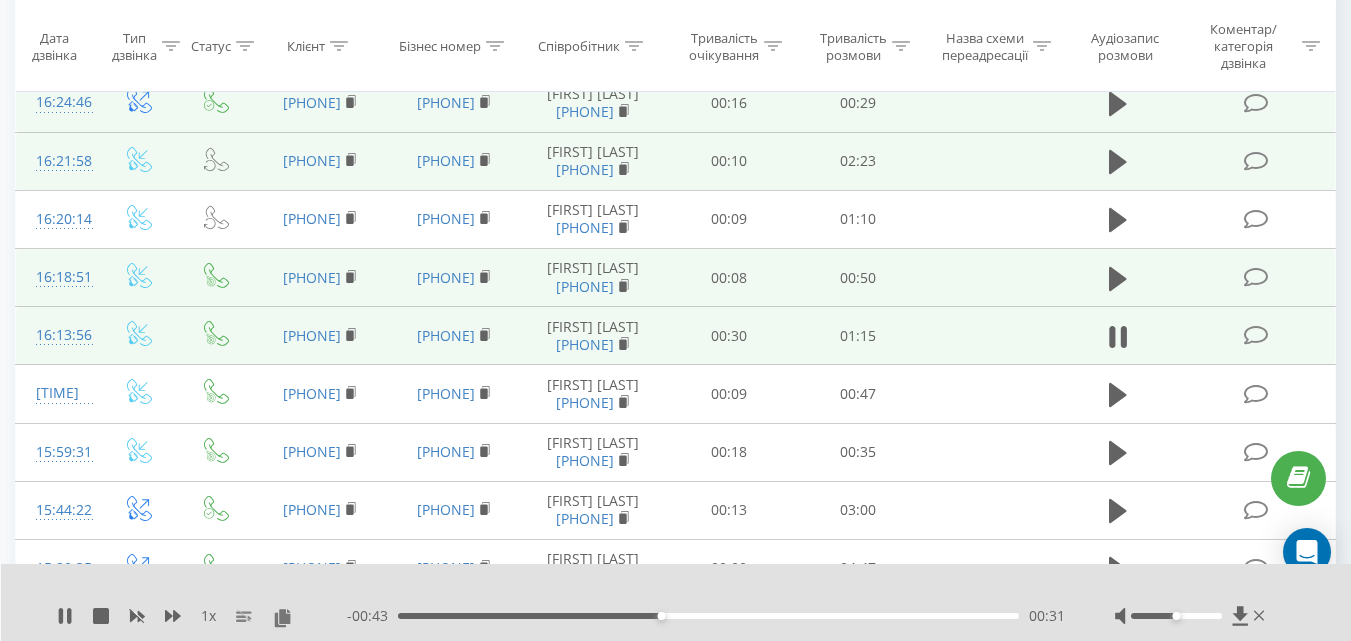 click on "00:31" at bounding box center [708, 616] 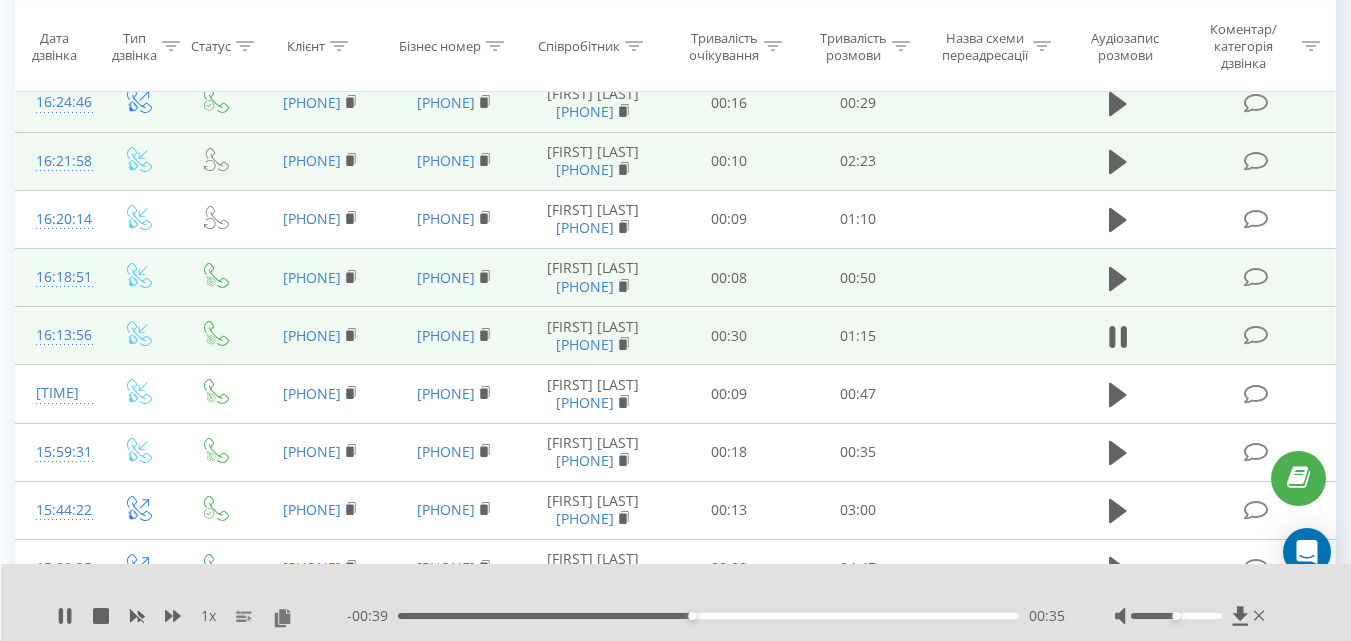 click on "00:35" at bounding box center (708, 616) 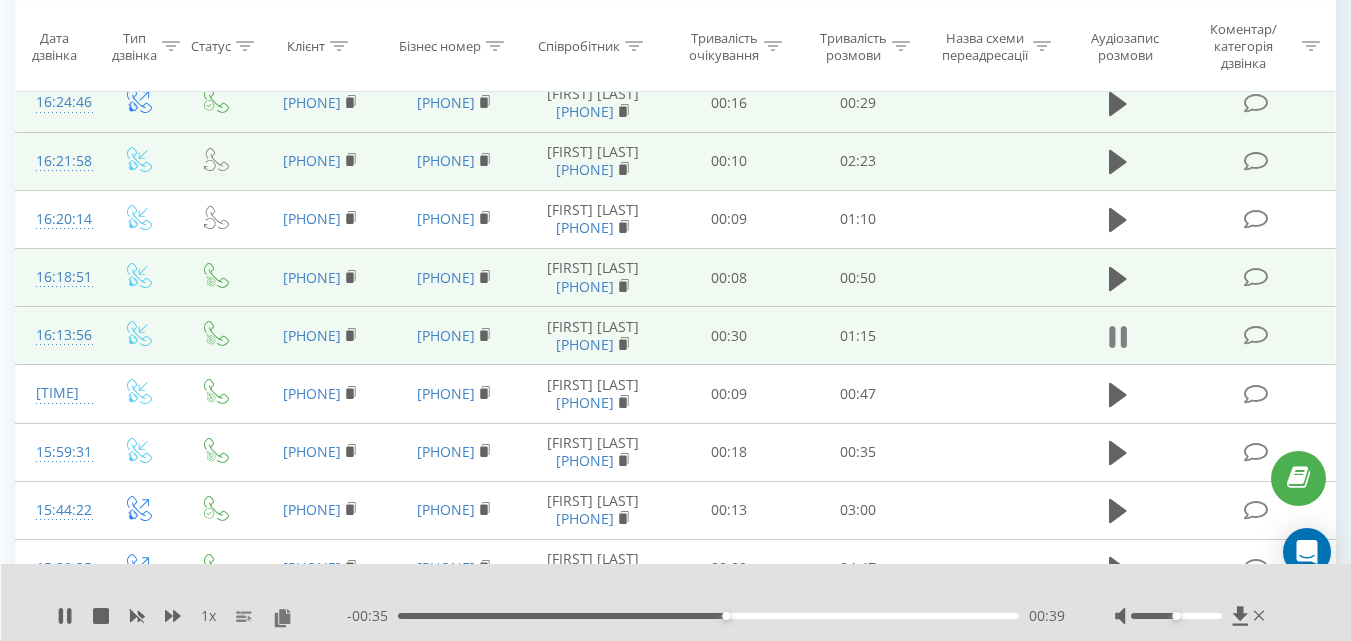 click 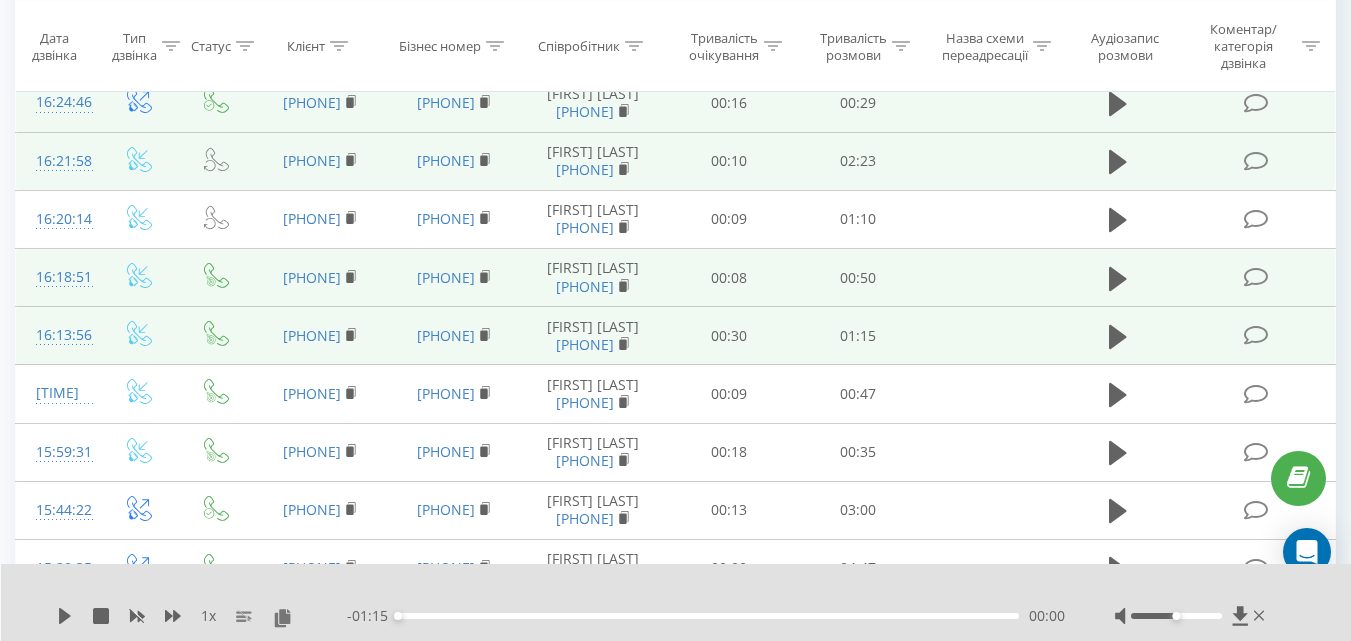 scroll, scrollTop: 400, scrollLeft: 0, axis: vertical 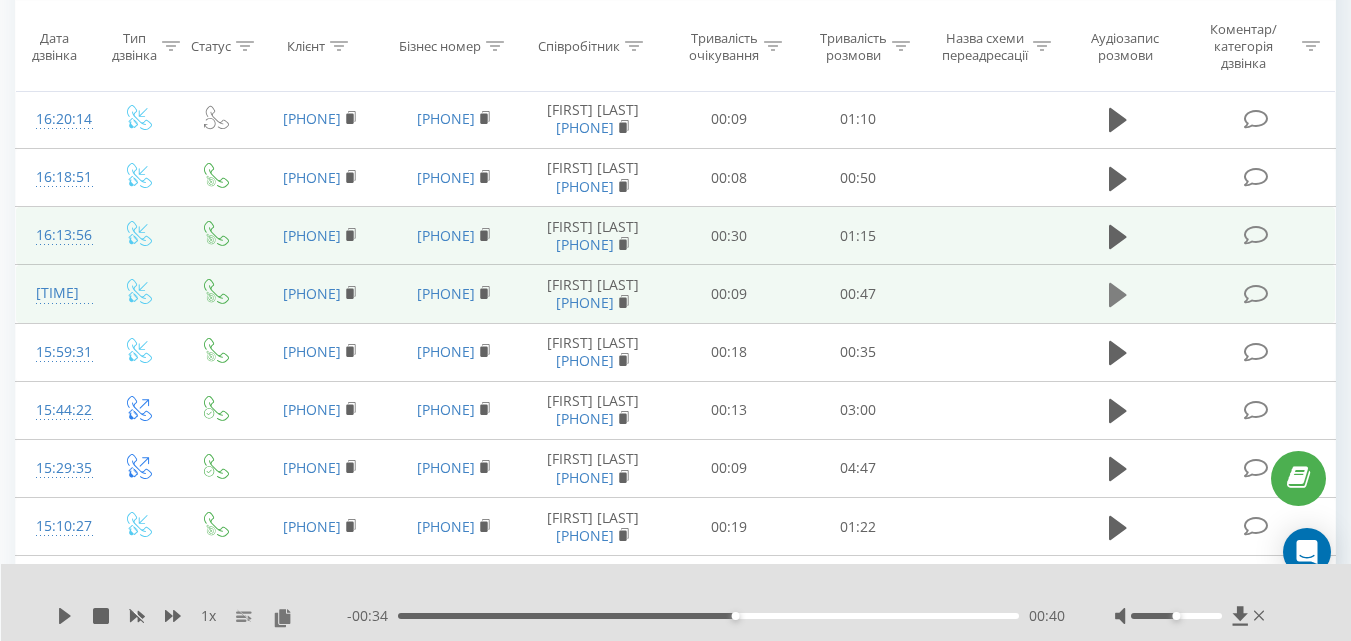click 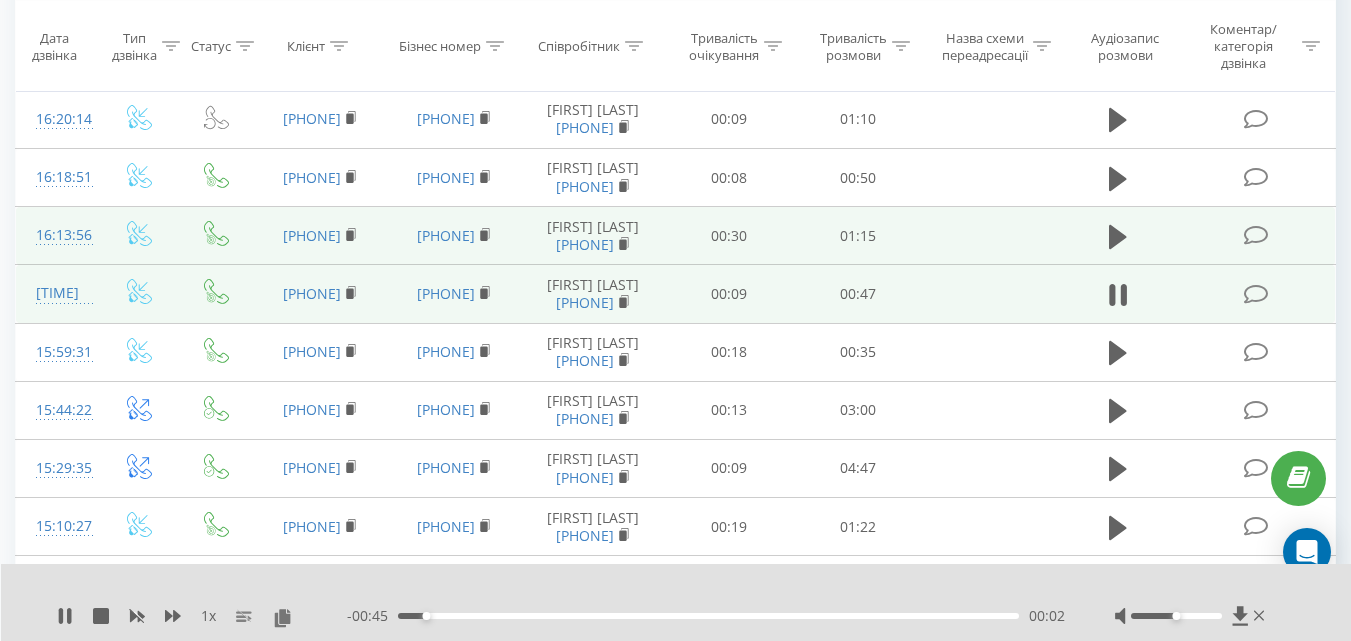 click on "- [TIME] [TIME]   [TIME]" at bounding box center (706, 616) 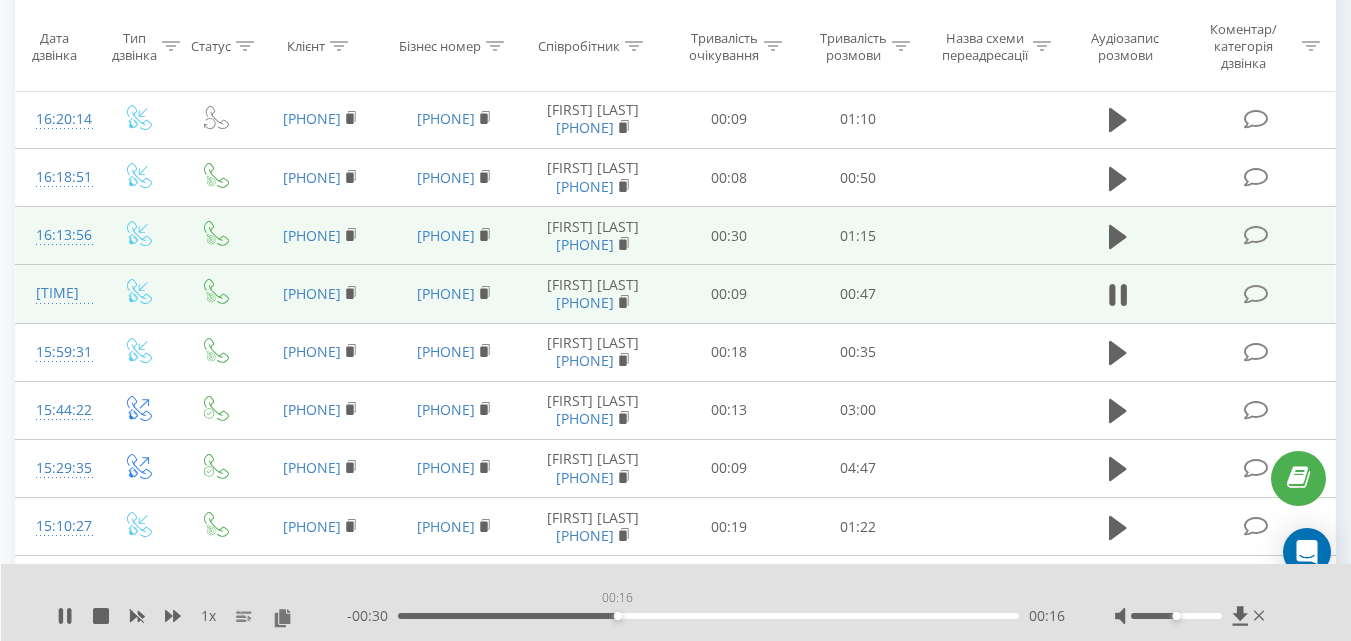 click on "00:16" at bounding box center (708, 616) 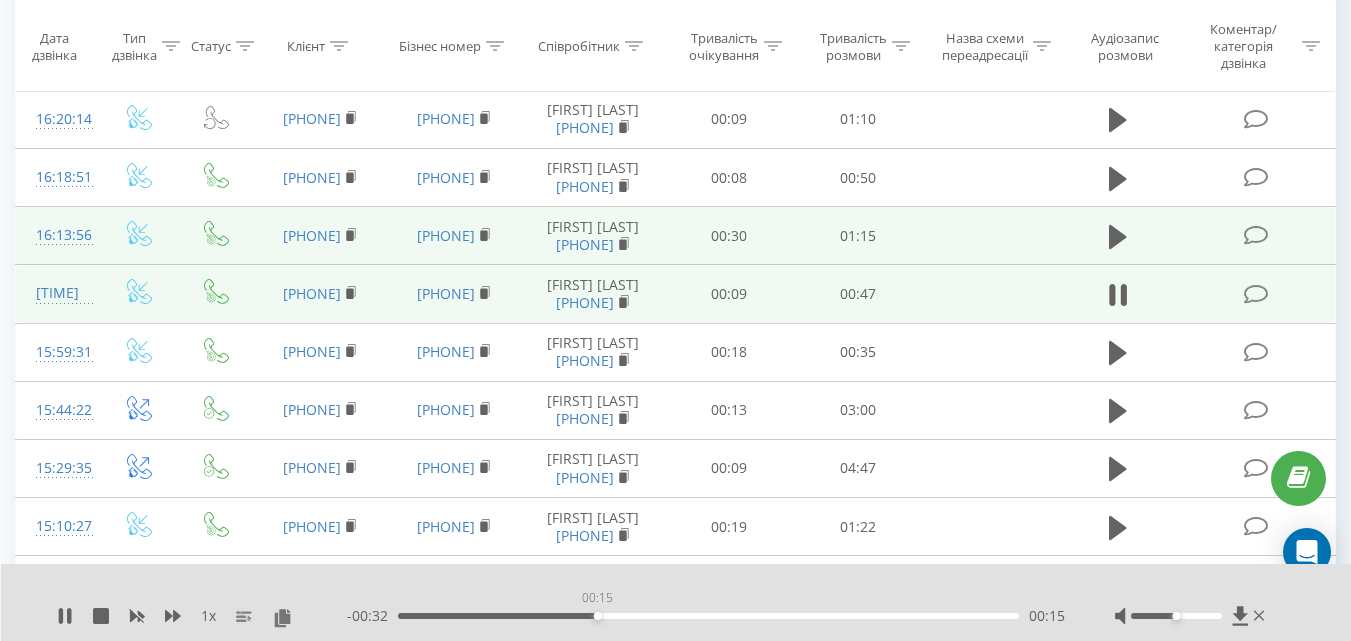 click on "00:15" at bounding box center (708, 616) 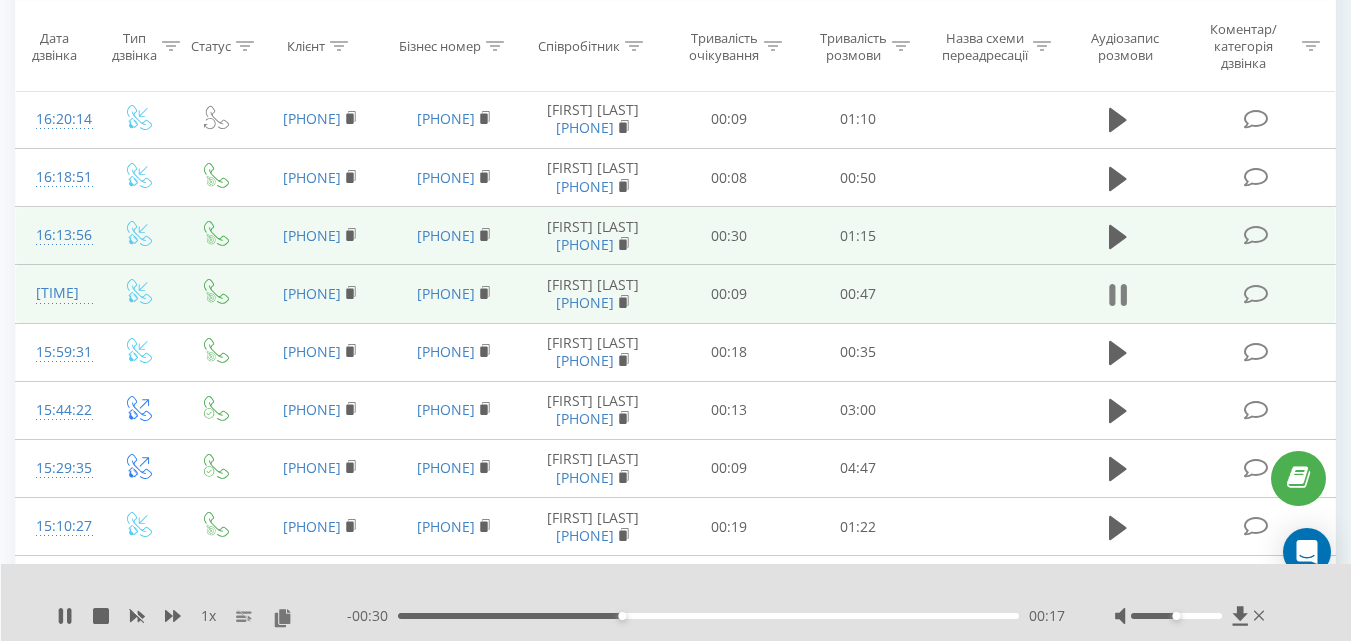 click 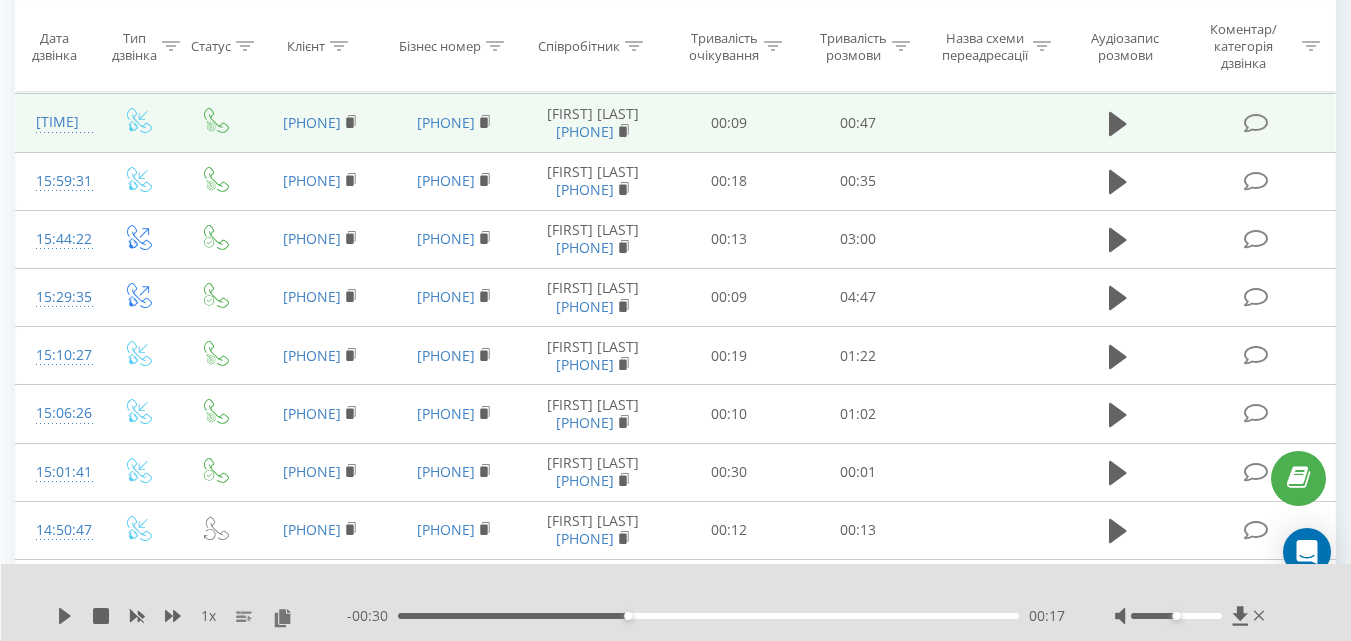 scroll, scrollTop: 600, scrollLeft: 0, axis: vertical 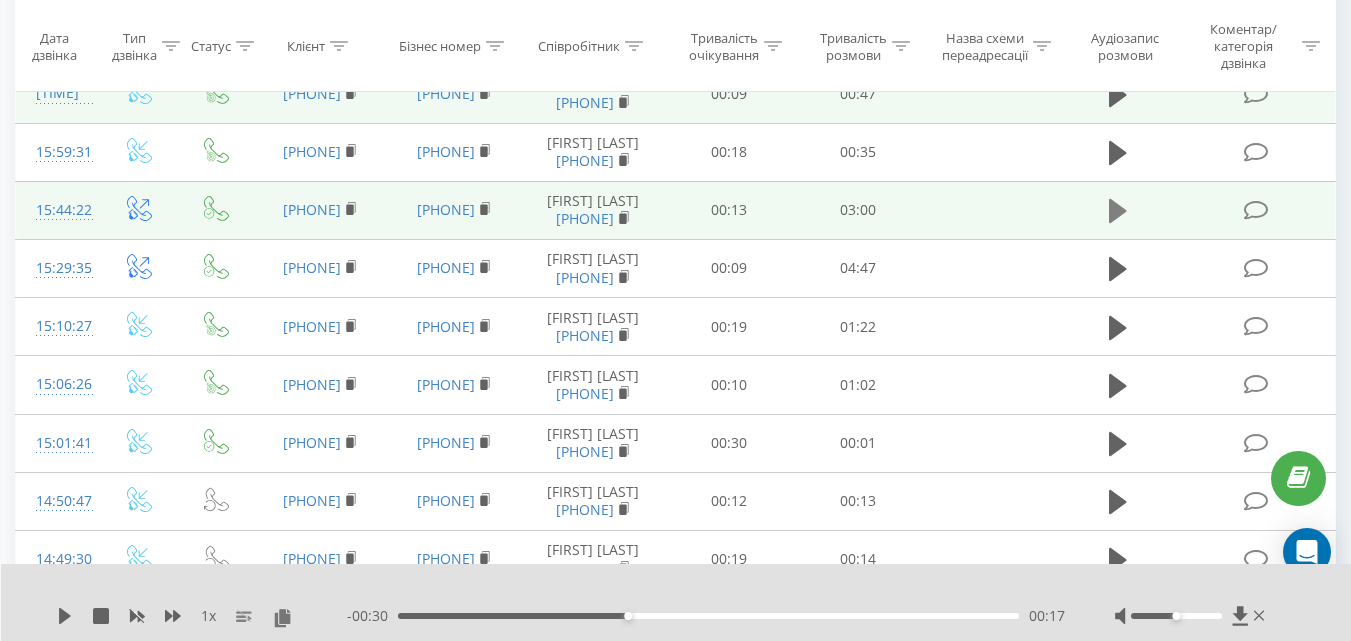 click at bounding box center (1118, 211) 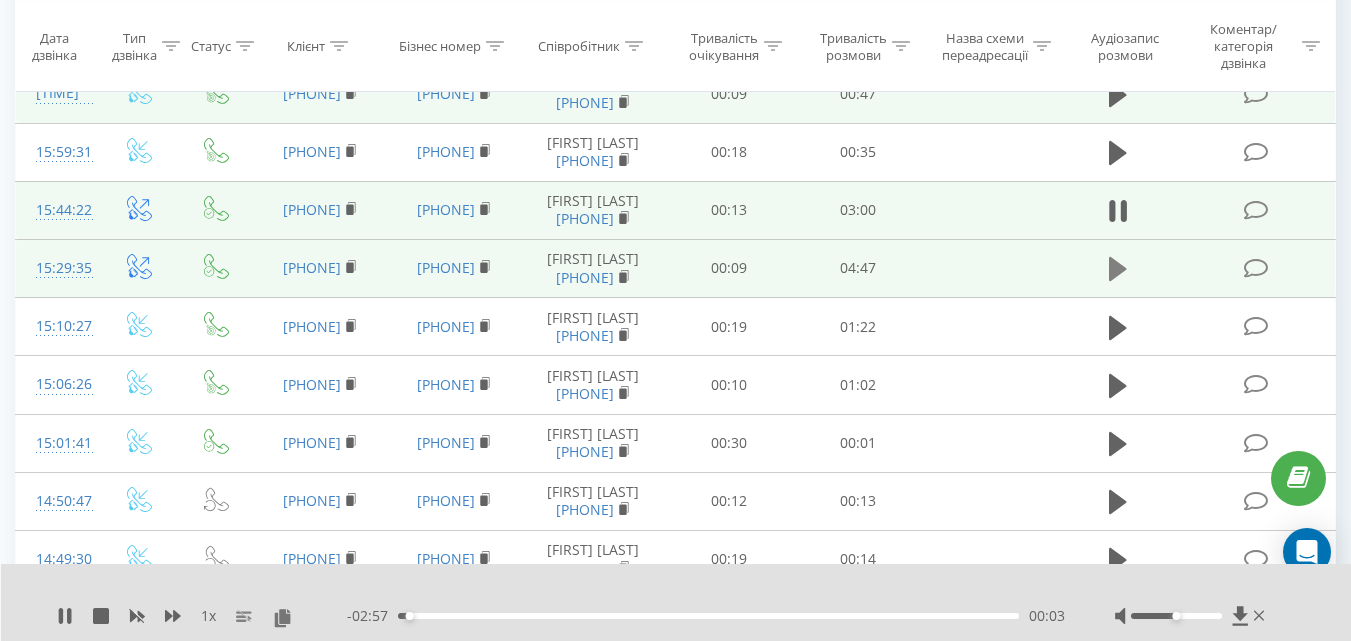 click 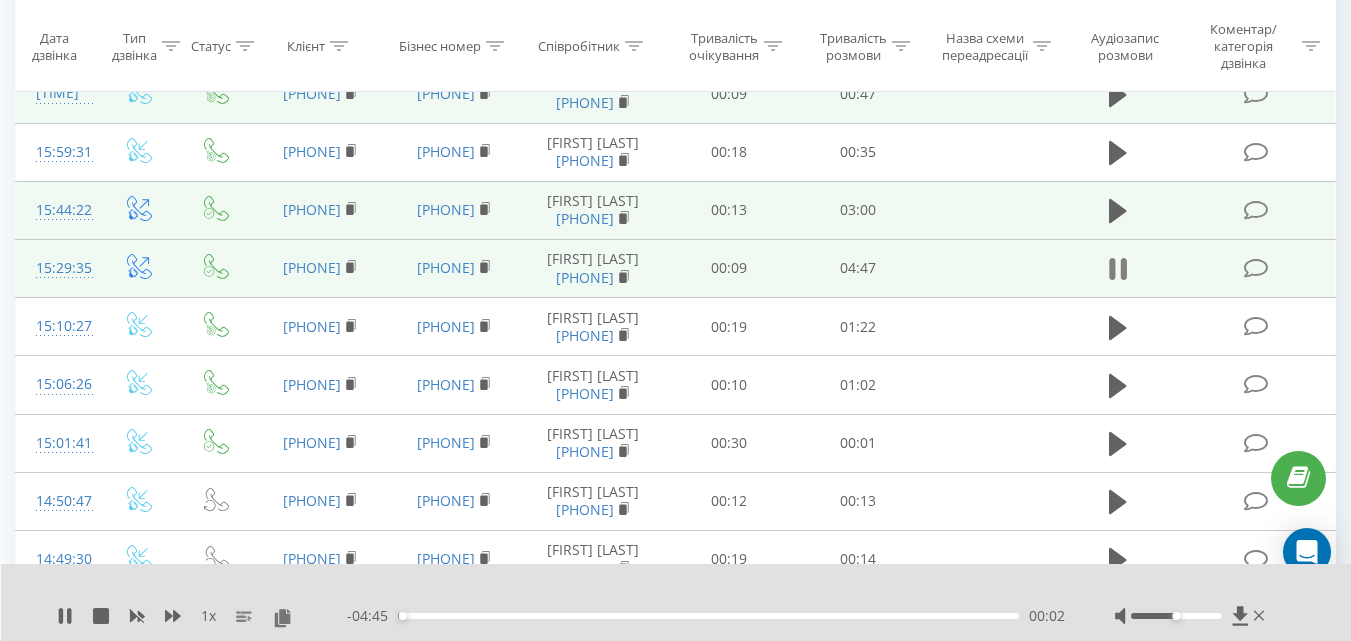click 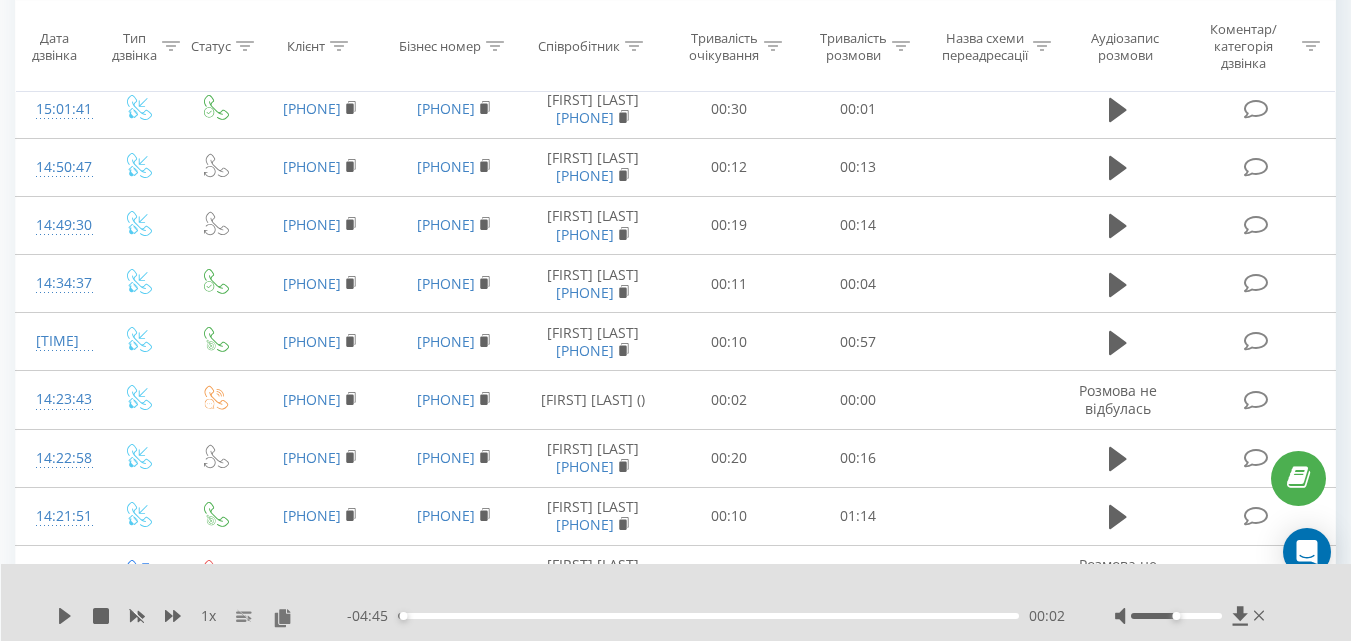 scroll, scrollTop: 900, scrollLeft: 0, axis: vertical 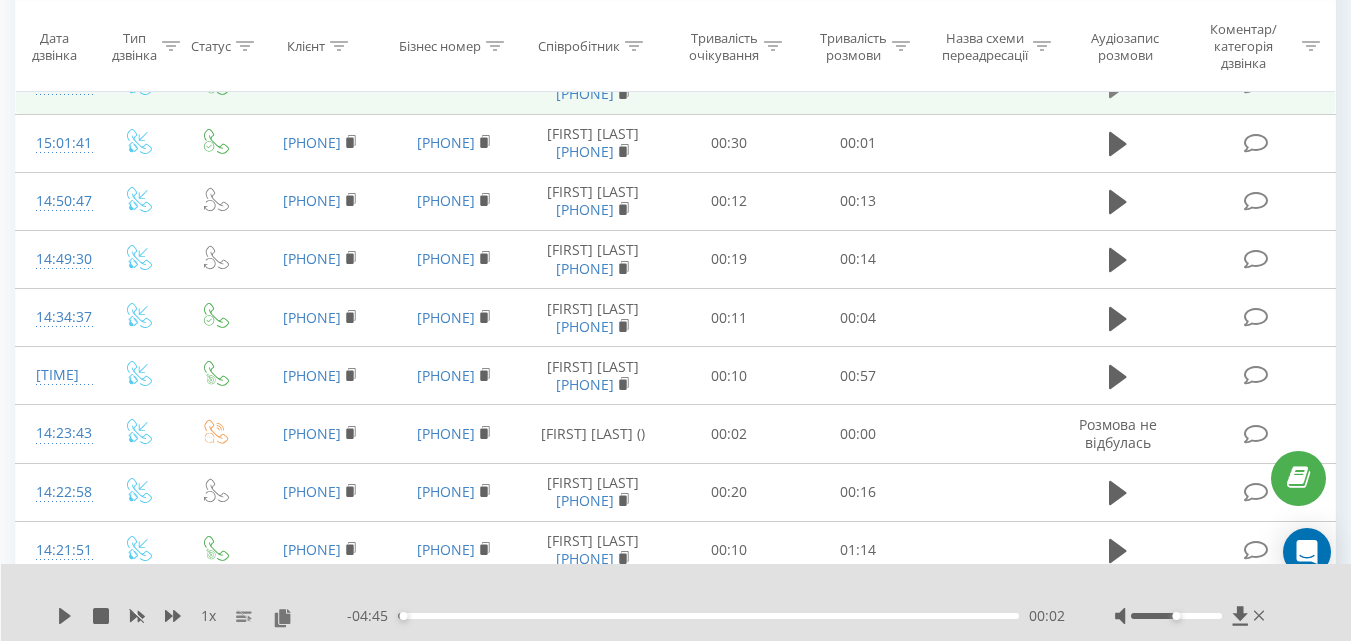click 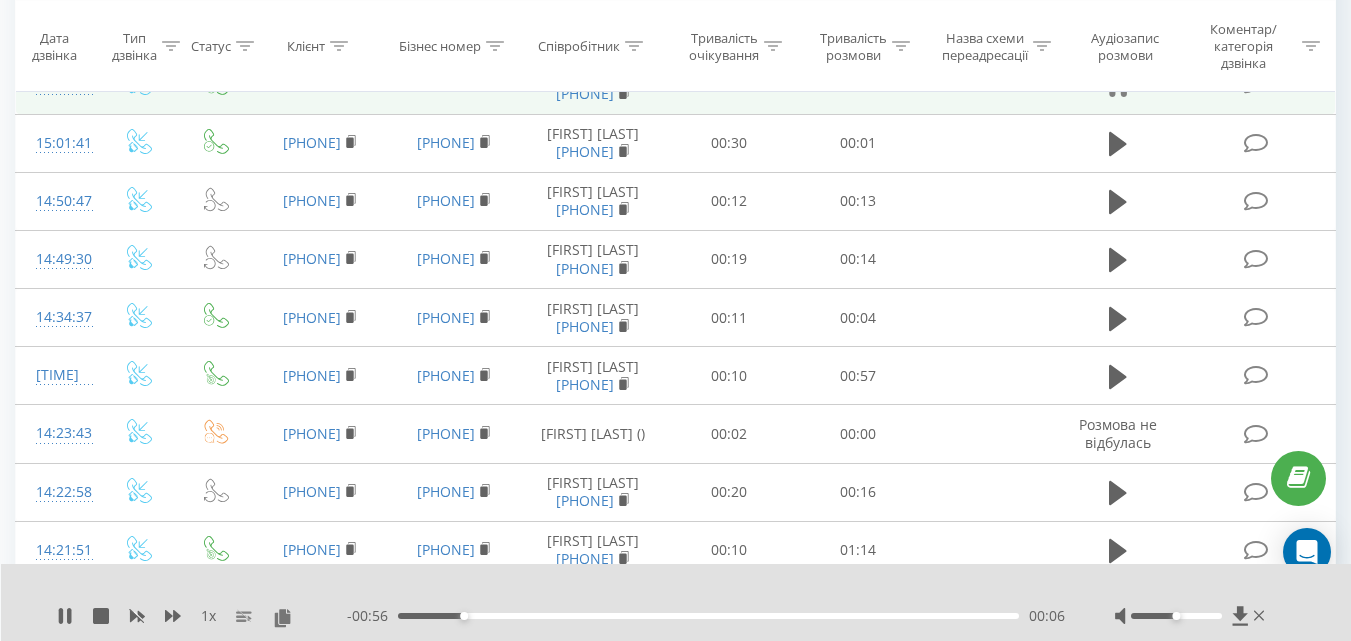 click 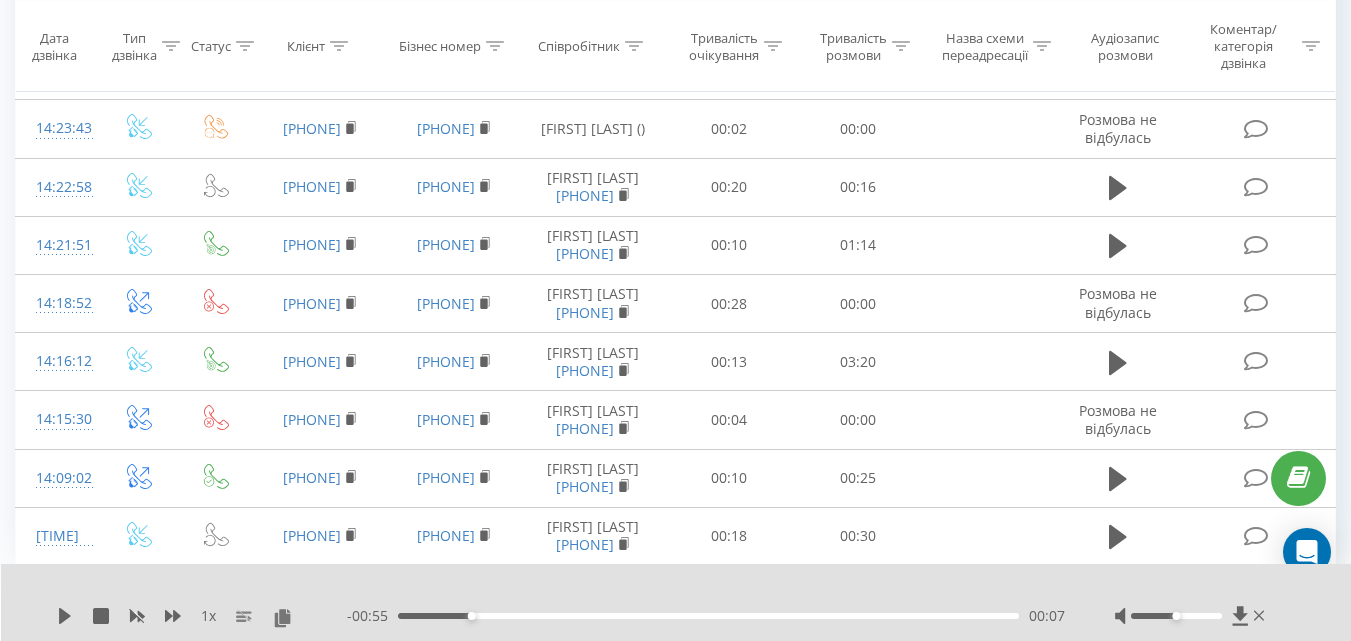 scroll, scrollTop: 1300, scrollLeft: 0, axis: vertical 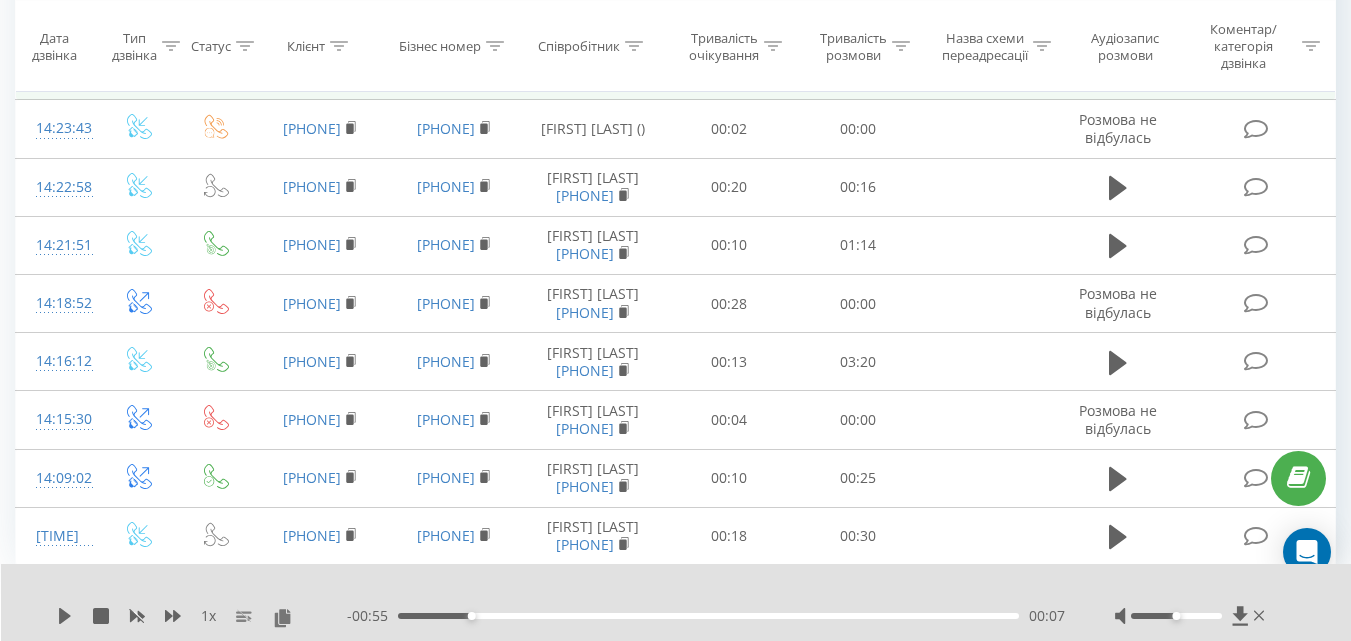 click 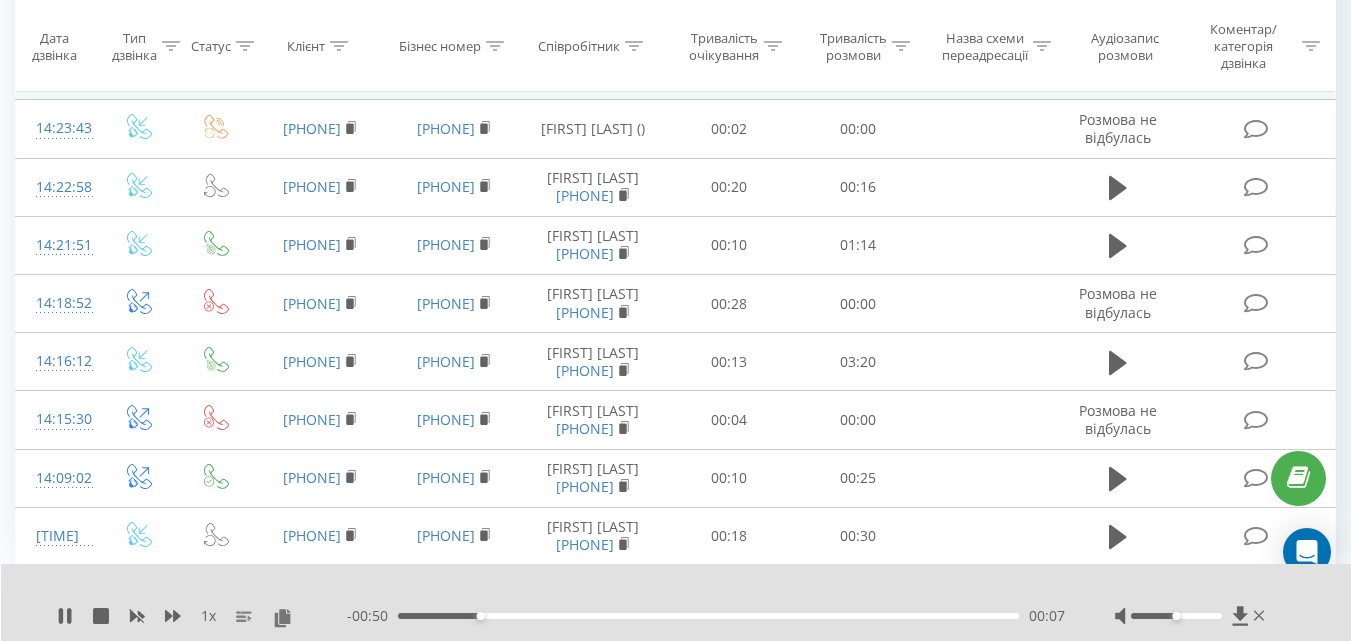 click 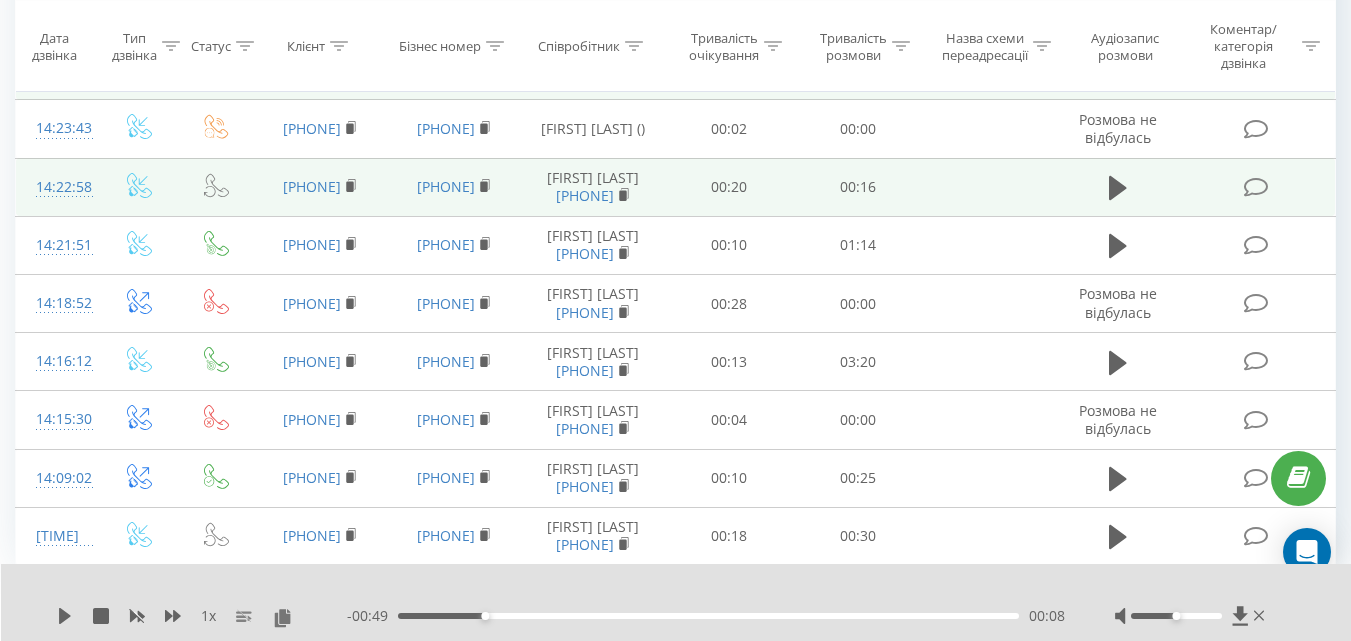 scroll, scrollTop: 1600, scrollLeft: 0, axis: vertical 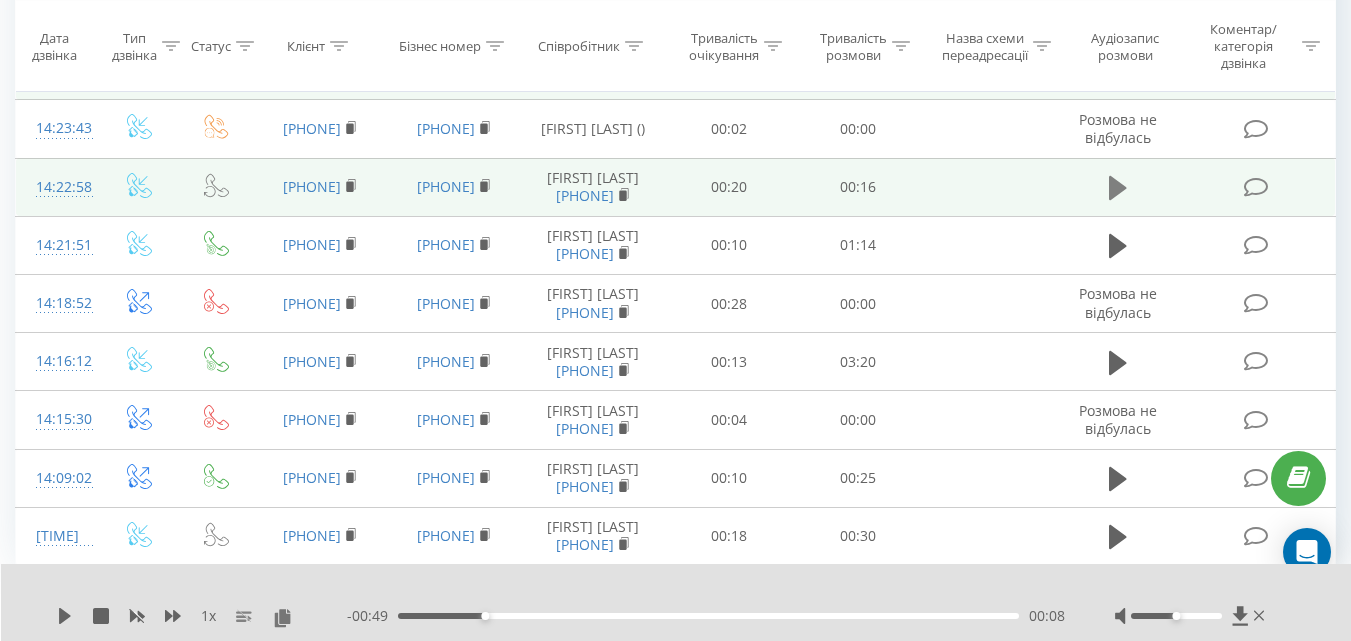 click 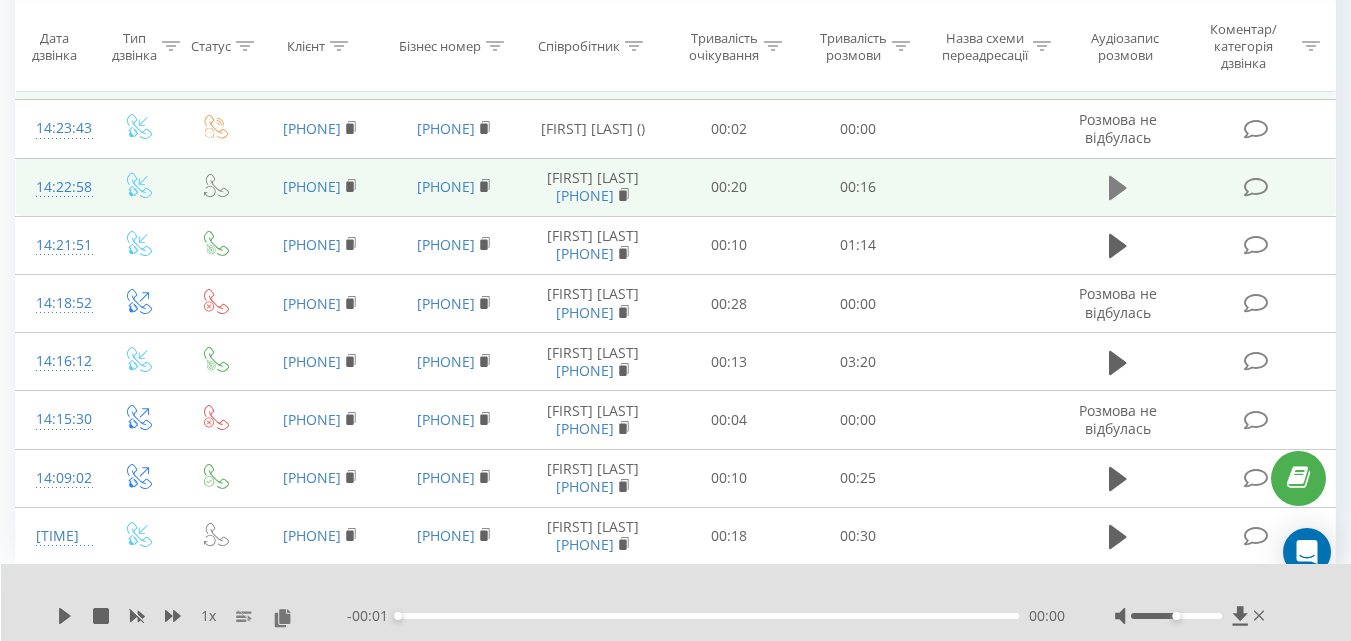 click 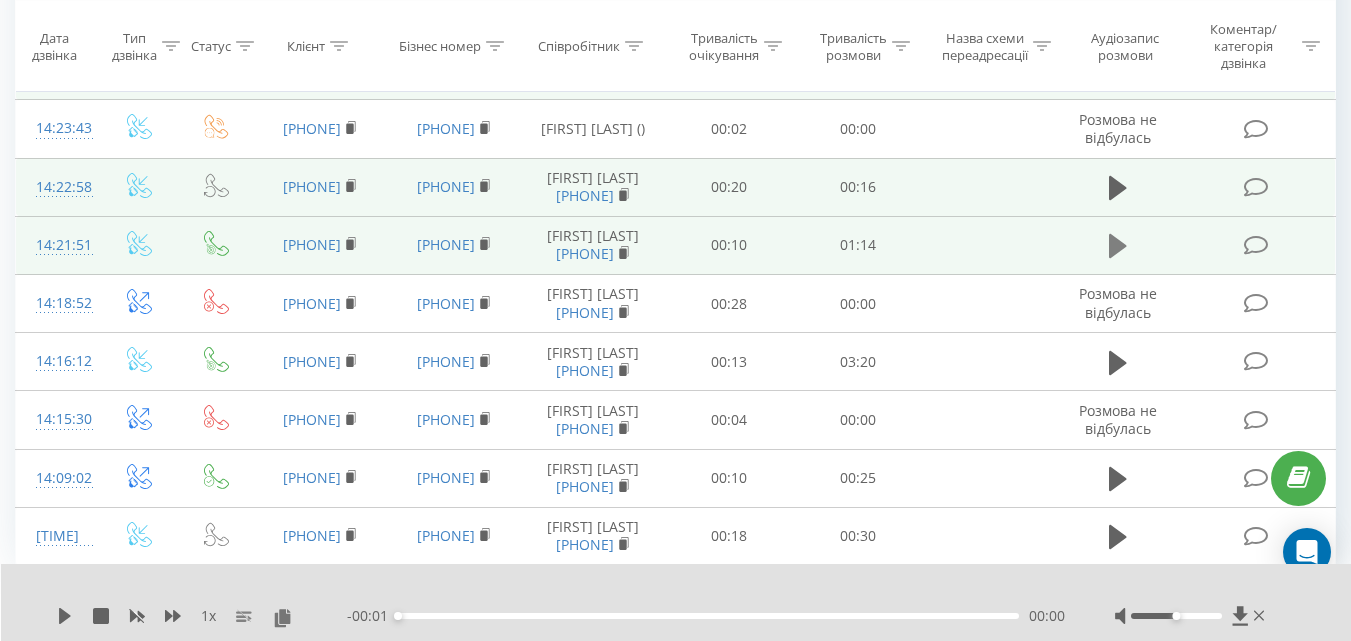 click 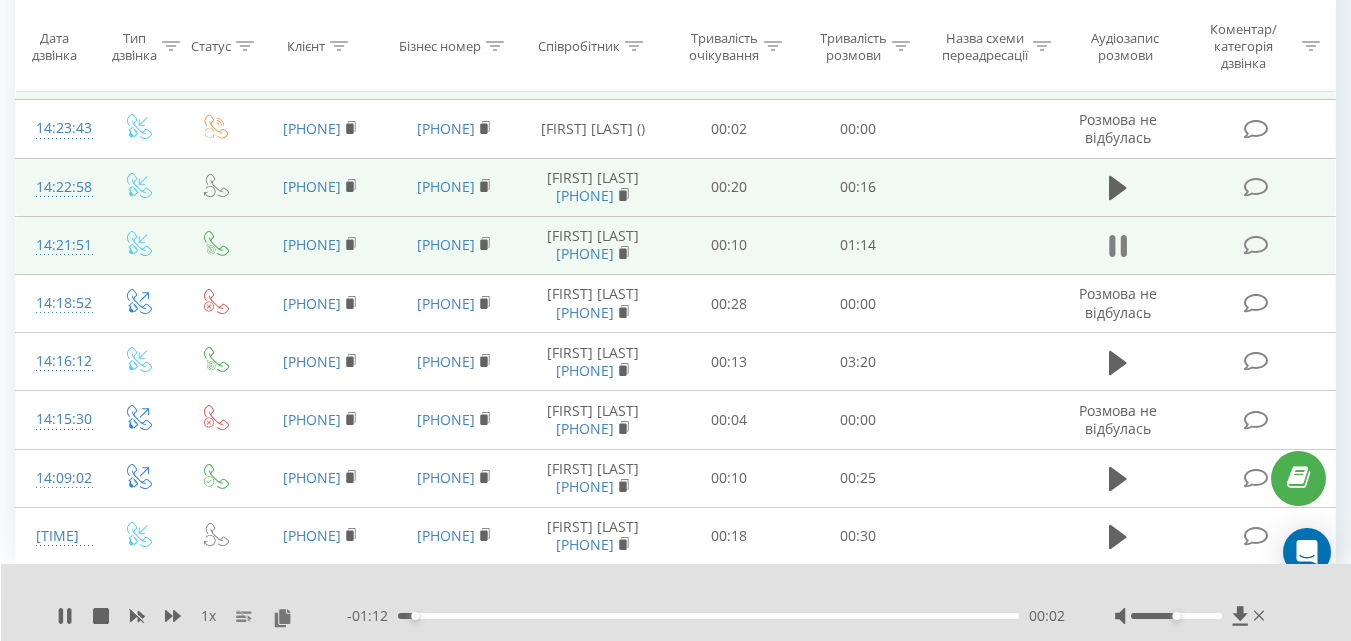 click 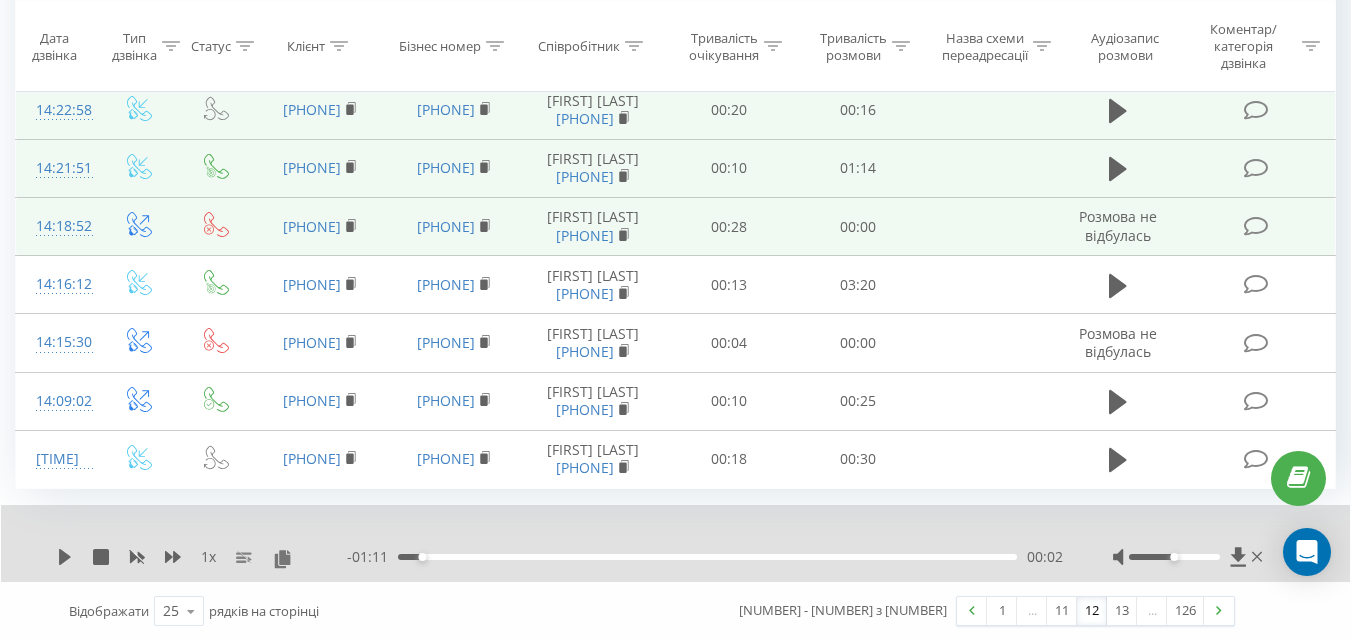 scroll, scrollTop: 1800, scrollLeft: 0, axis: vertical 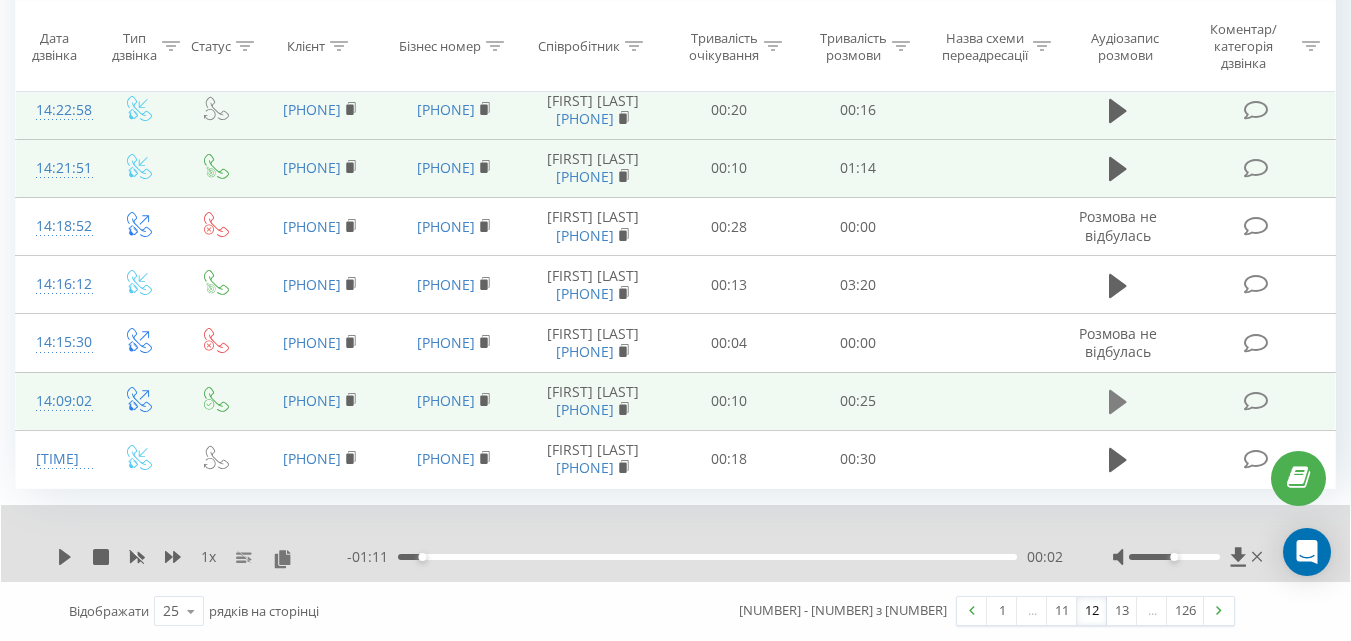 click at bounding box center [1118, 402] 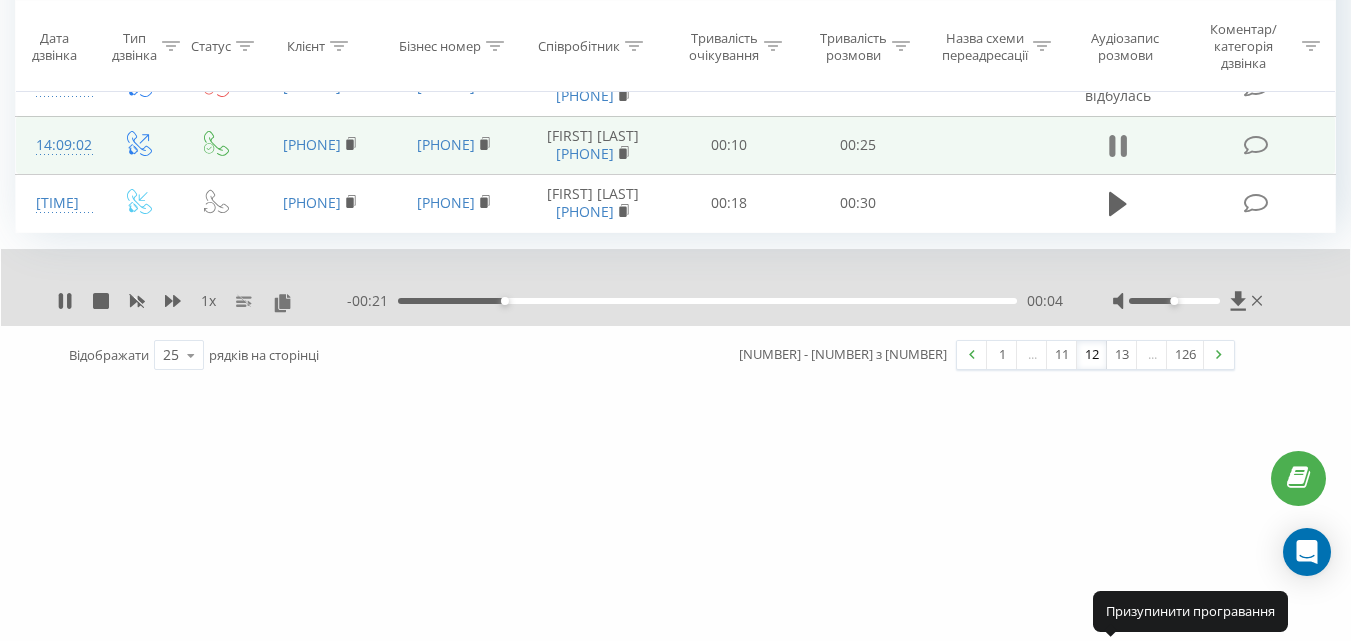 click 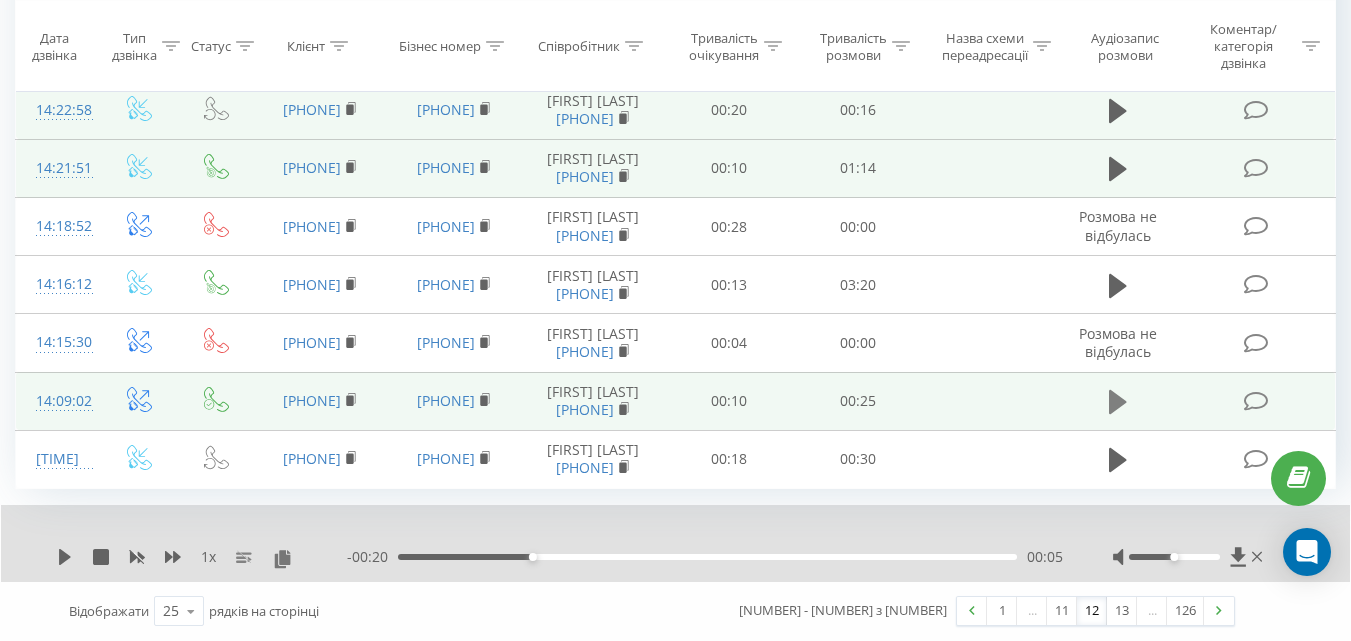 click 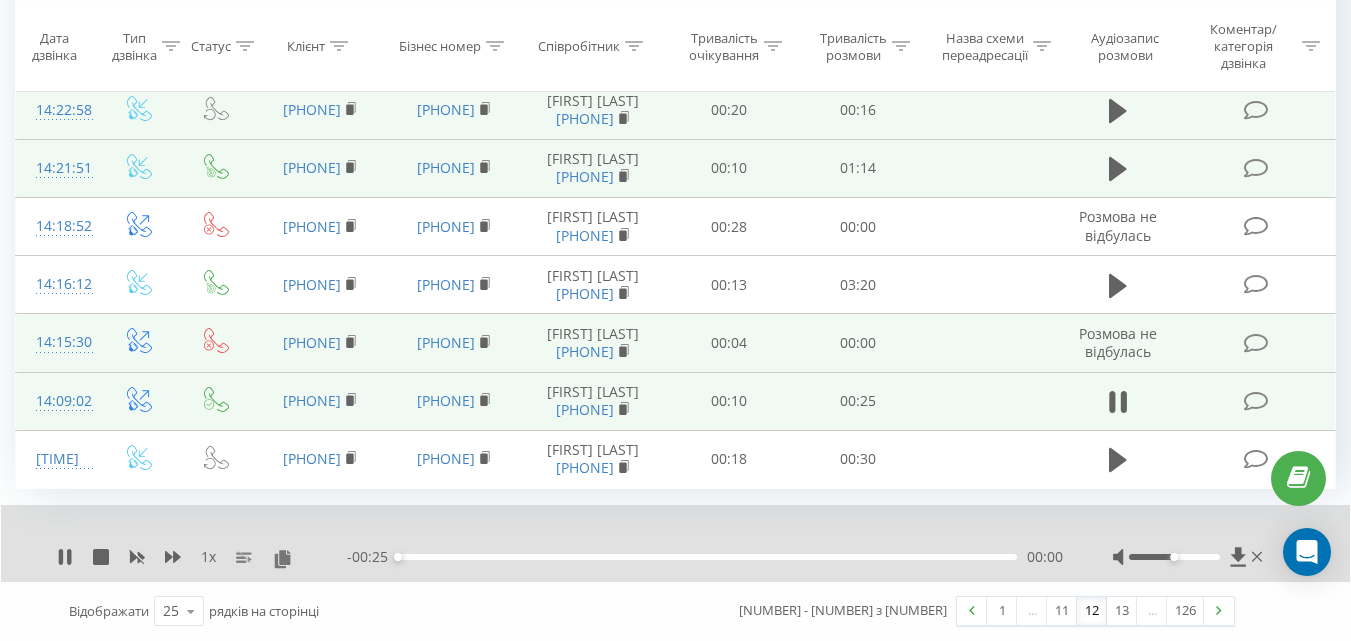 scroll, scrollTop: 1833, scrollLeft: 0, axis: vertical 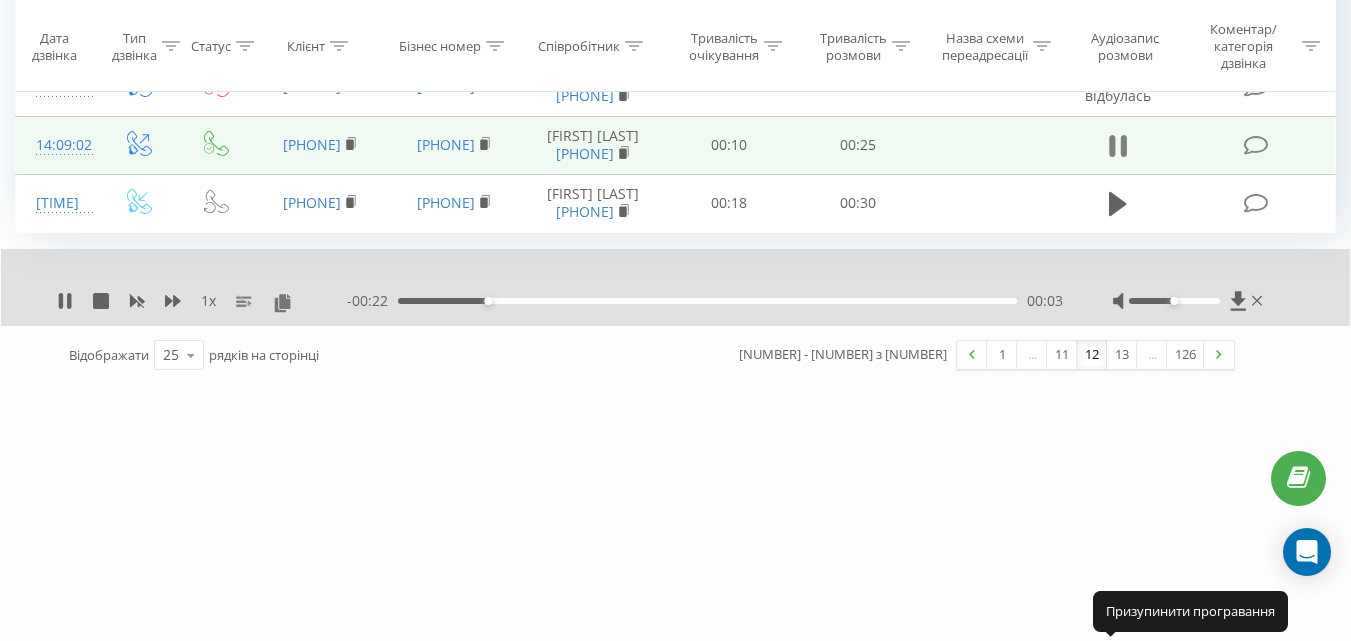 click 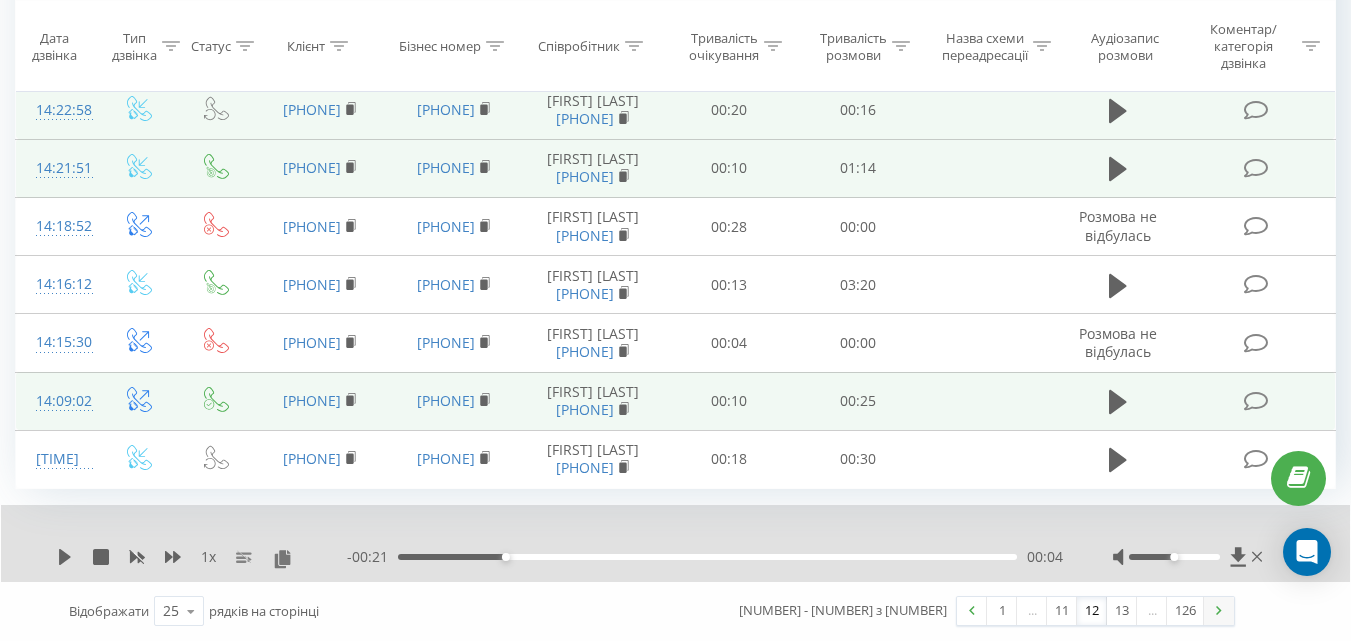 click at bounding box center [1219, 611] 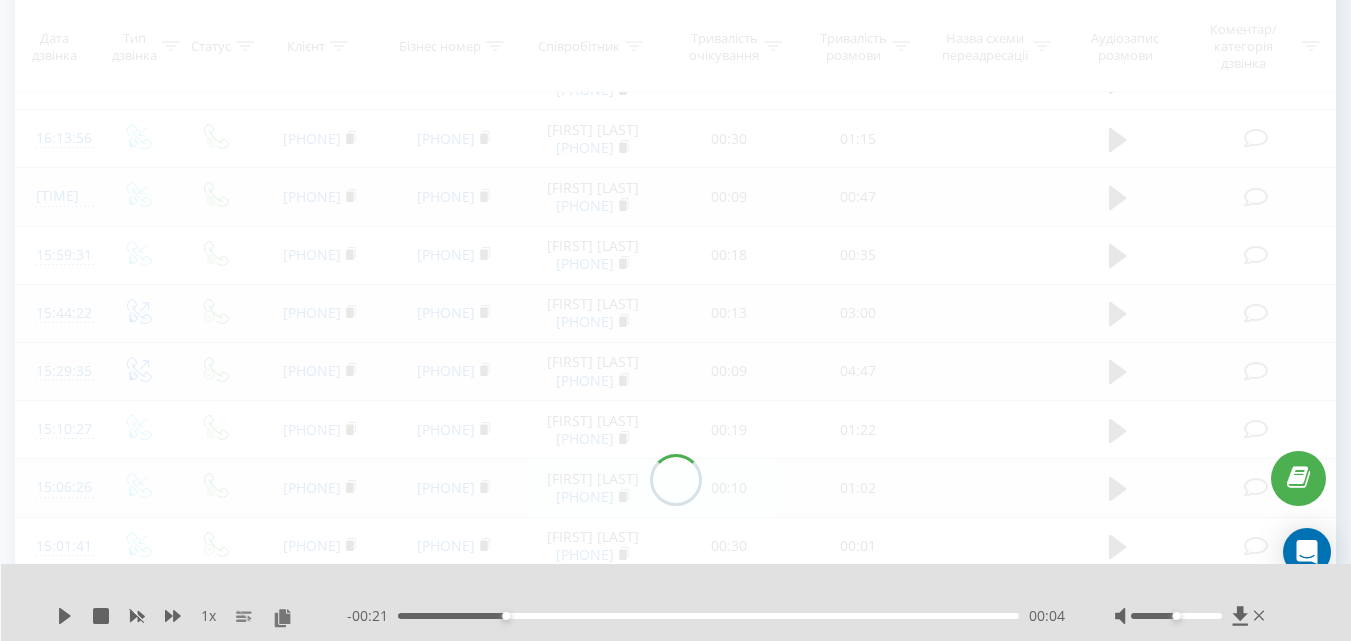 scroll, scrollTop: 132, scrollLeft: 0, axis: vertical 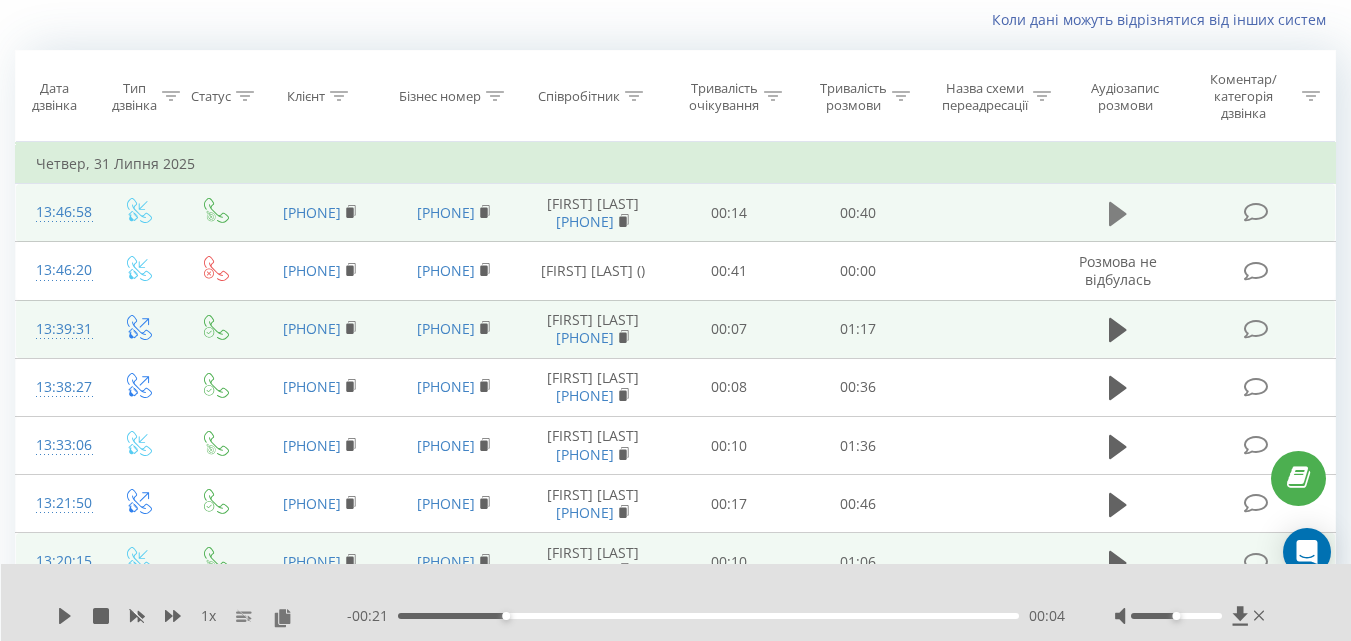 click at bounding box center (1118, 214) 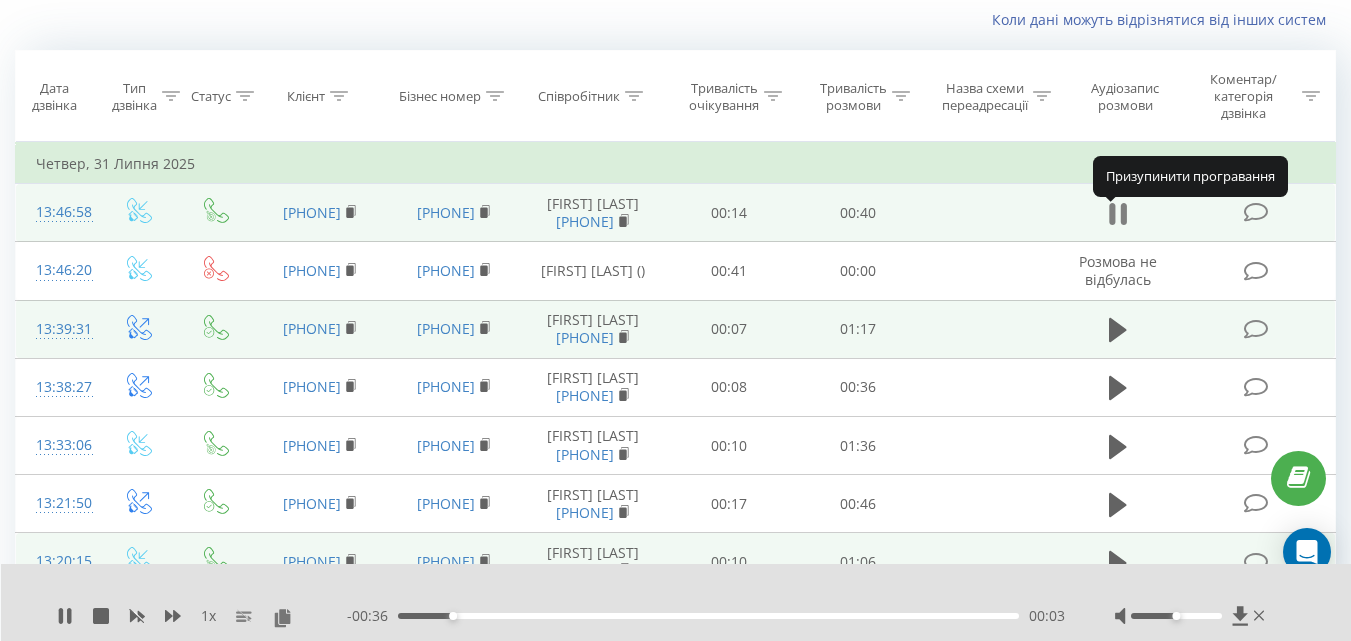 click 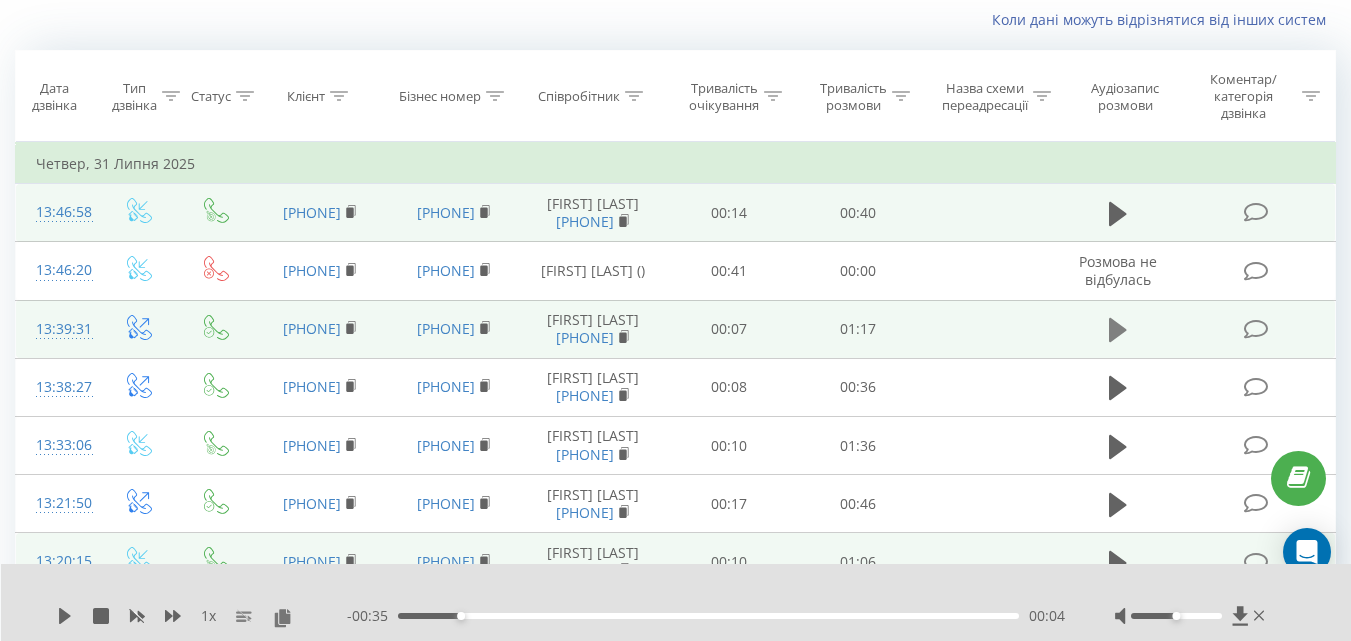 click 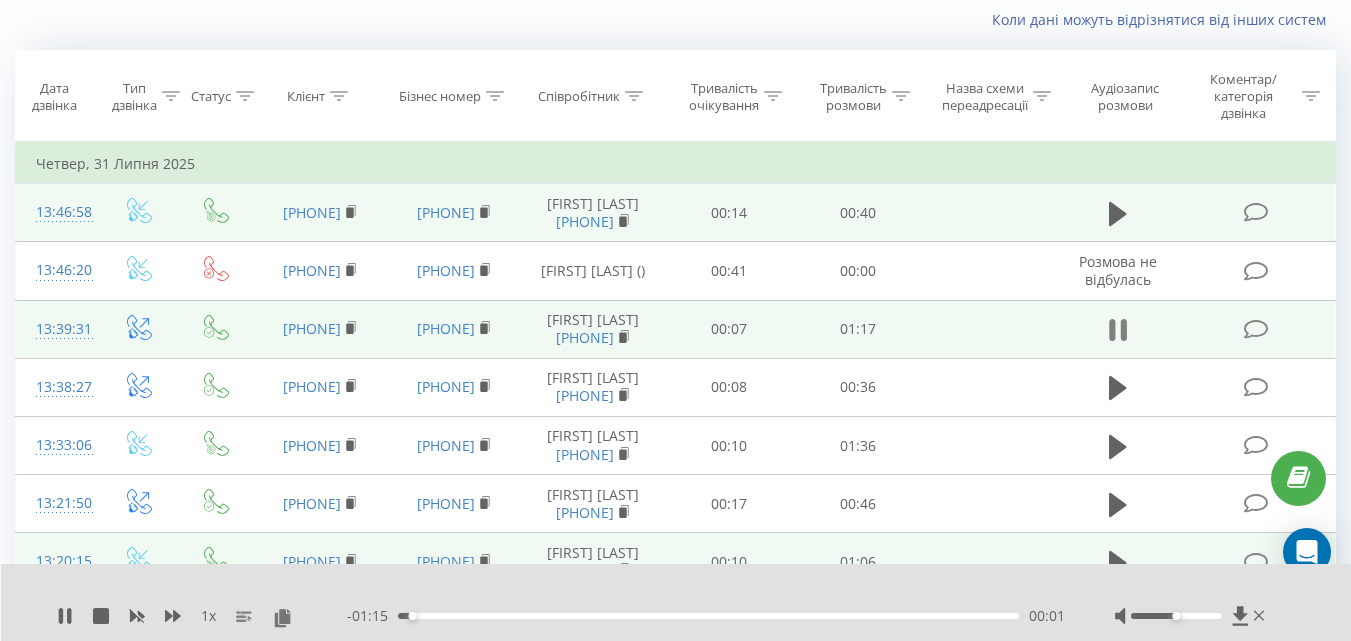 click 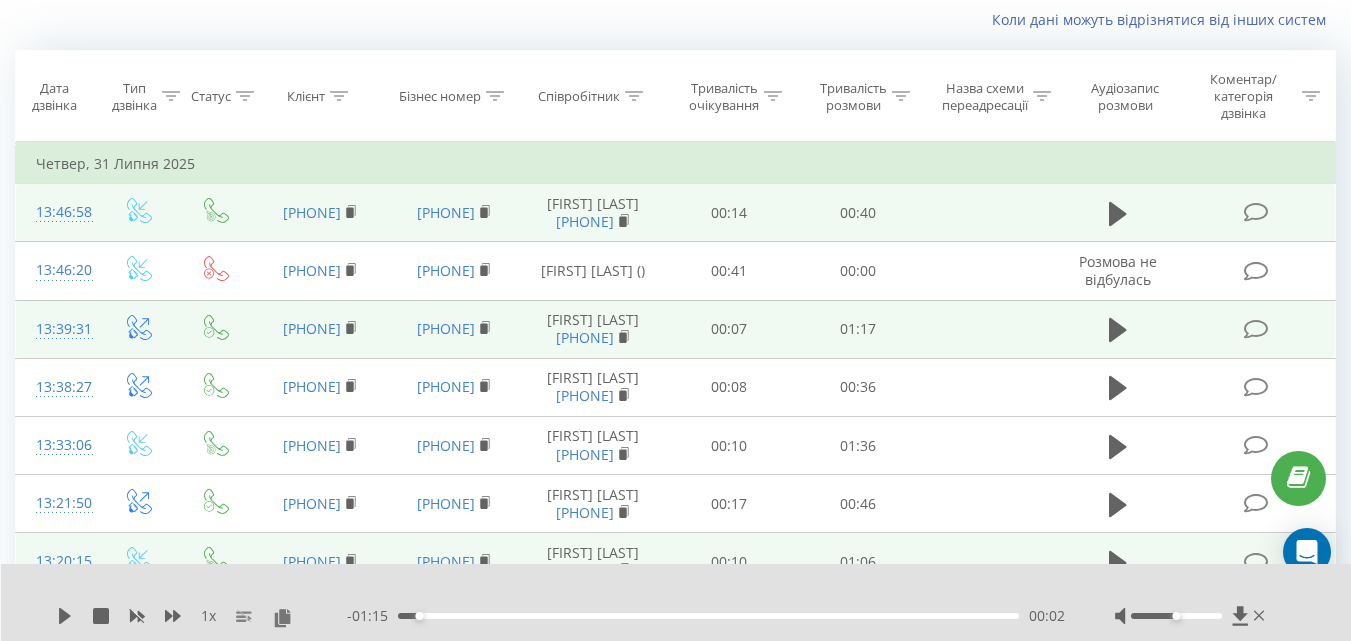 scroll, scrollTop: 232, scrollLeft: 0, axis: vertical 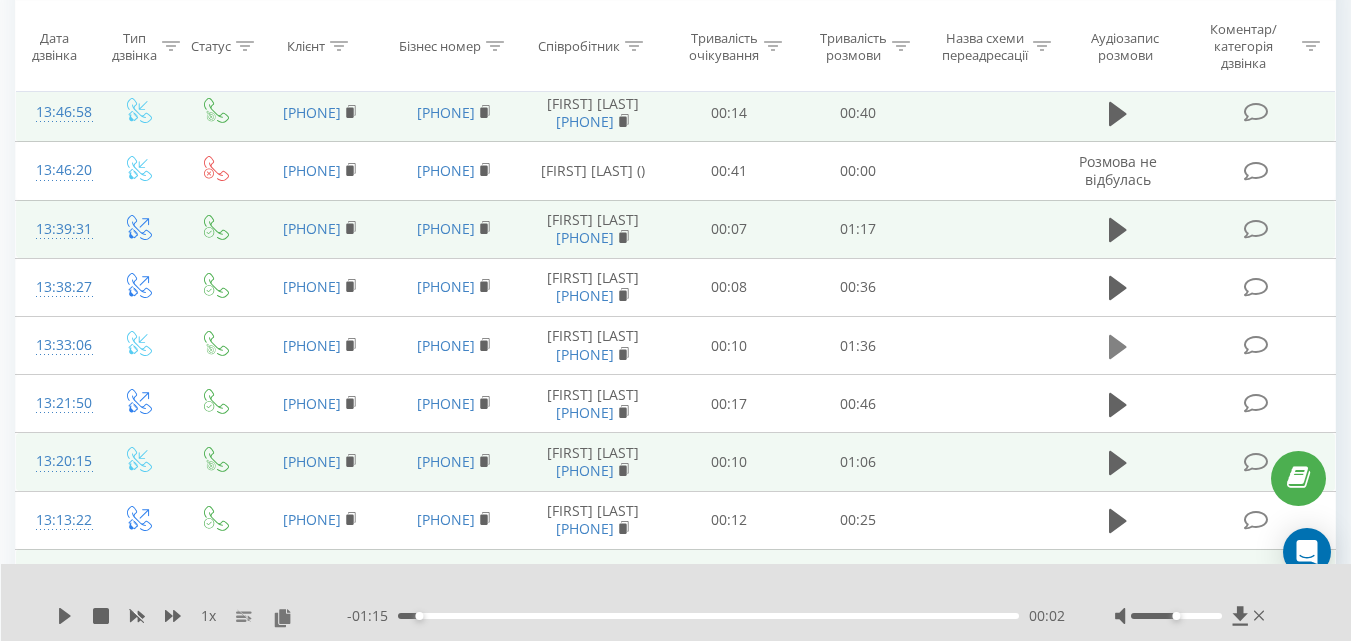click 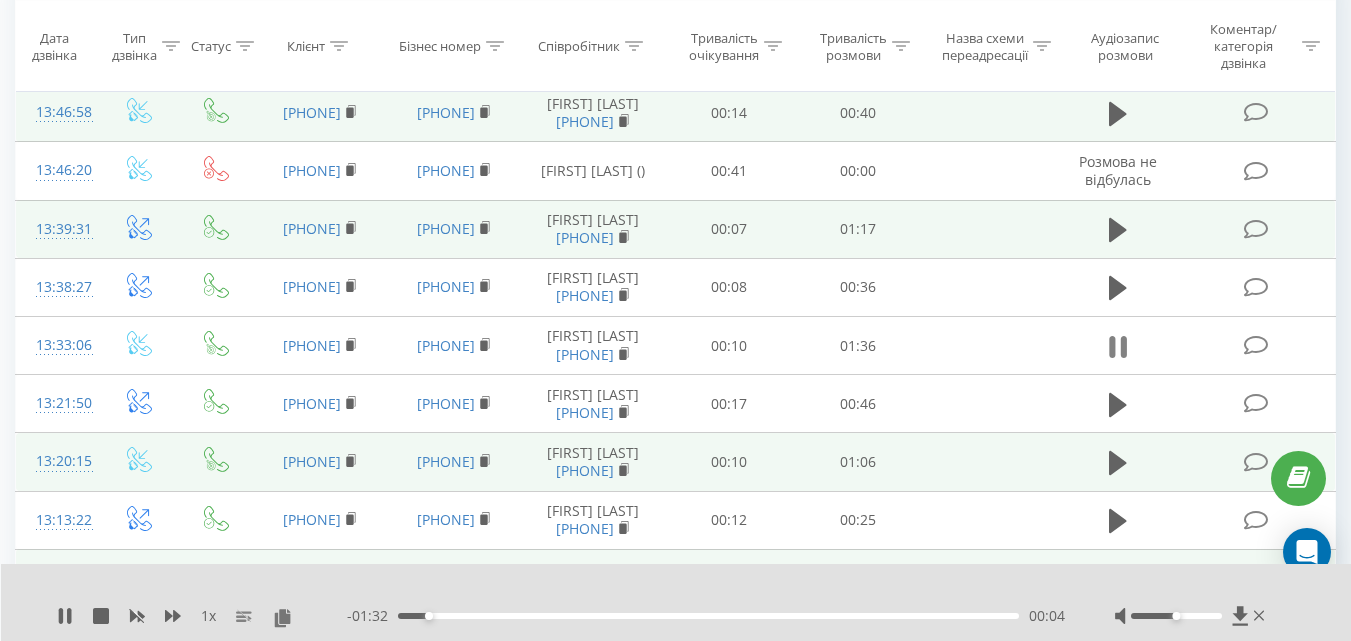 click 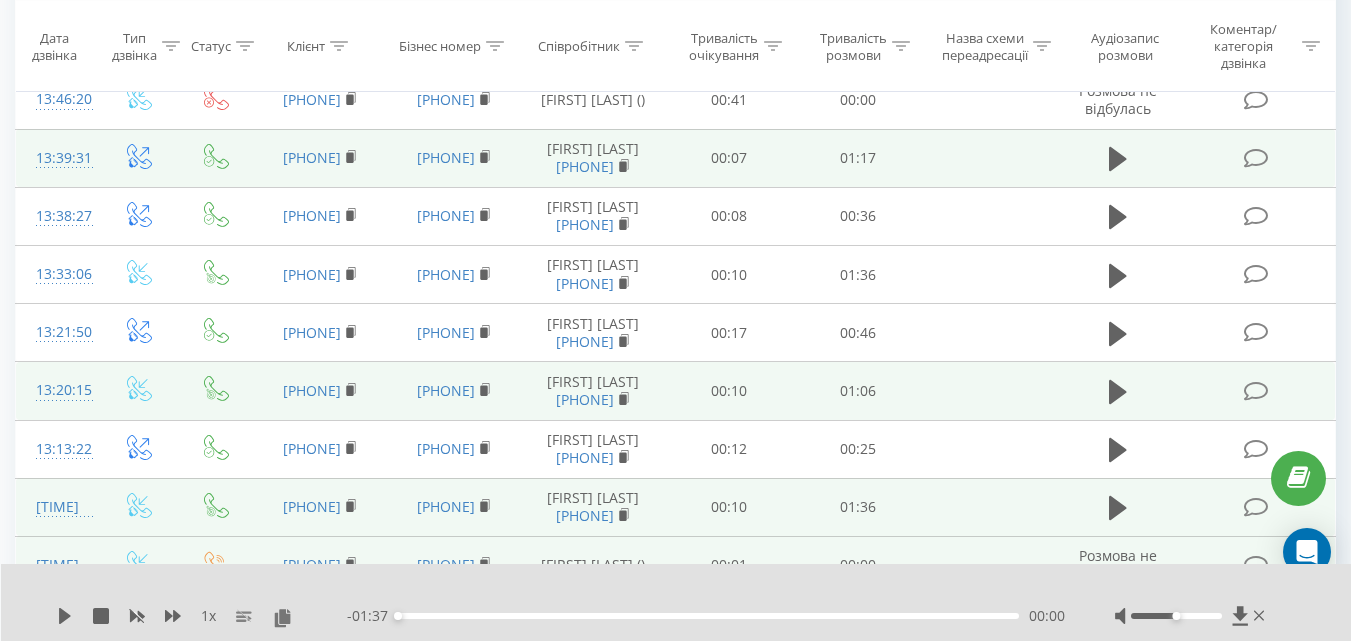 scroll, scrollTop: 332, scrollLeft: 0, axis: vertical 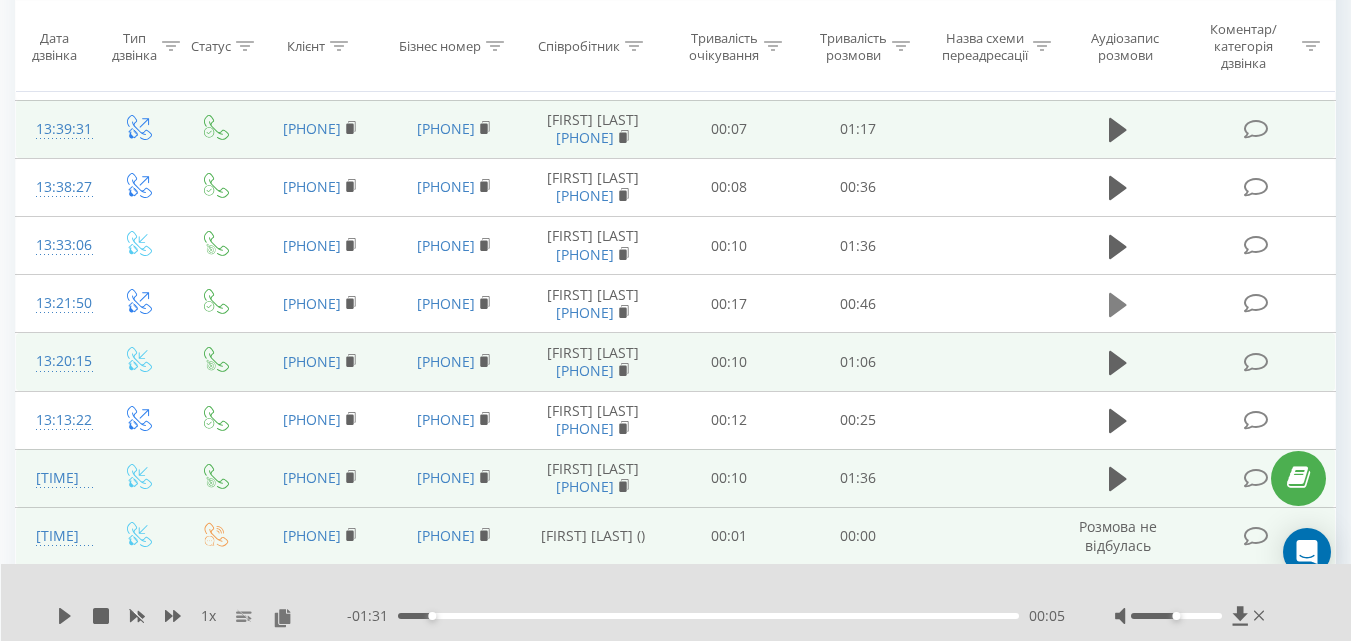 click 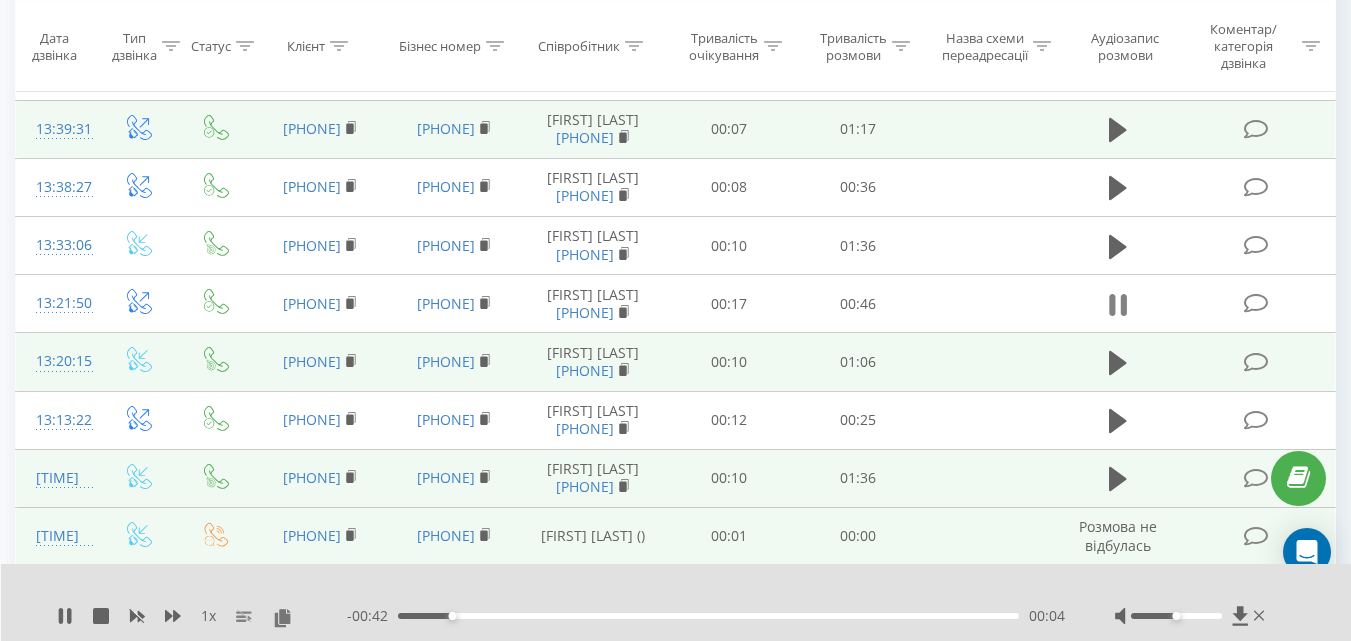 click 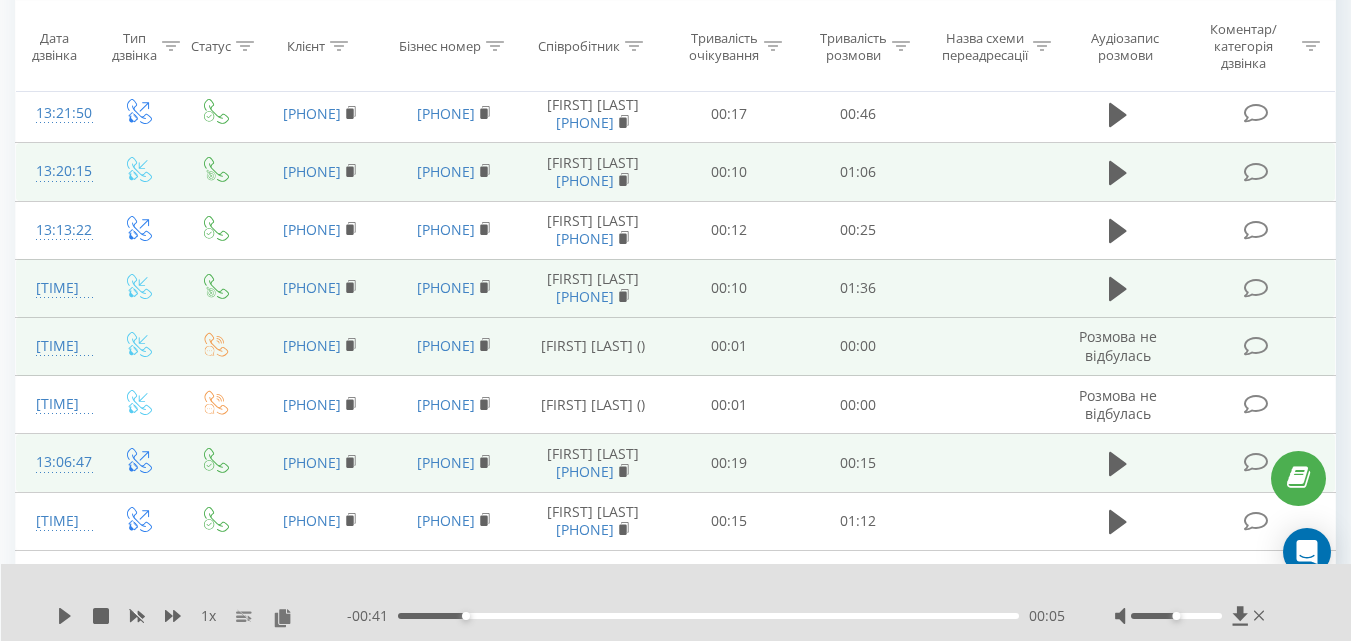 scroll, scrollTop: 532, scrollLeft: 0, axis: vertical 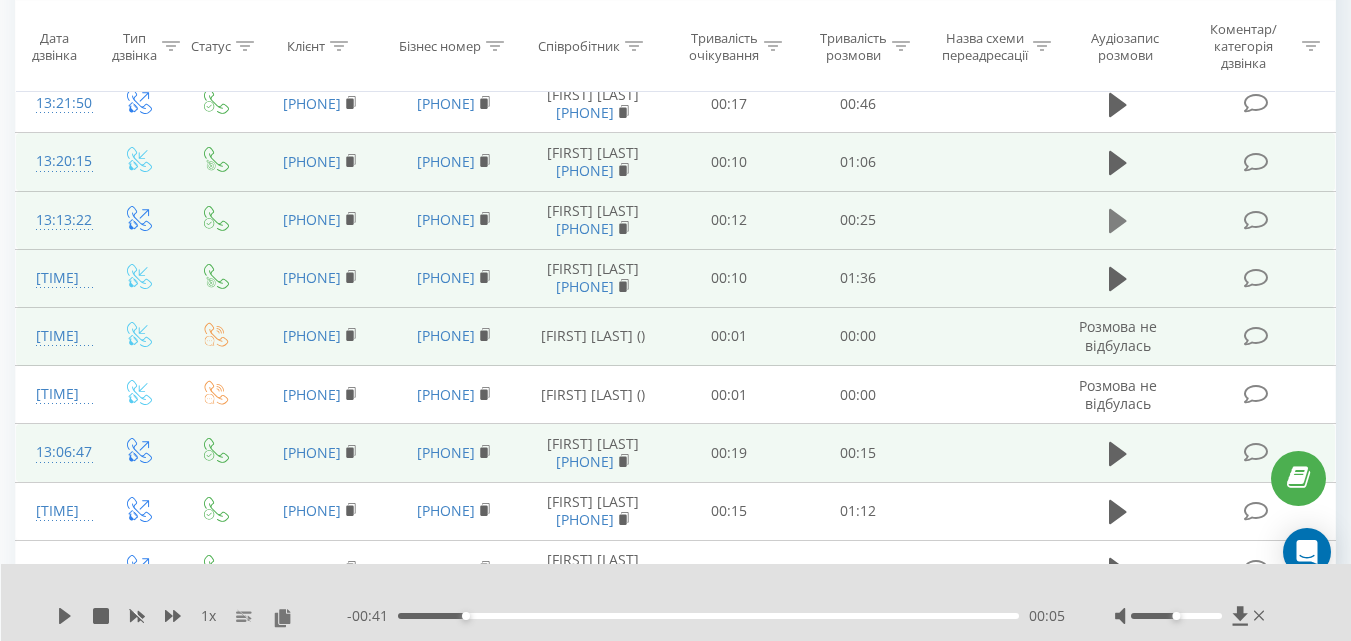 click 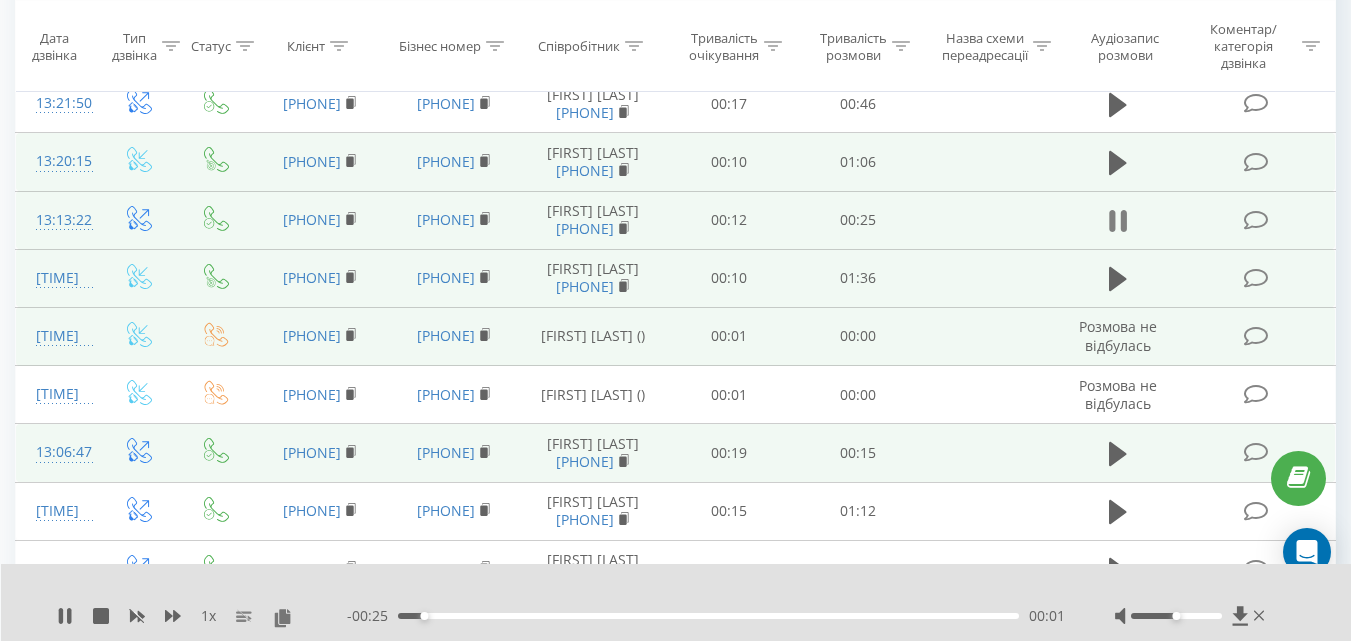 click 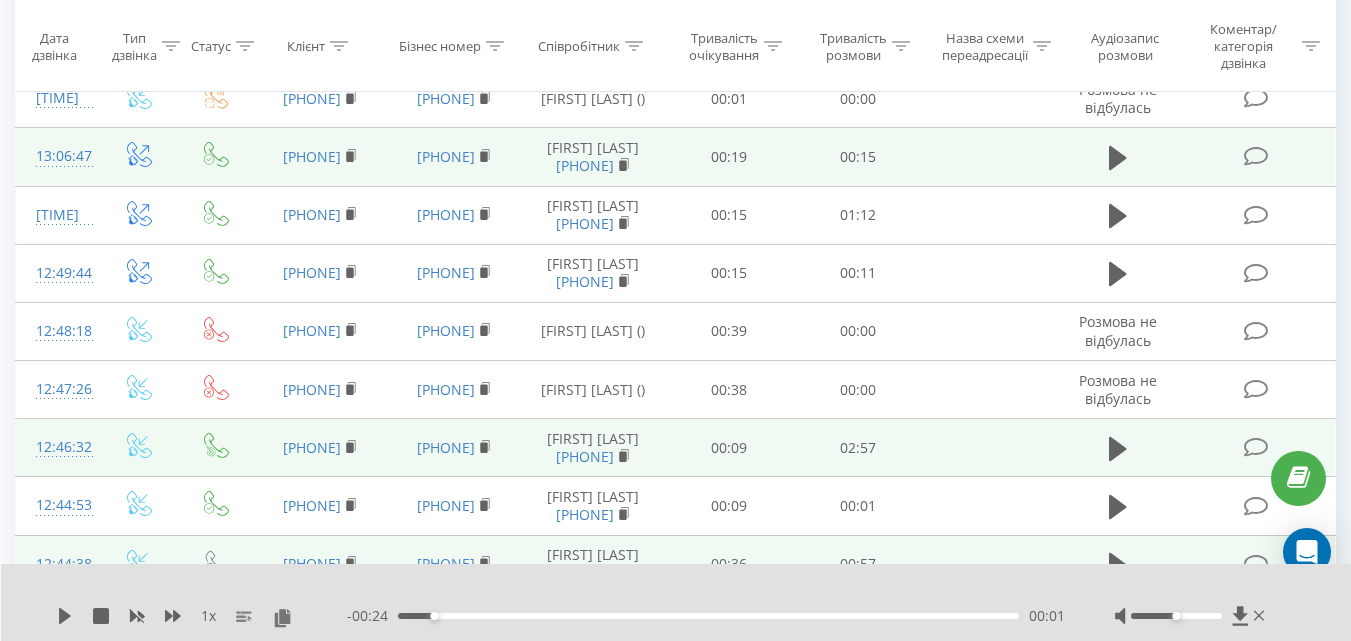 scroll, scrollTop: 832, scrollLeft: 0, axis: vertical 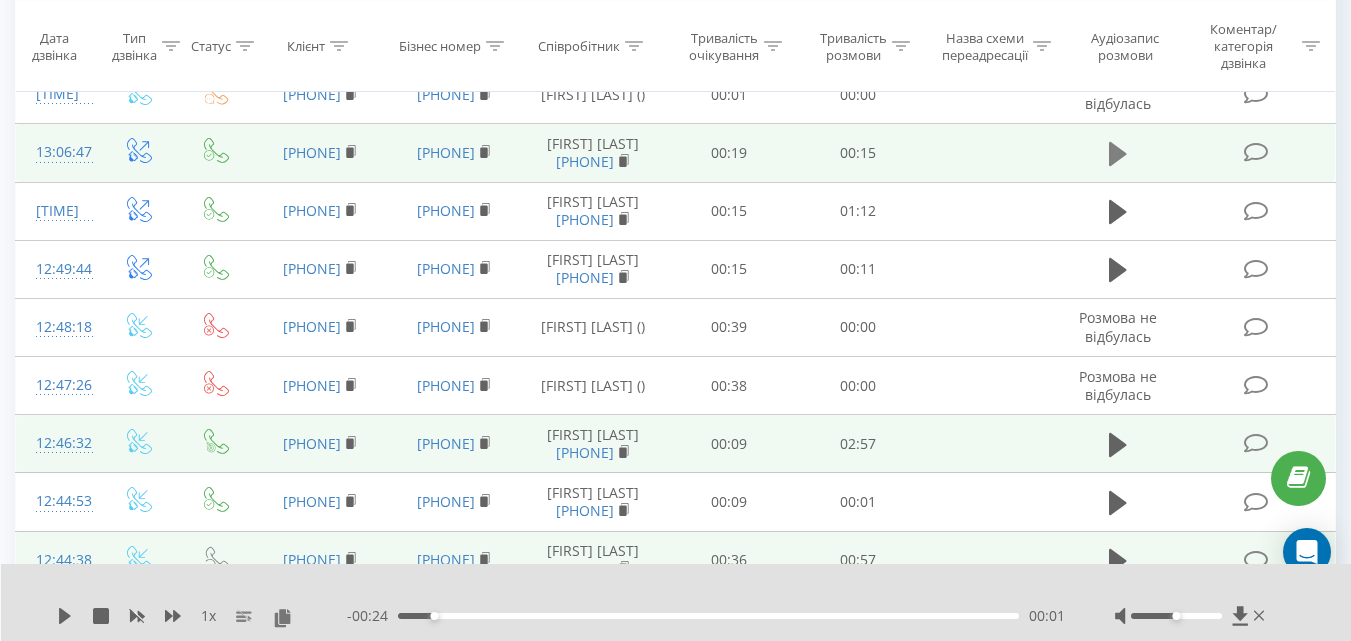 click 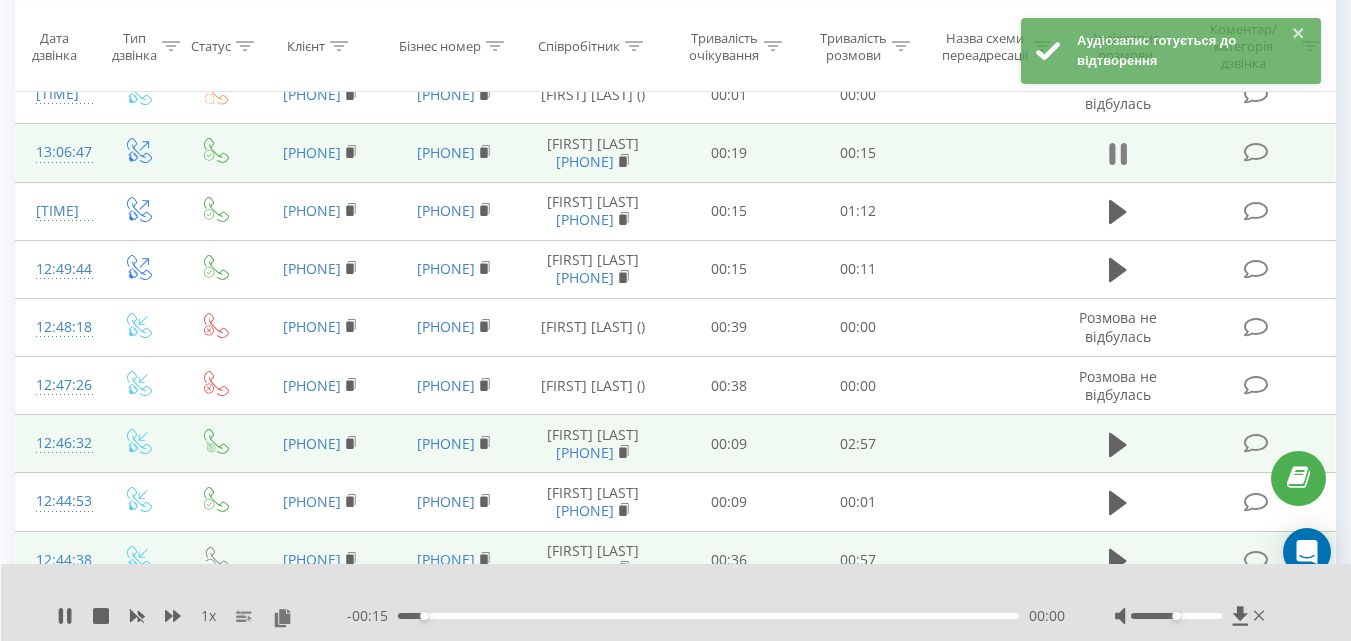 click 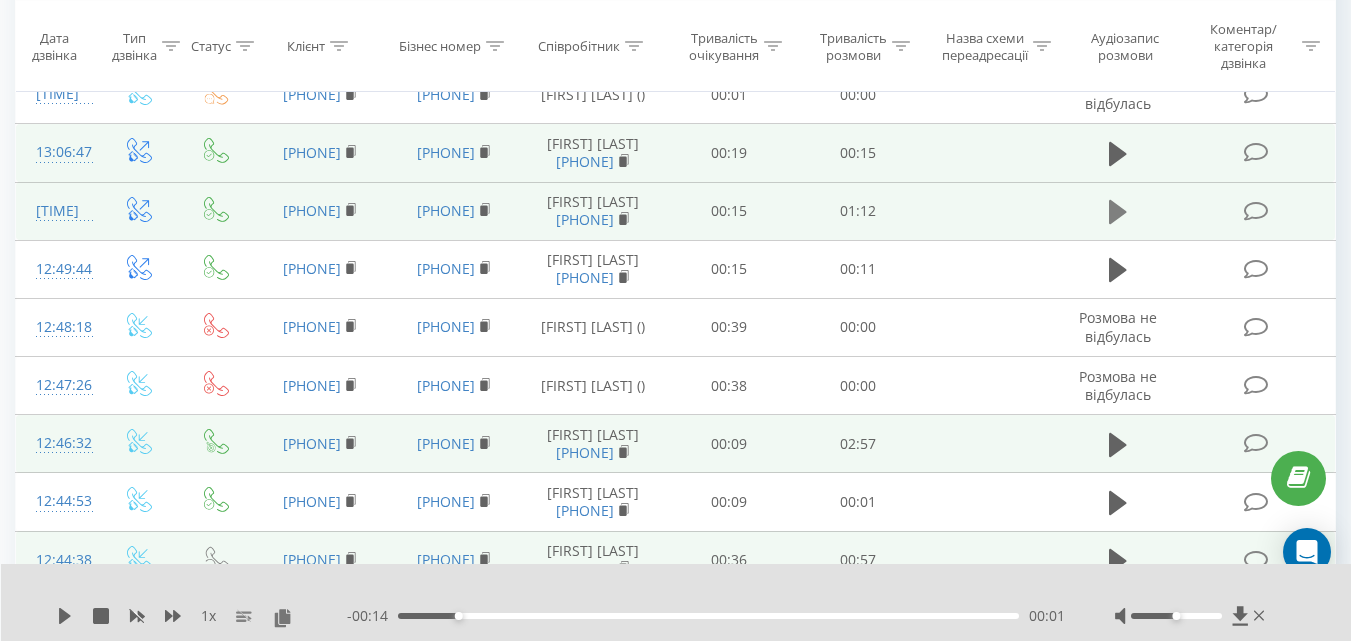click 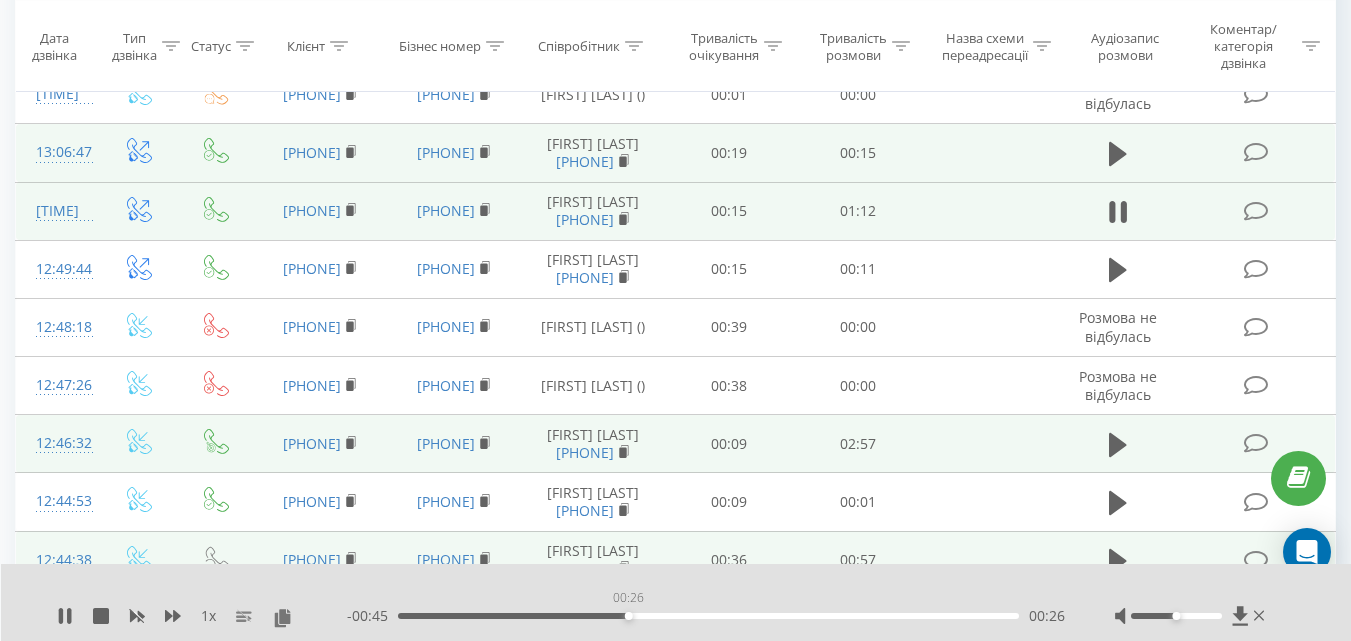 click on "00:26" at bounding box center [708, 616] 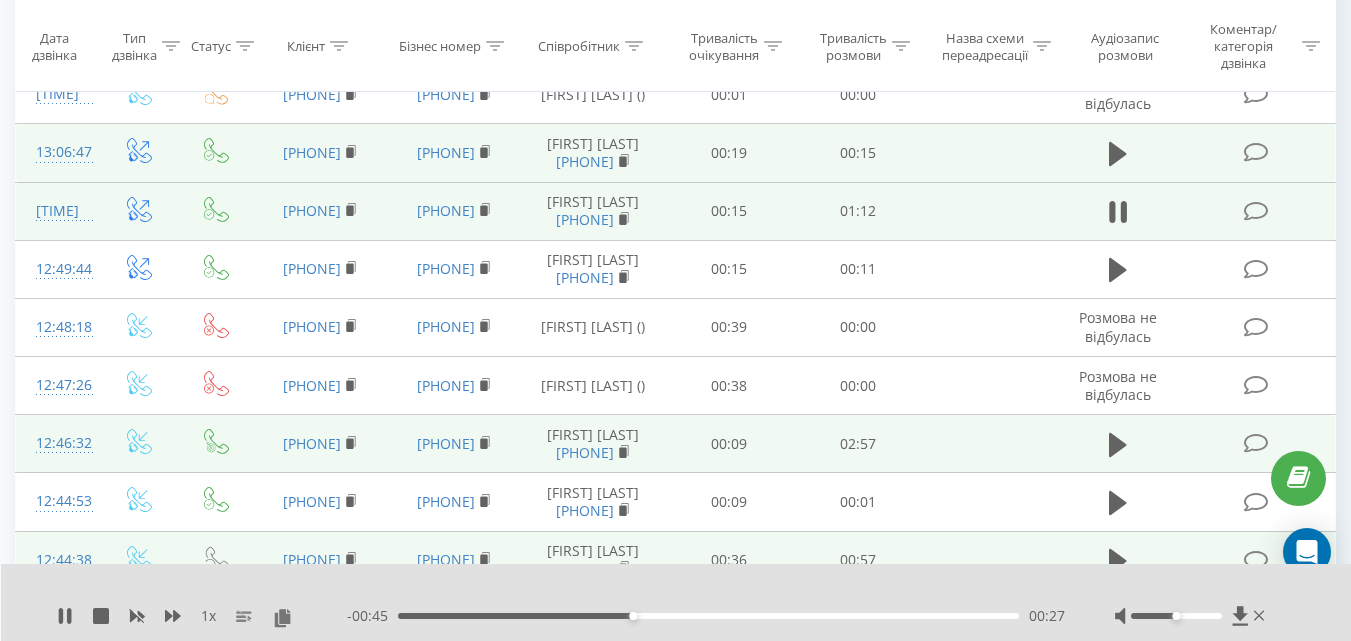 click on "00:27" at bounding box center [708, 616] 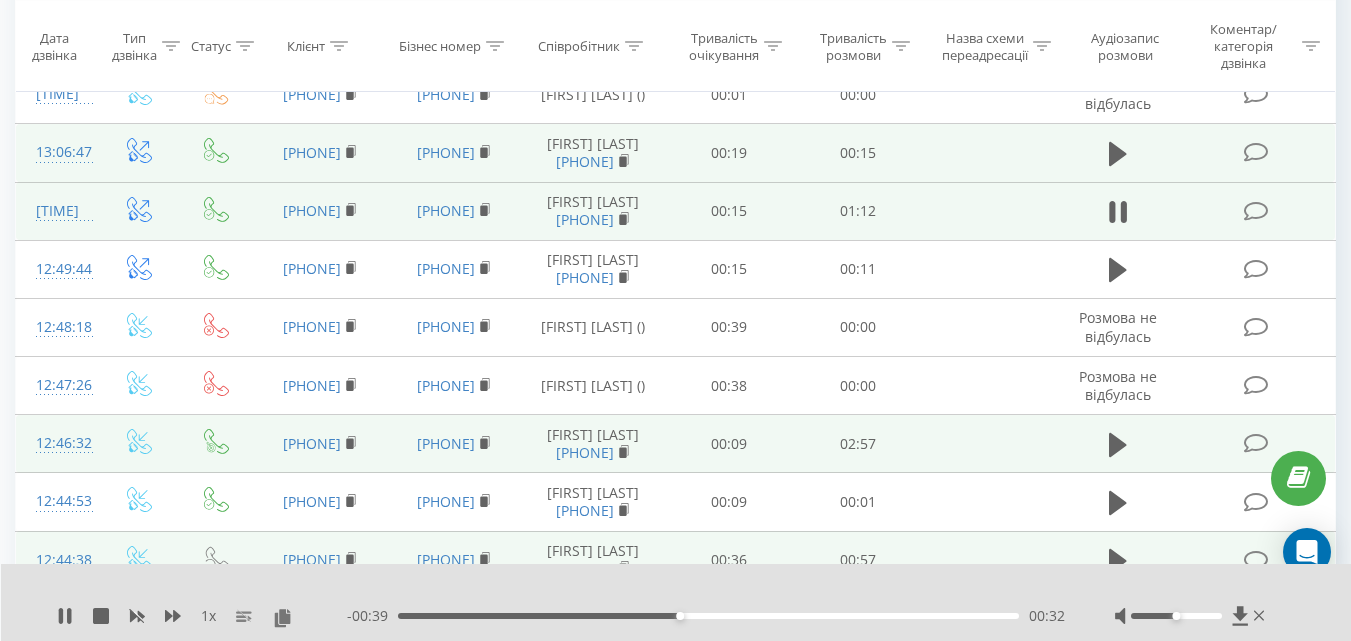 click on "00:32" at bounding box center [708, 616] 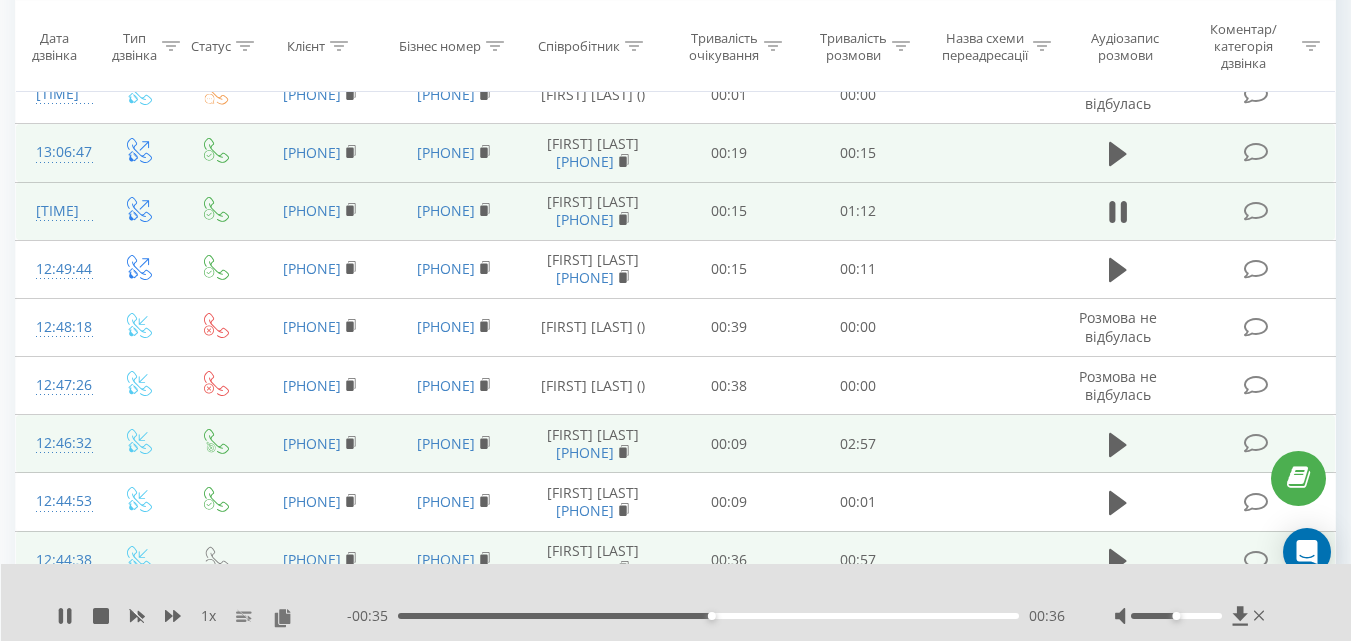 click on "00:36" at bounding box center [708, 616] 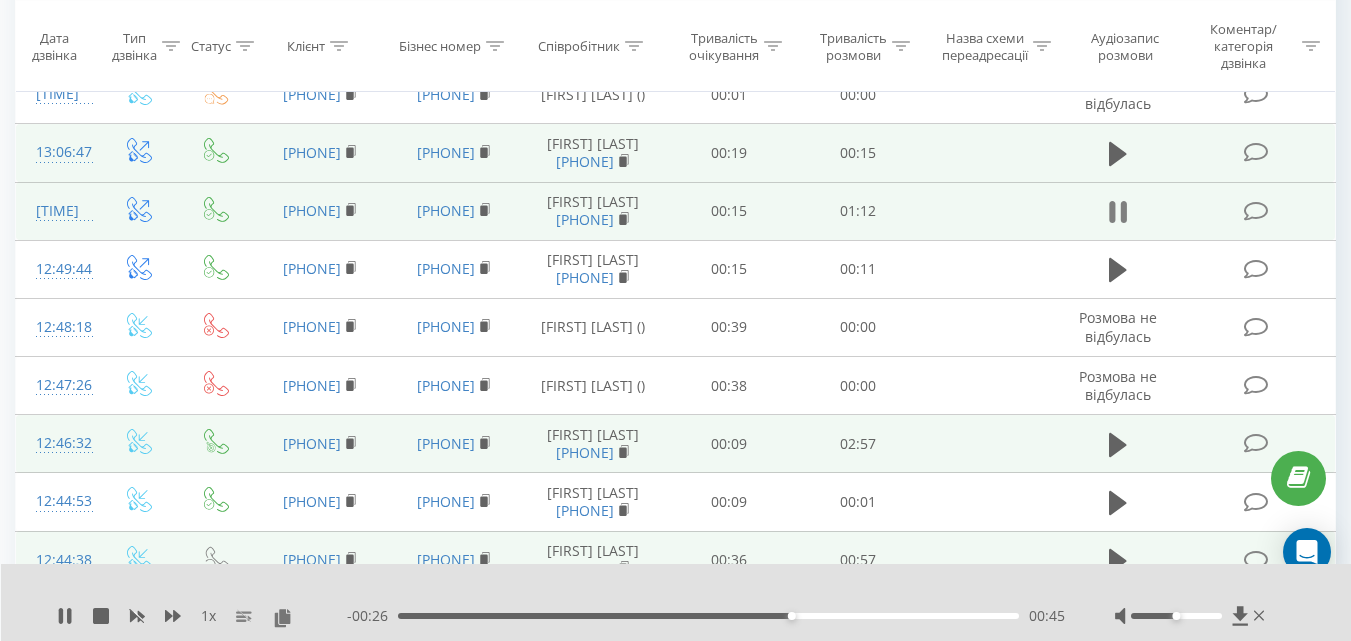 click 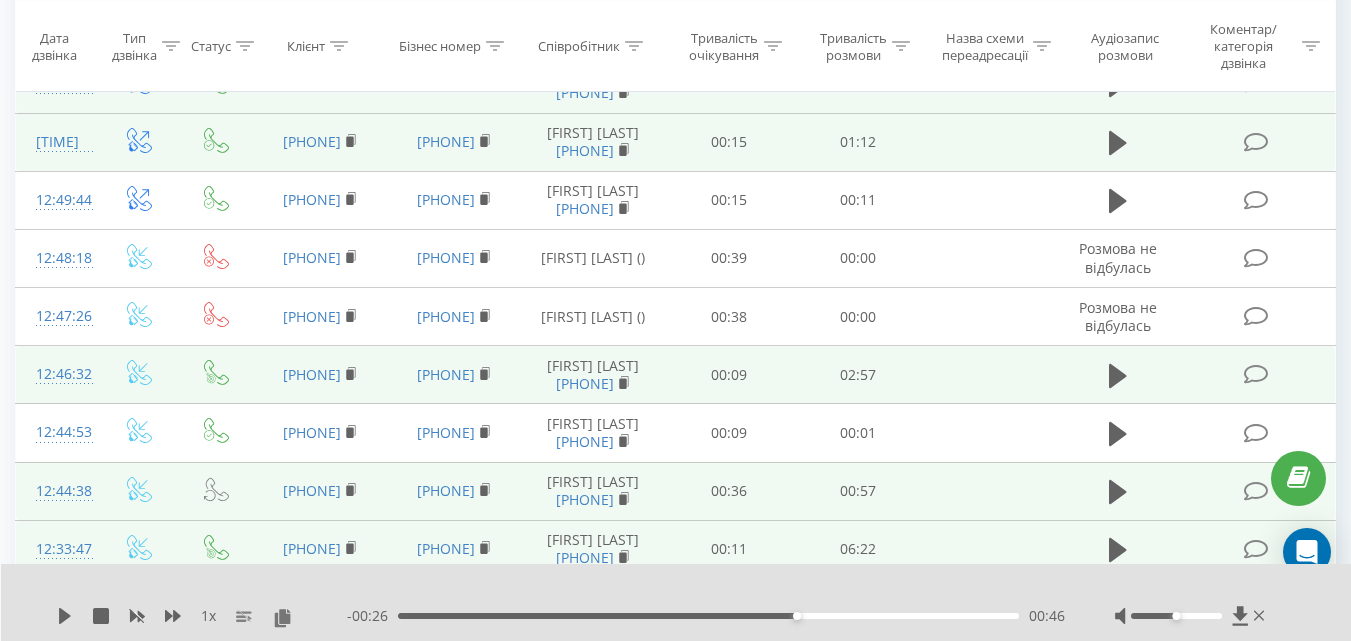scroll, scrollTop: 932, scrollLeft: 0, axis: vertical 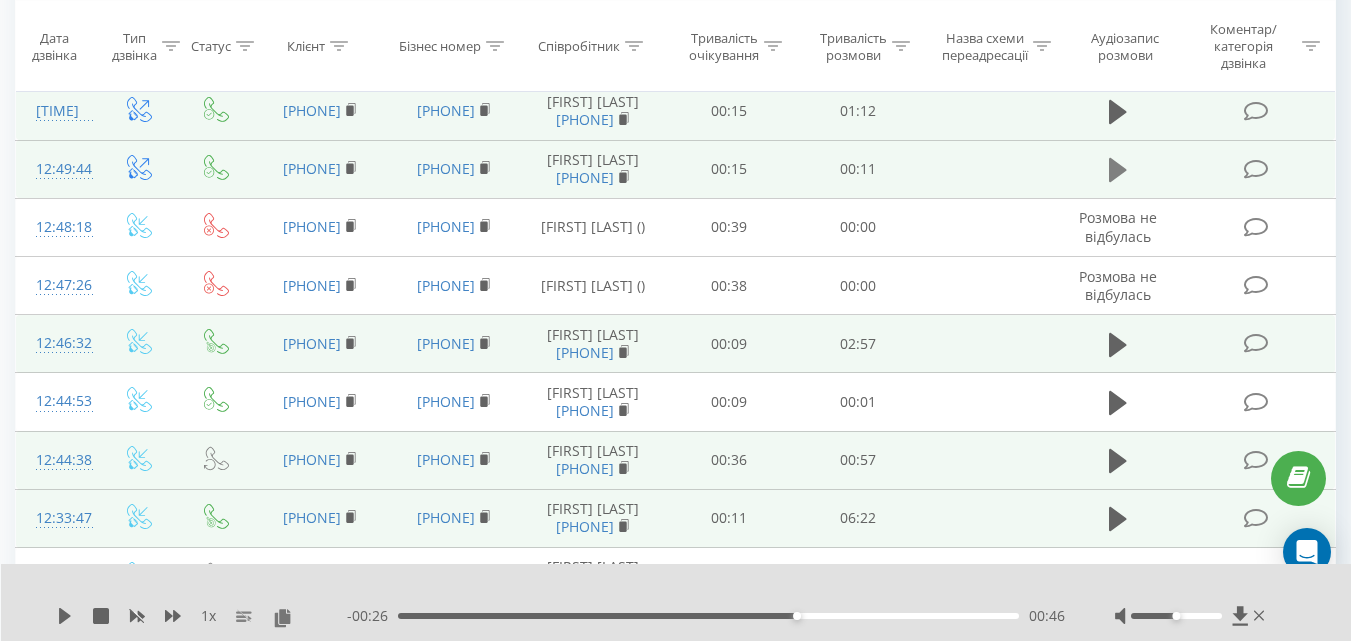 click 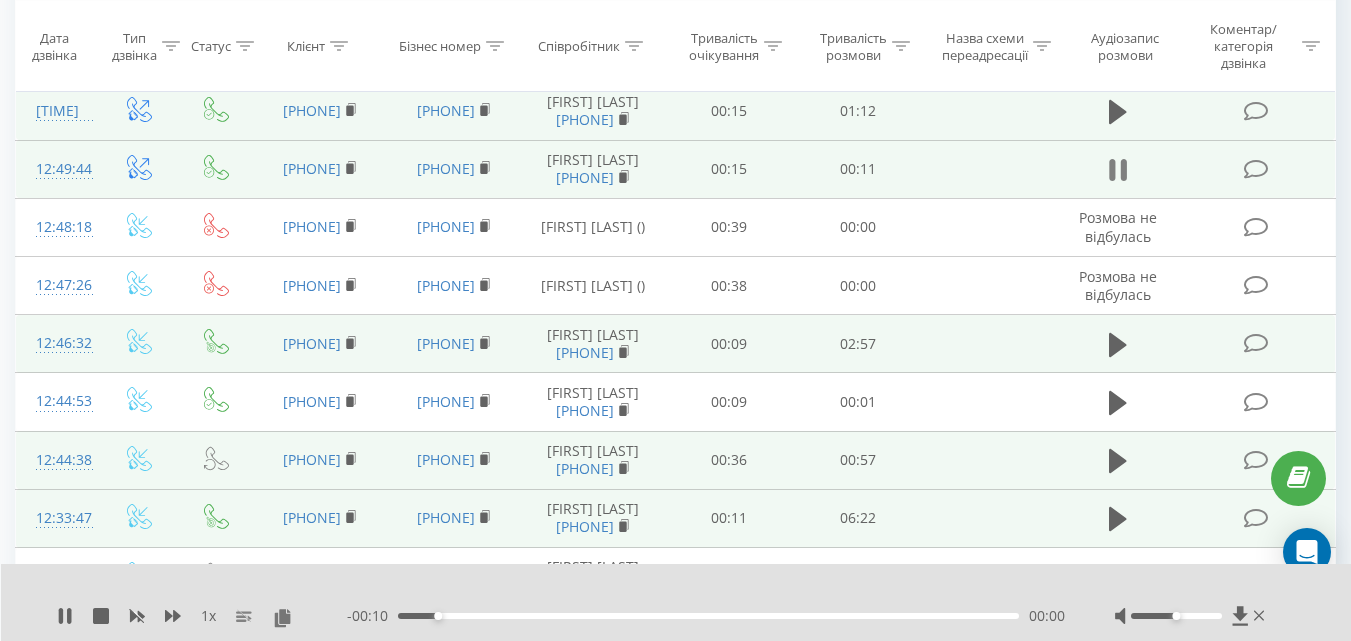 click 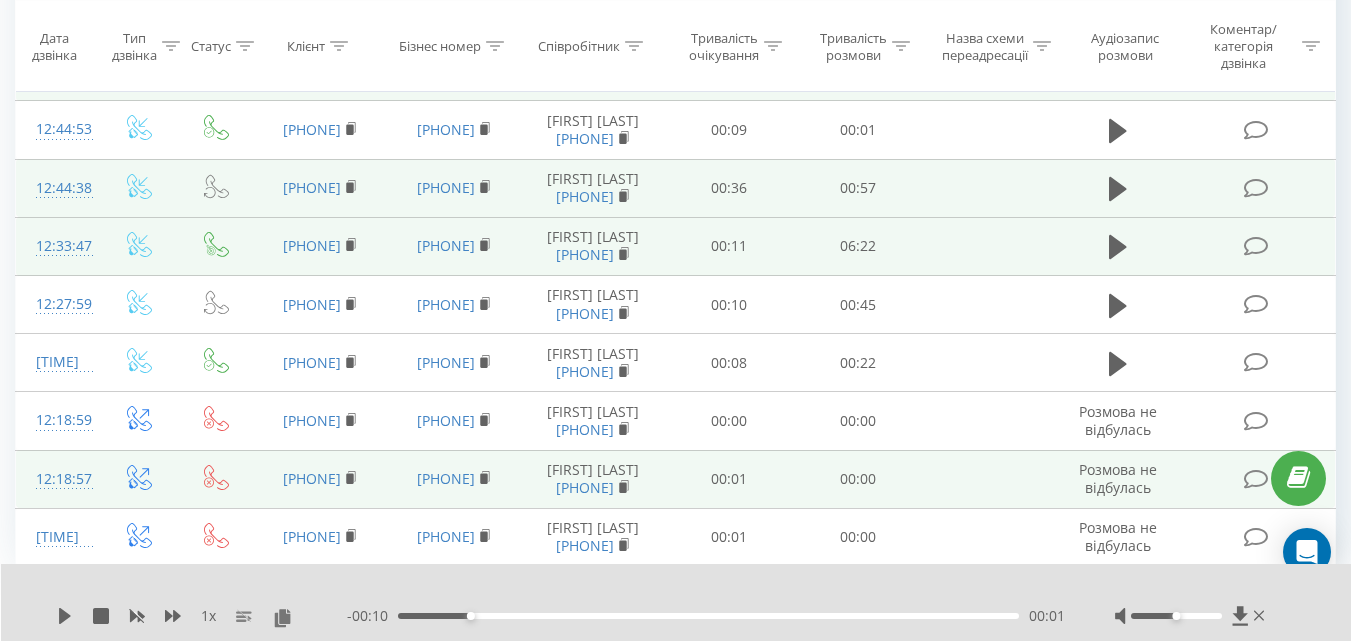 scroll, scrollTop: 1232, scrollLeft: 0, axis: vertical 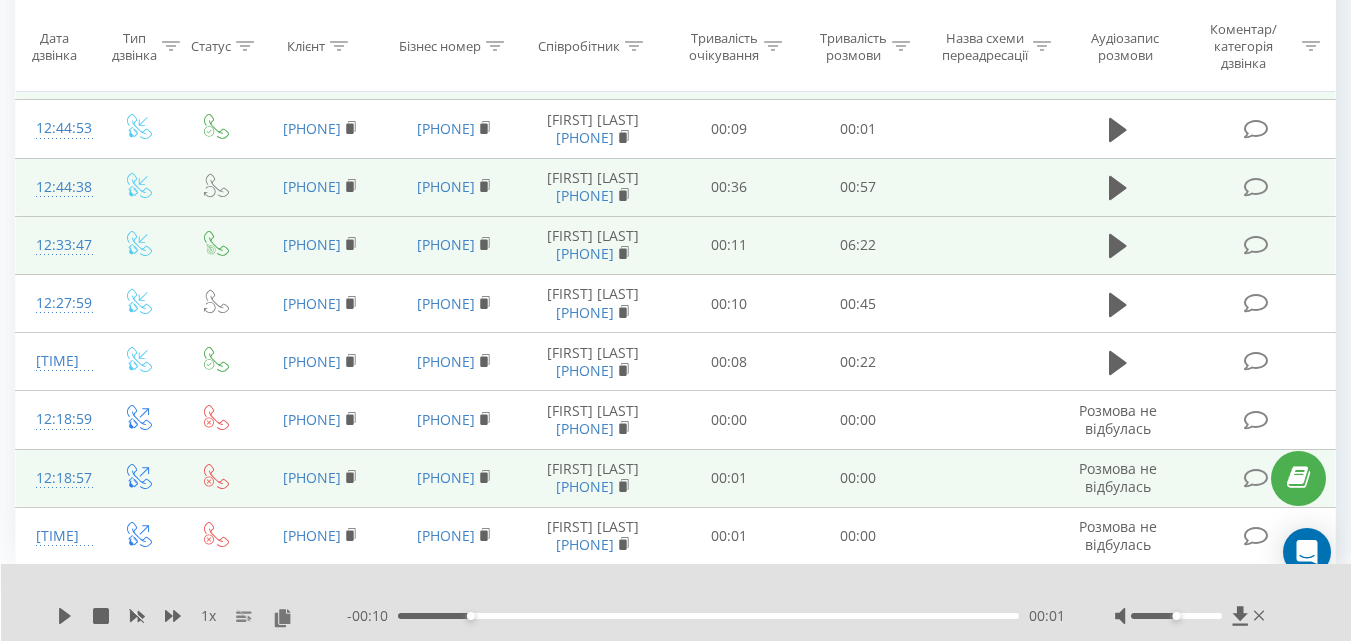 click 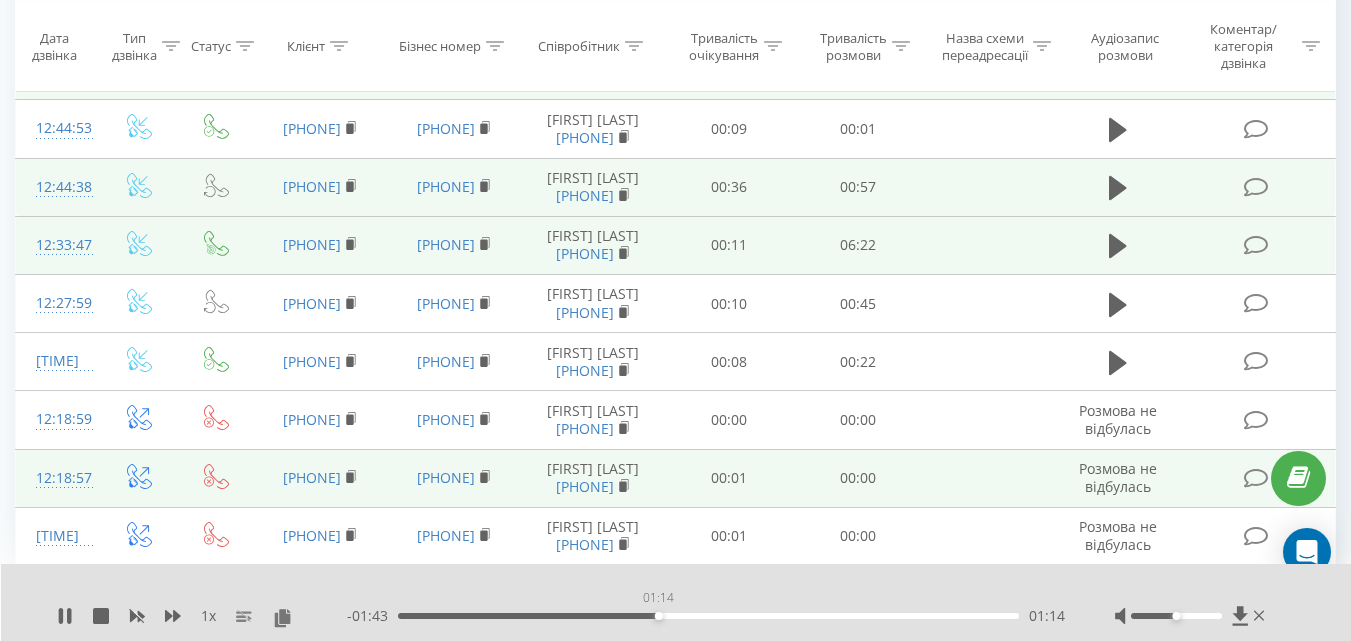 click on "01:14" at bounding box center [708, 616] 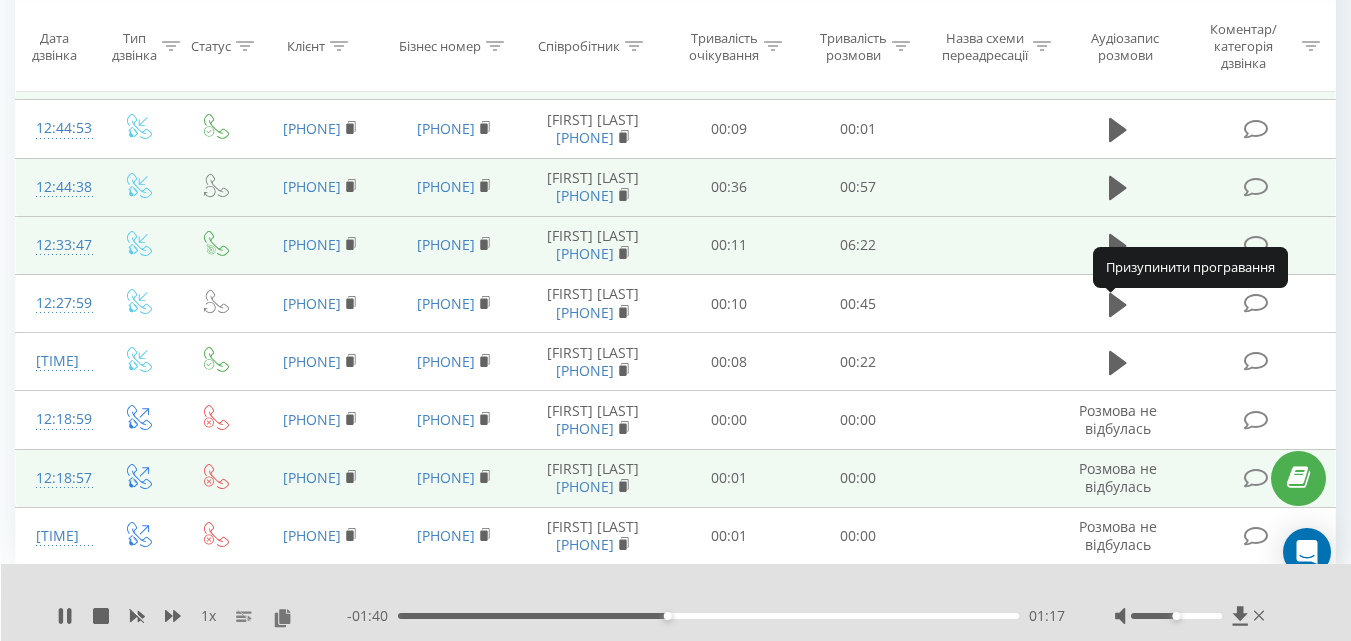 click 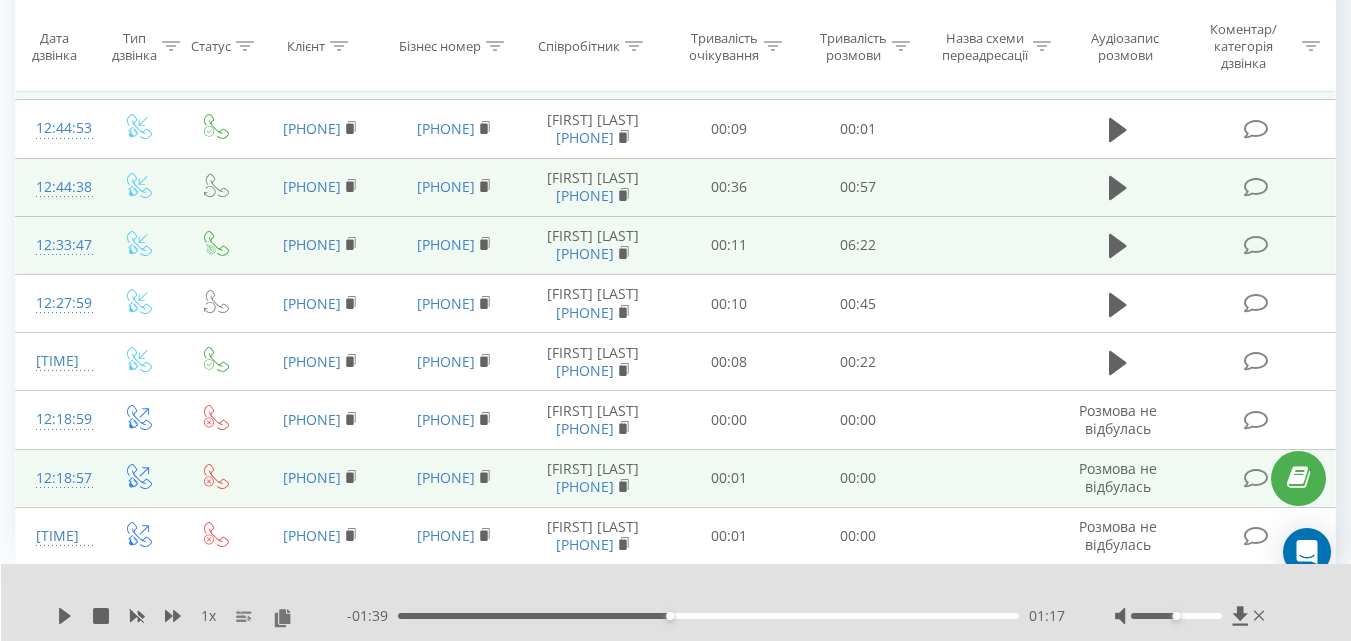 scroll, scrollTop: 1332, scrollLeft: 0, axis: vertical 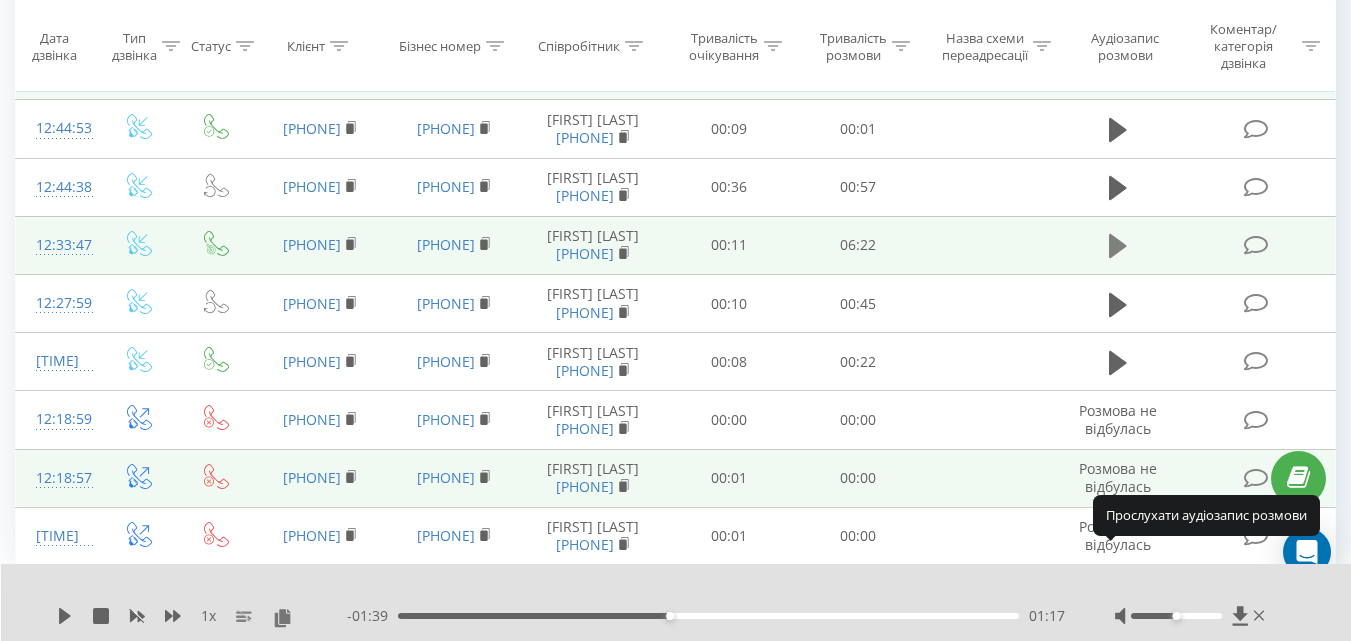 click 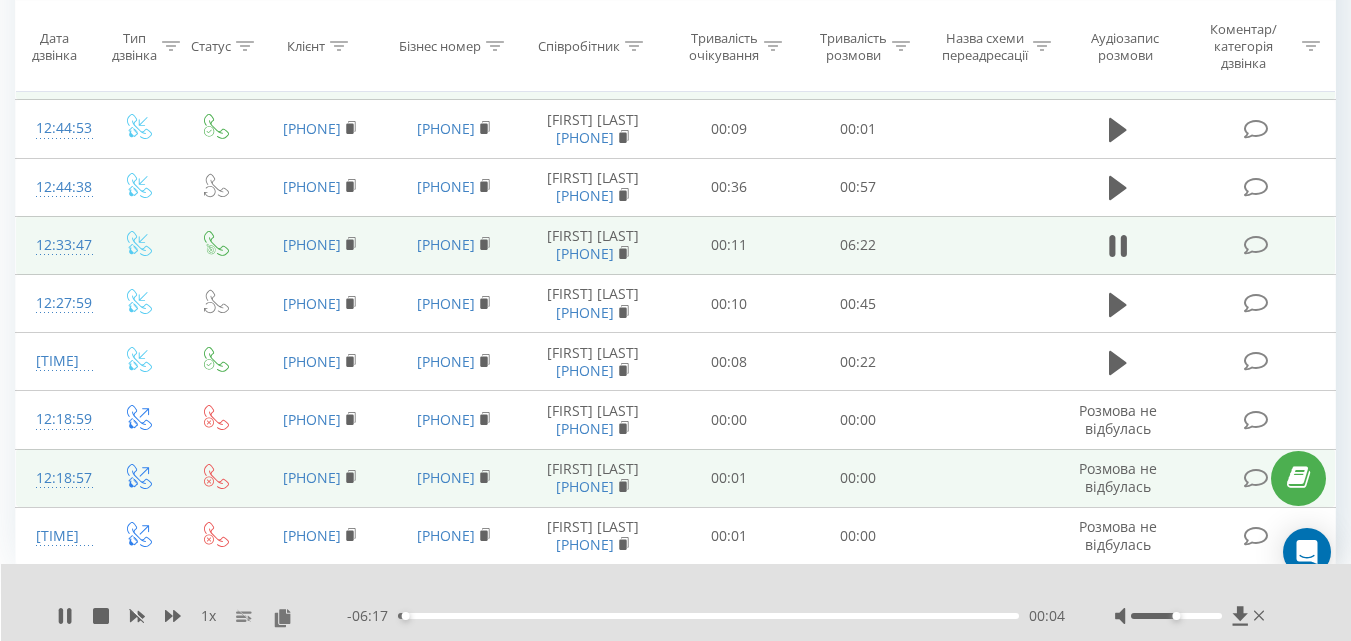 click on "- [TIME] [TIME]   [TIME]" at bounding box center [706, 616] 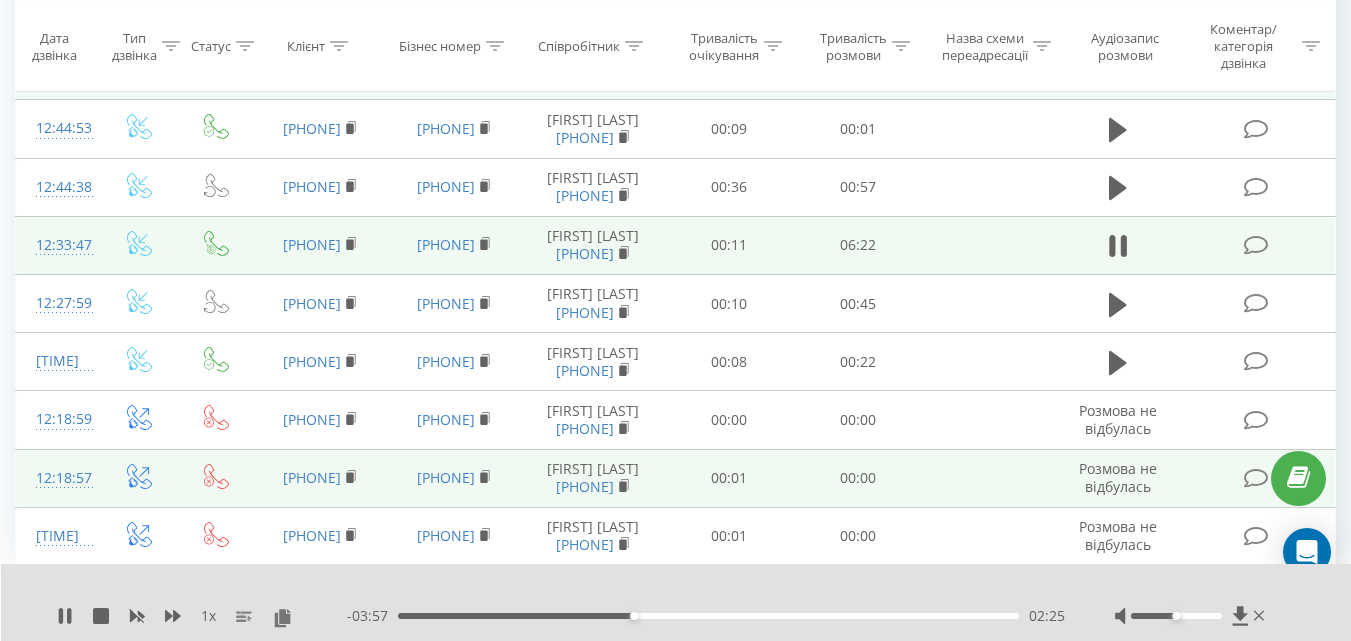 click on "02:25" at bounding box center [708, 616] 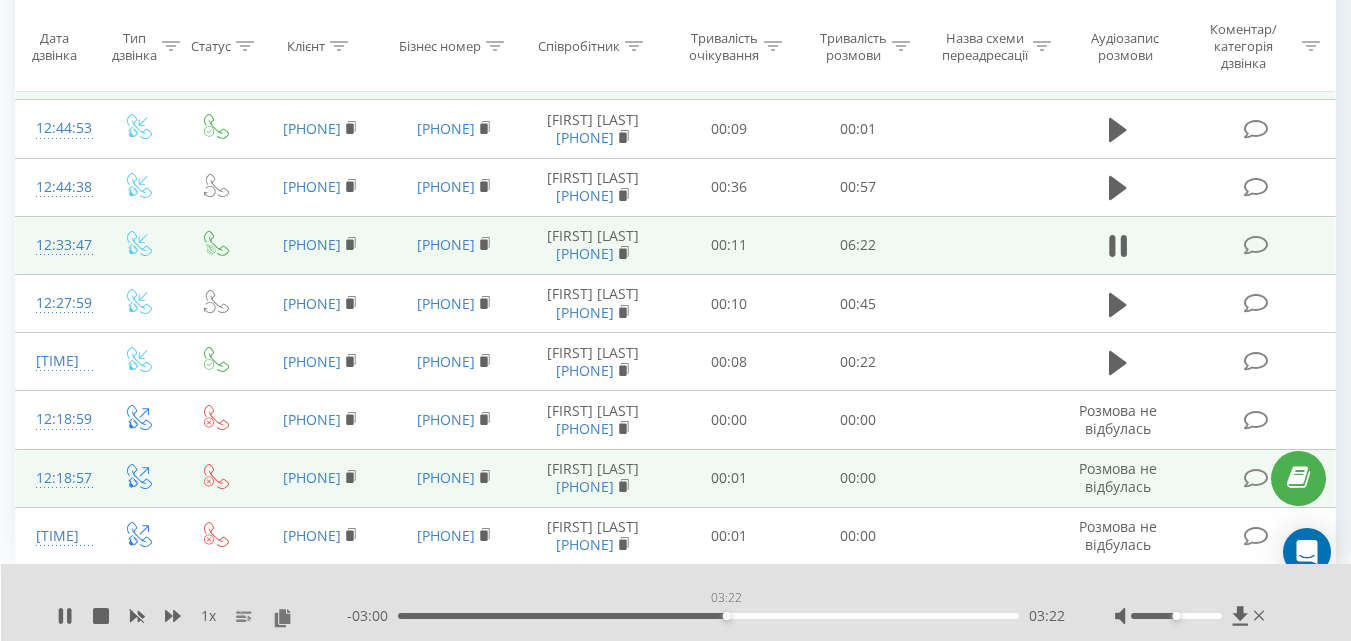 click on "03:22" at bounding box center (708, 616) 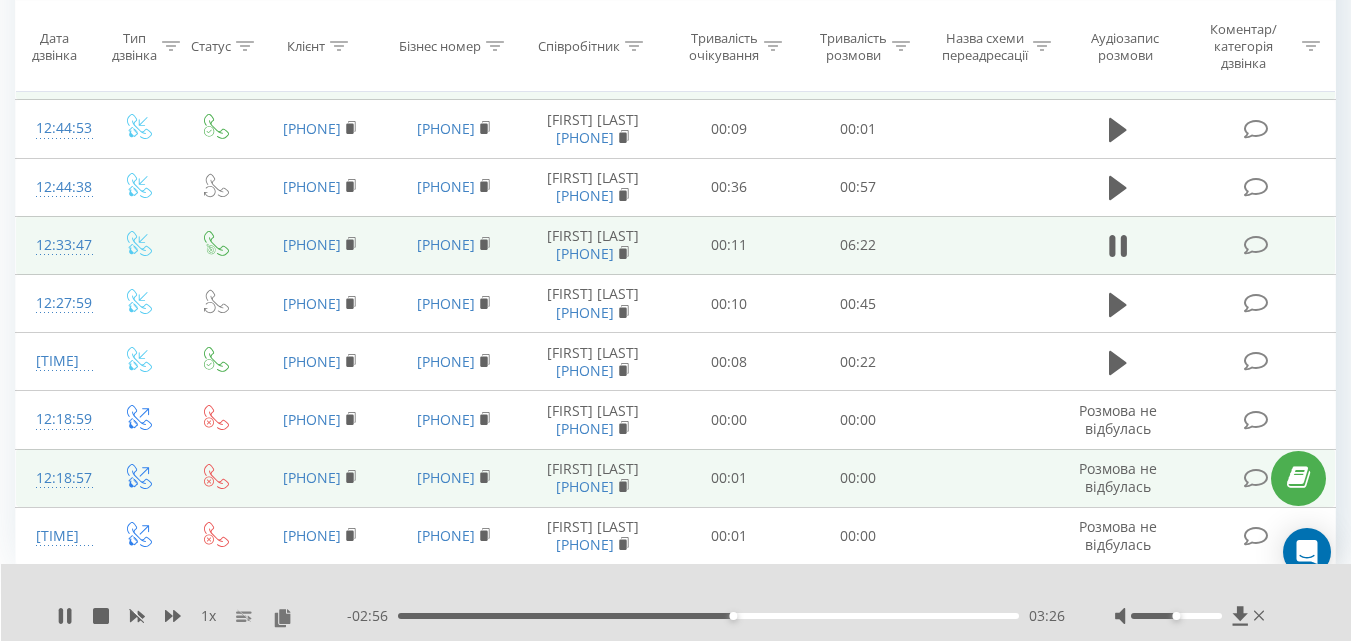click on "03:26" at bounding box center [708, 616] 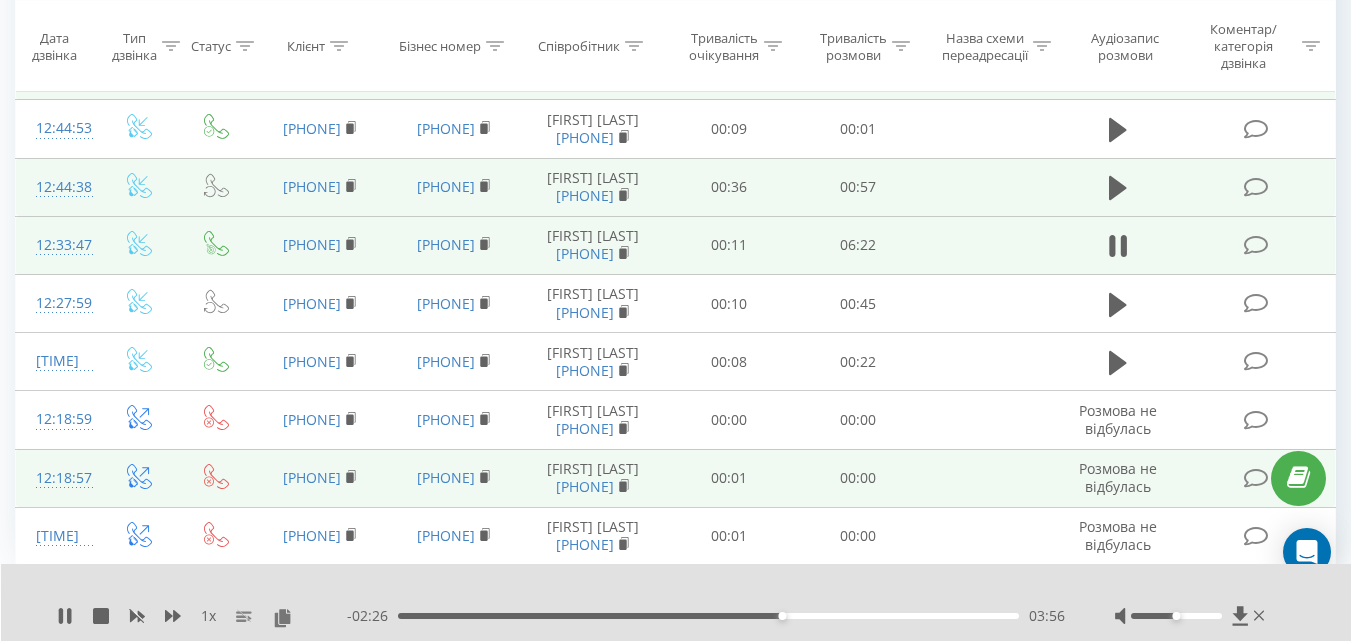 scroll, scrollTop: 1432, scrollLeft: 0, axis: vertical 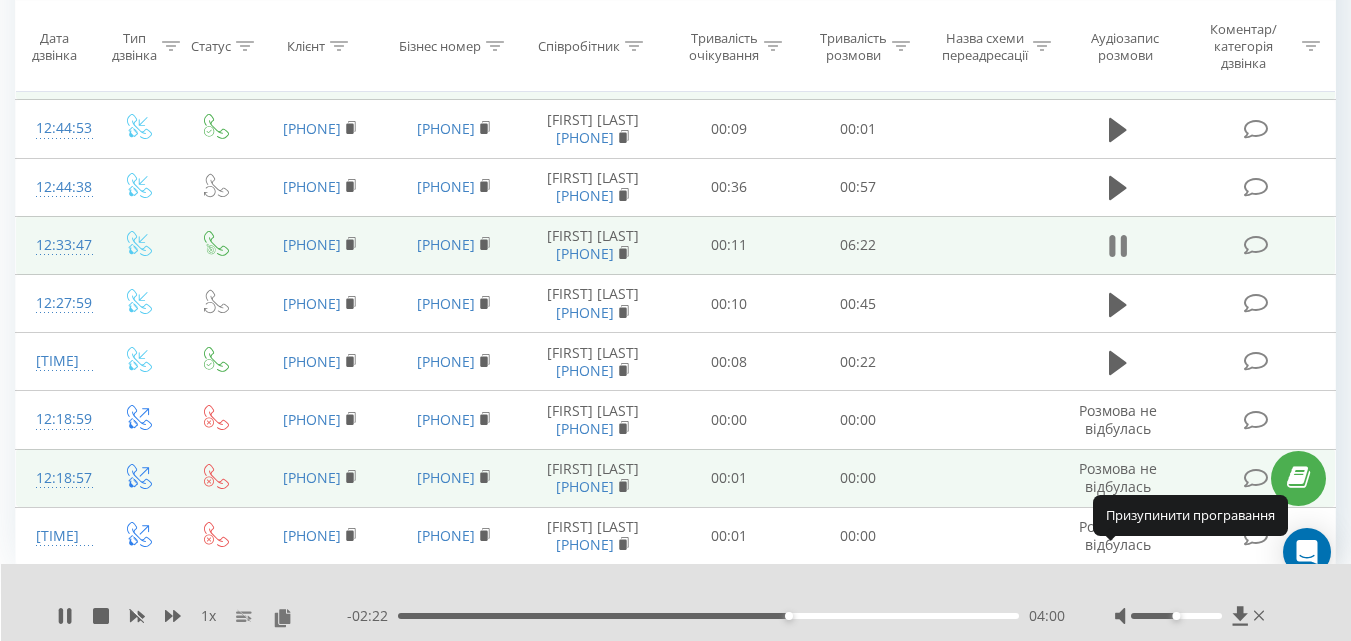 click 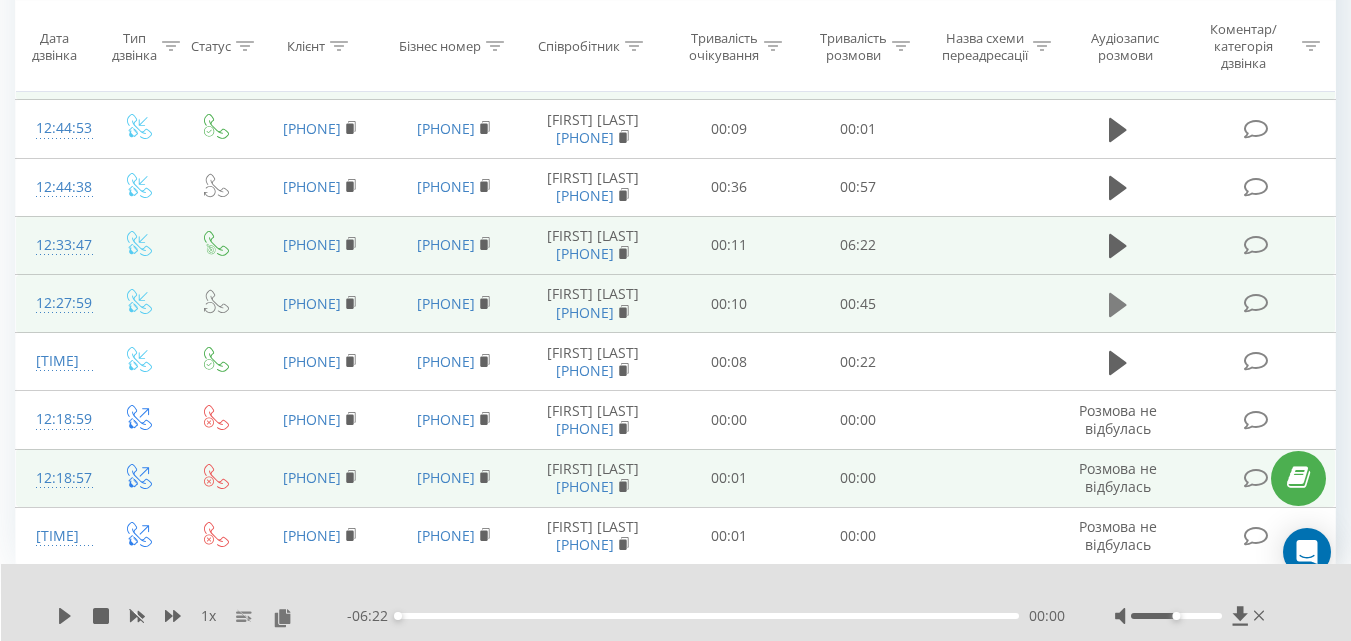 click 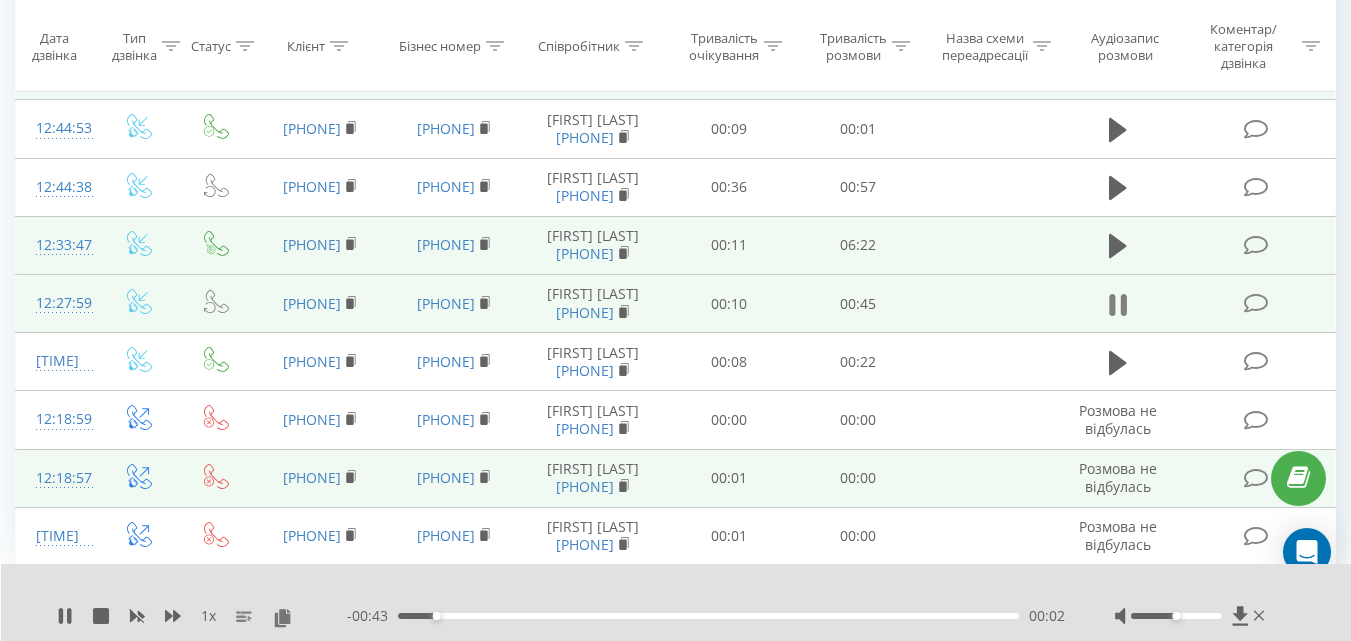 click 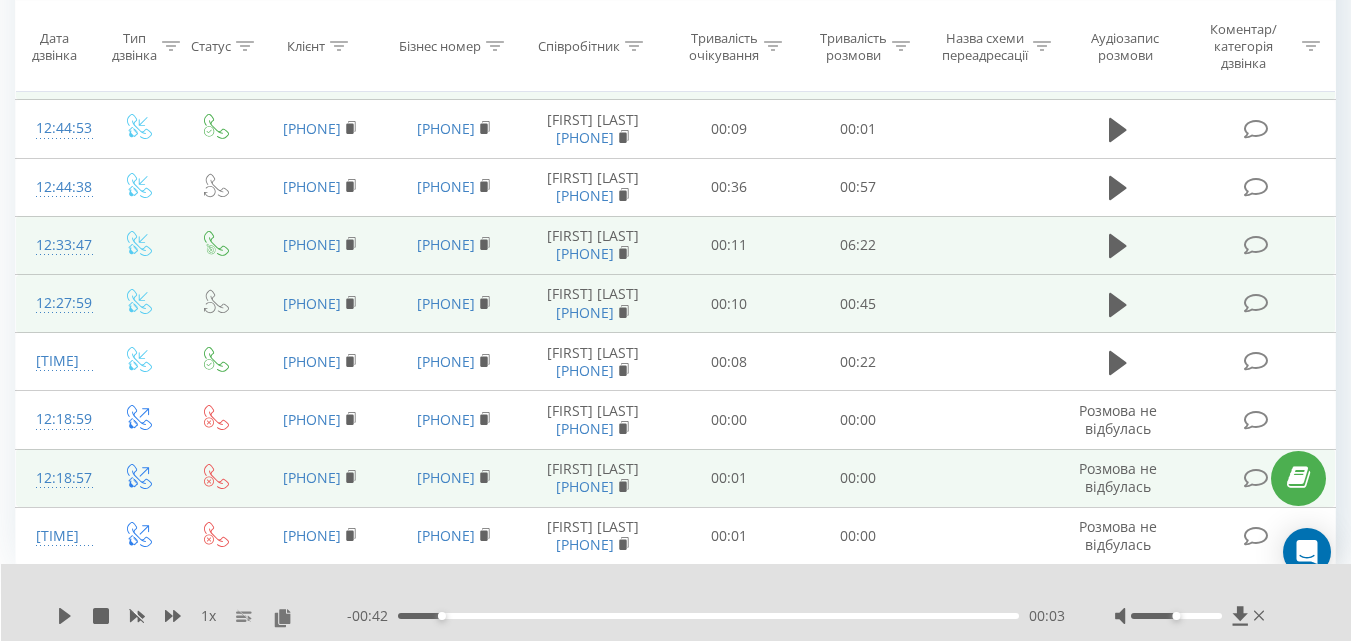 scroll, scrollTop: 1532, scrollLeft: 0, axis: vertical 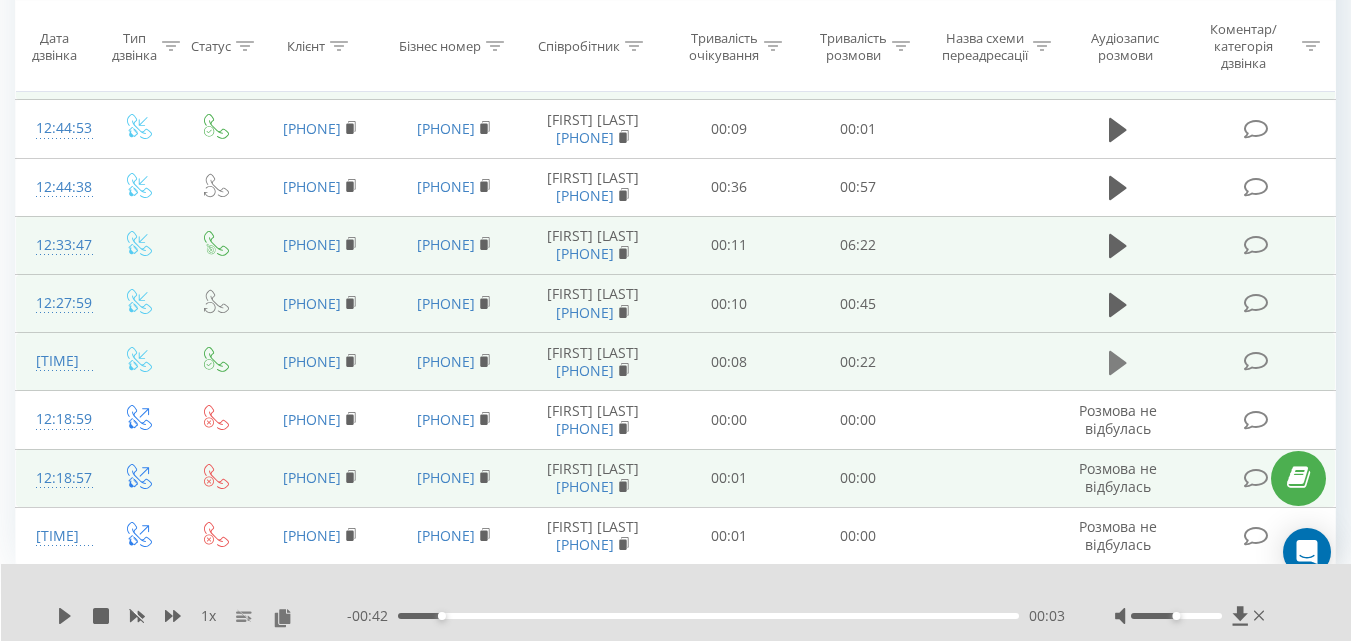 click 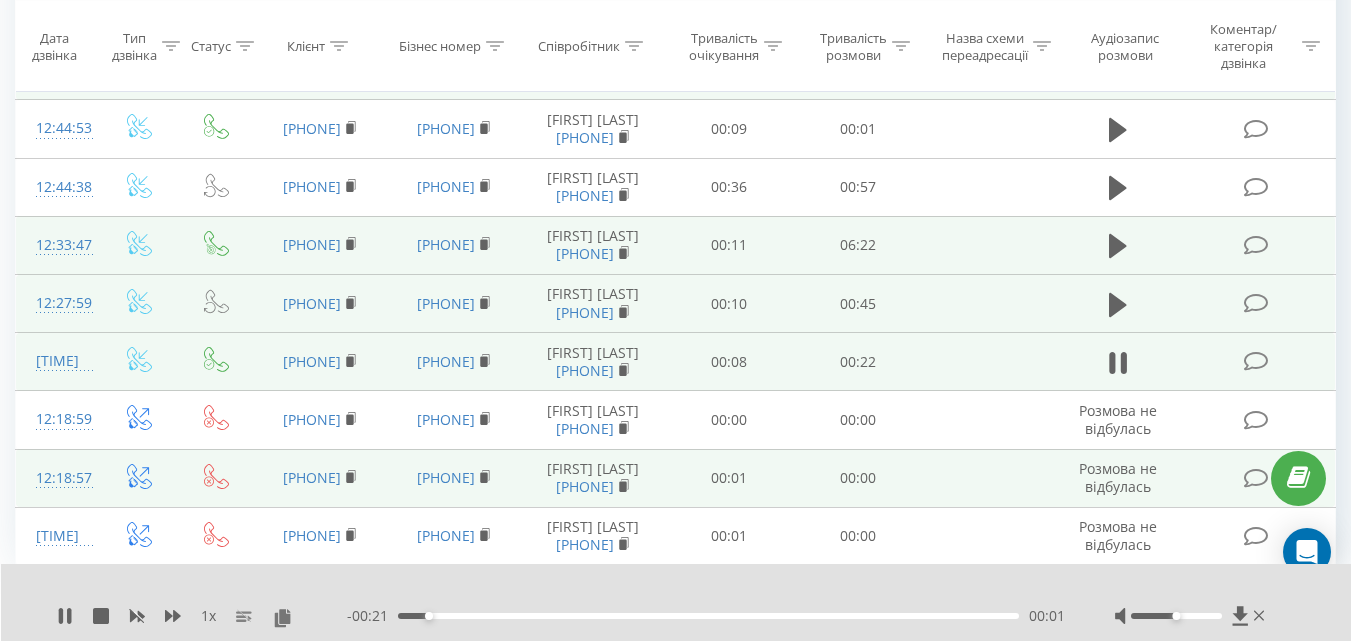 click 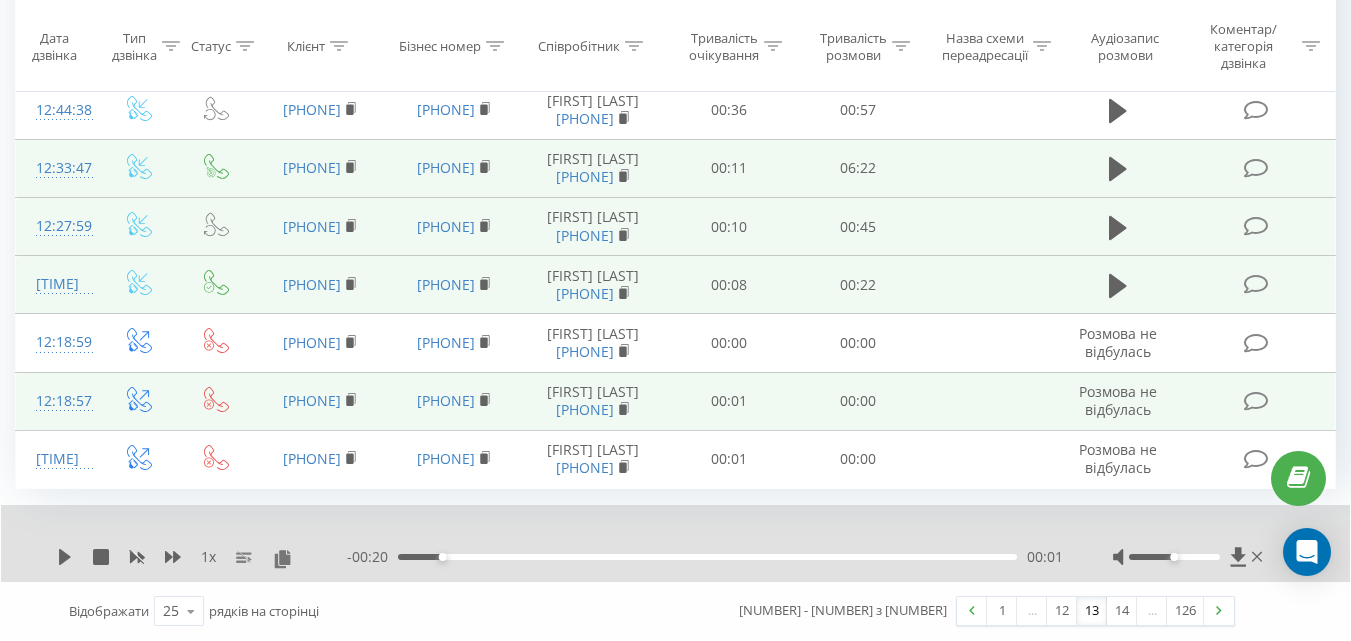 scroll, scrollTop: 1680, scrollLeft: 0, axis: vertical 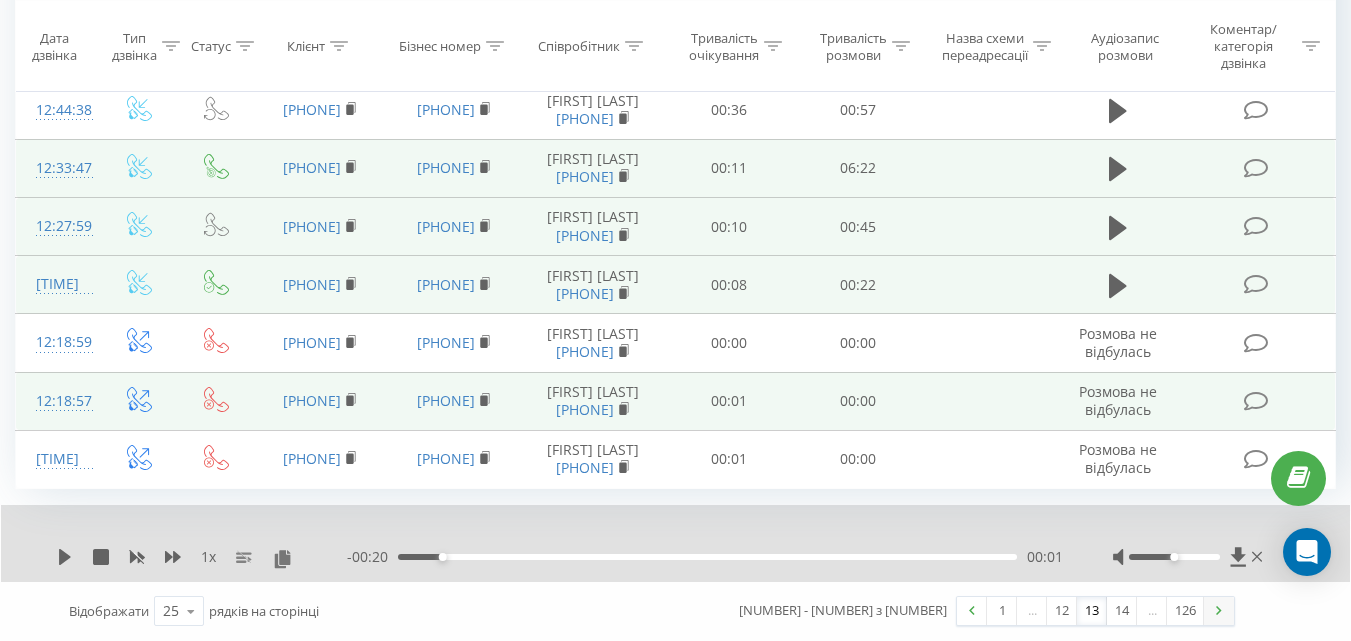 click at bounding box center (1219, 610) 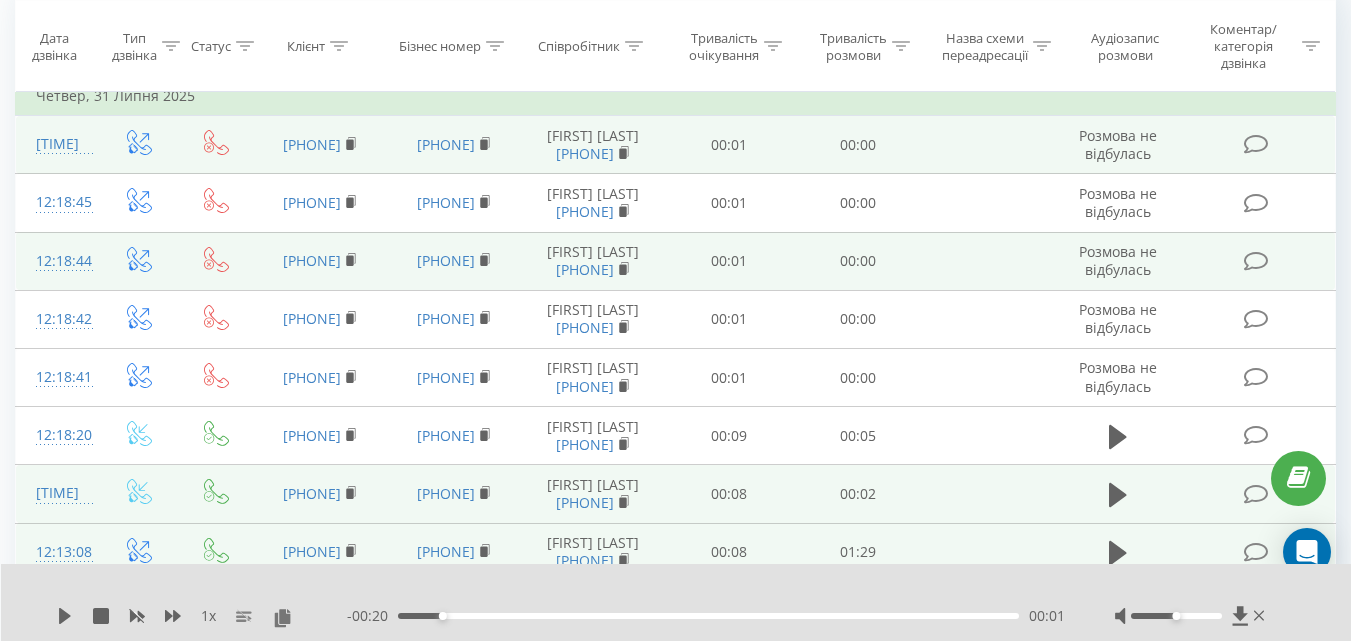 scroll, scrollTop: 400, scrollLeft: 0, axis: vertical 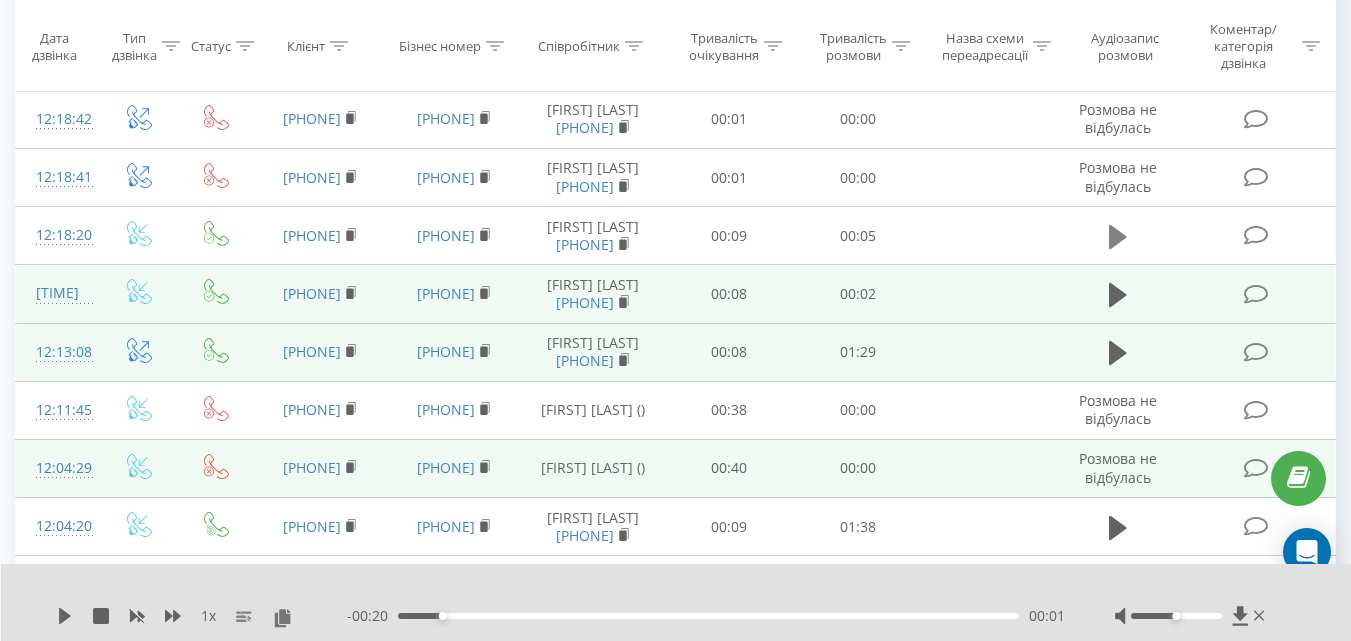 click 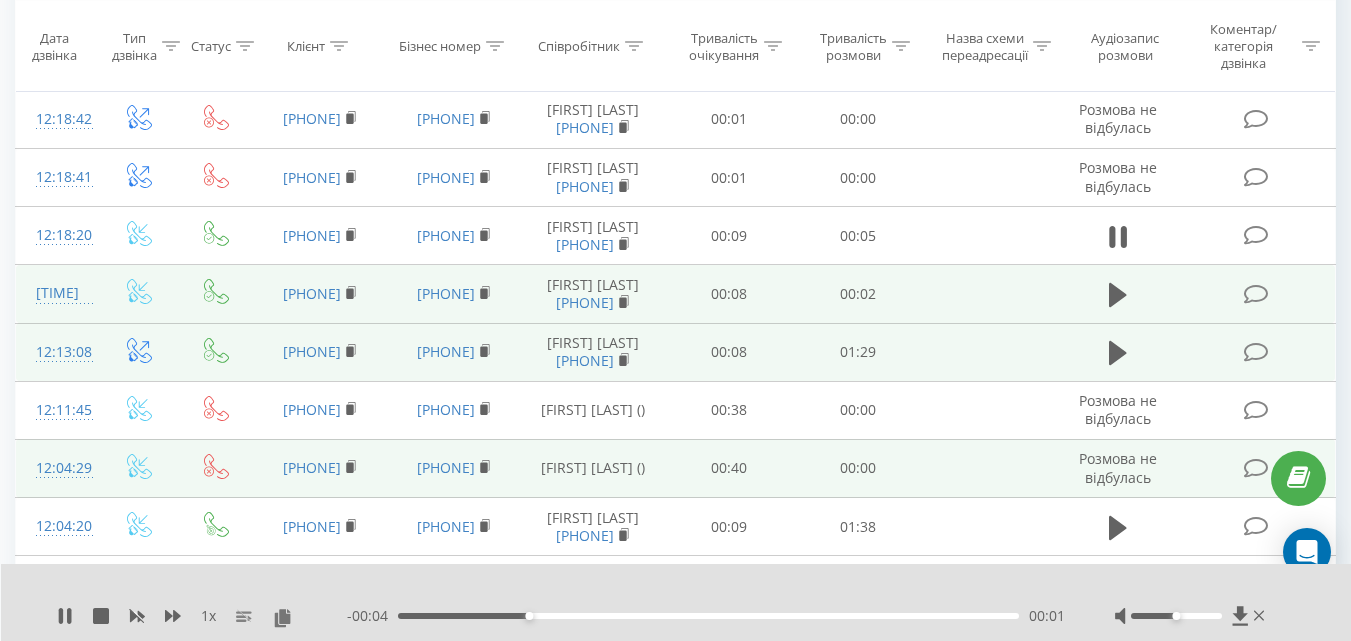 click 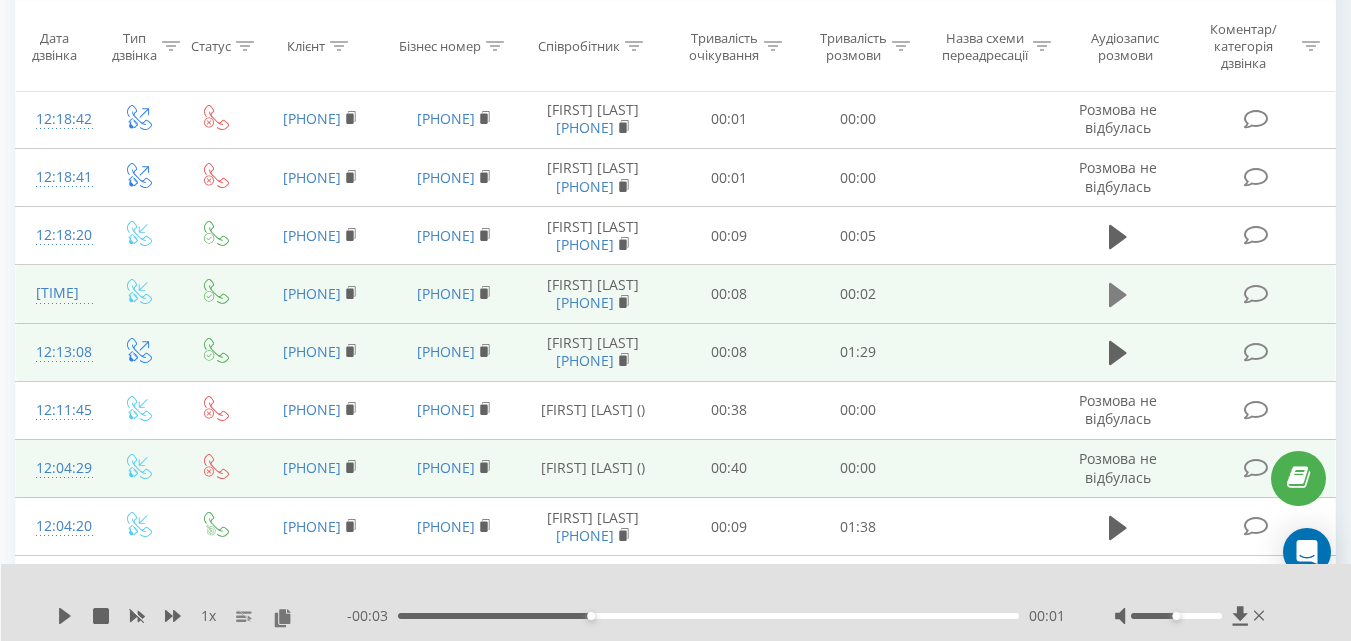 click at bounding box center (1118, 295) 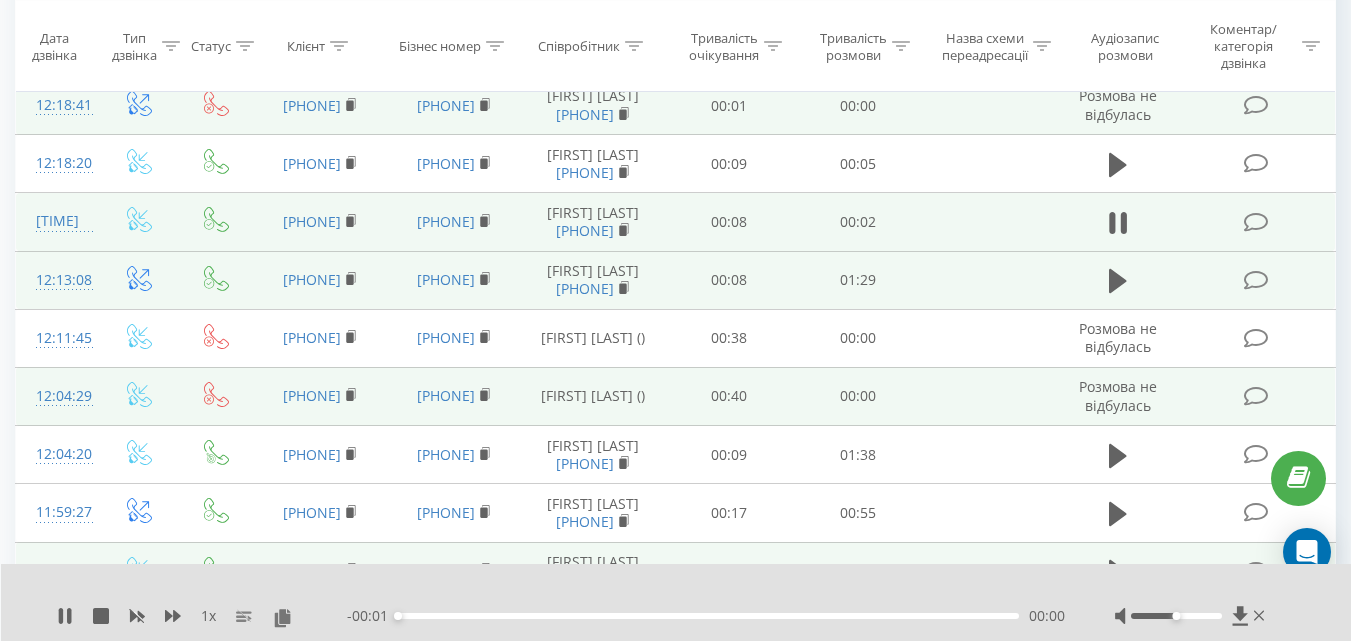 scroll, scrollTop: 500, scrollLeft: 0, axis: vertical 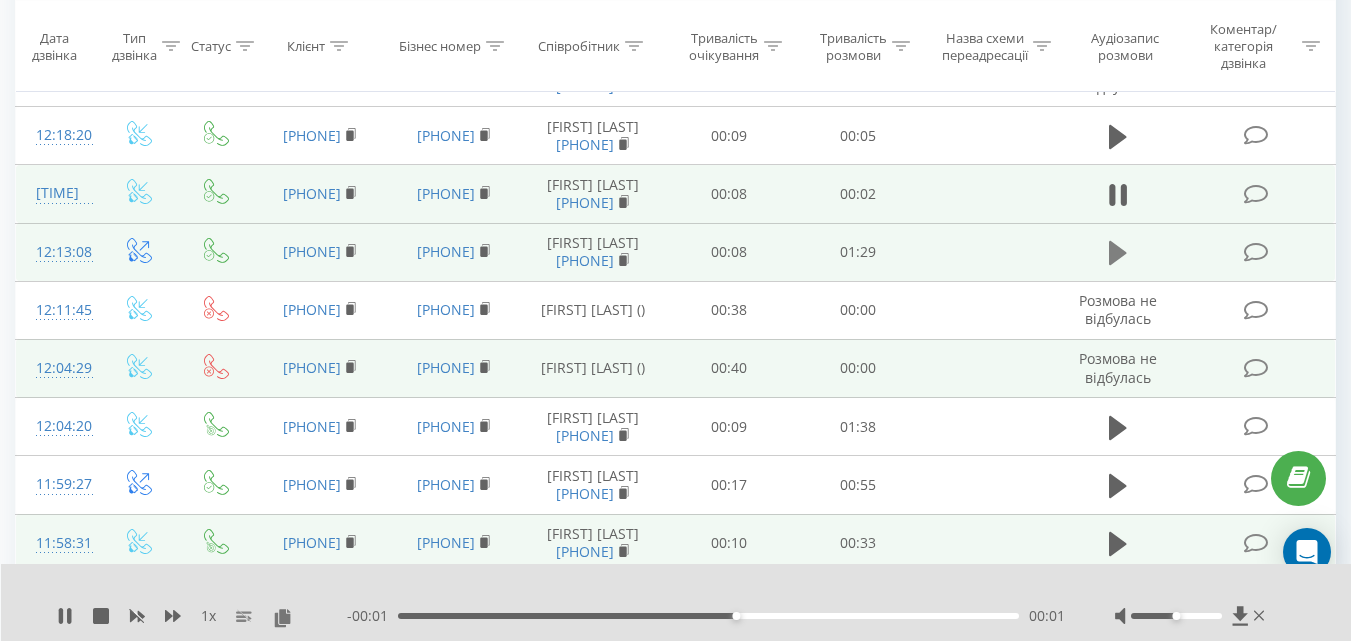 click at bounding box center [1118, 253] 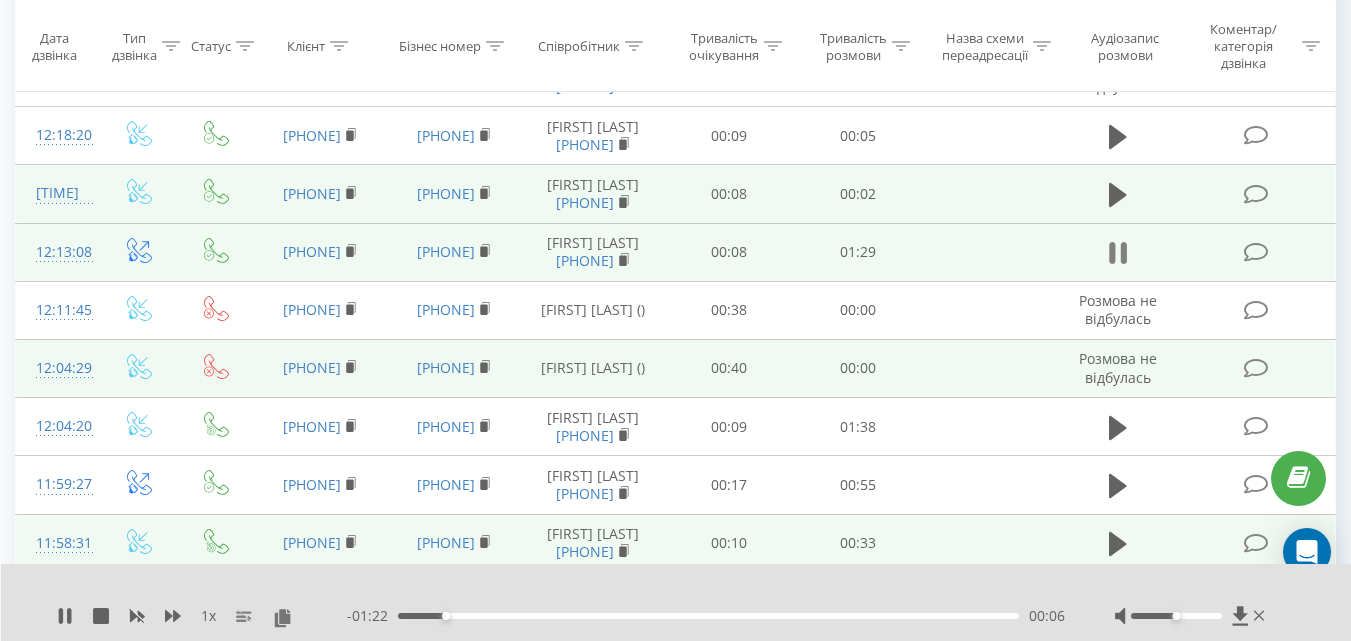 click 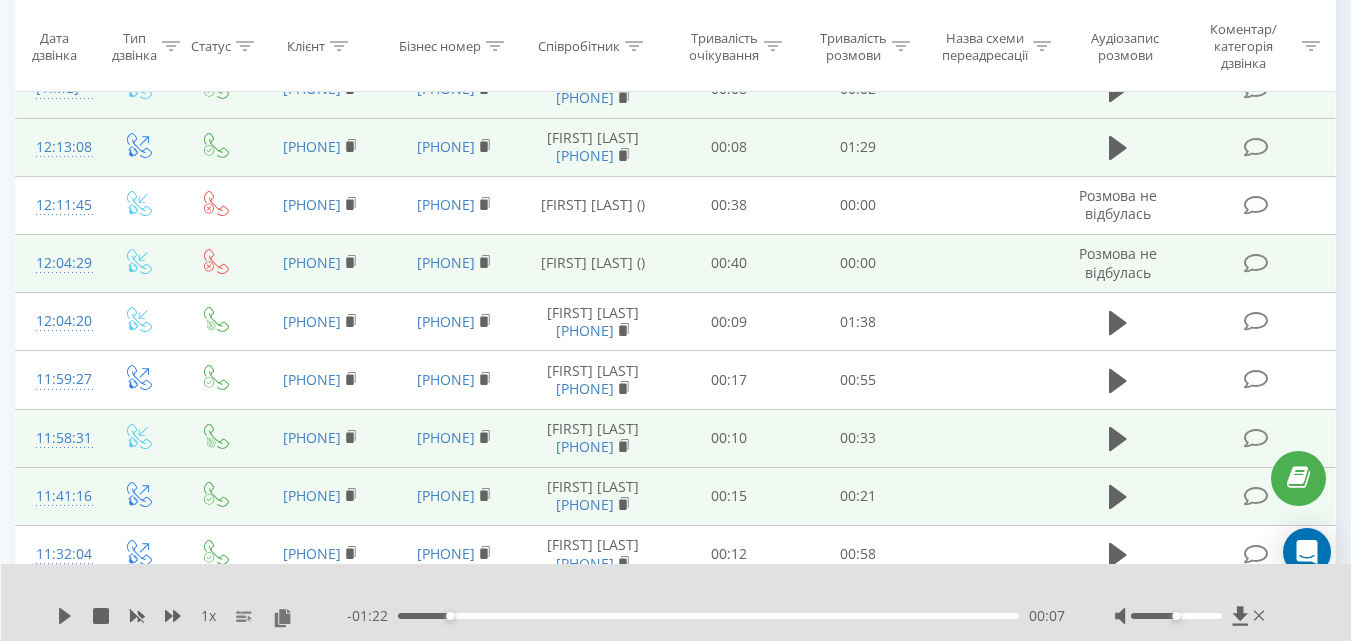 scroll, scrollTop: 700, scrollLeft: 0, axis: vertical 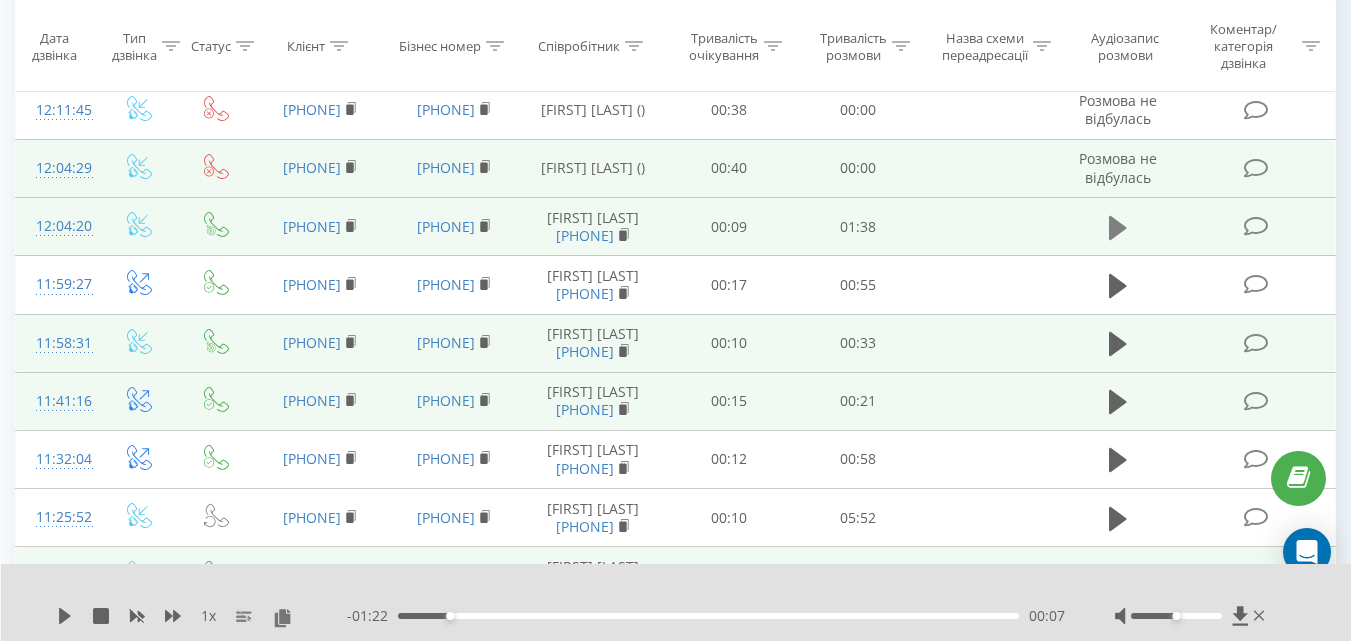 click 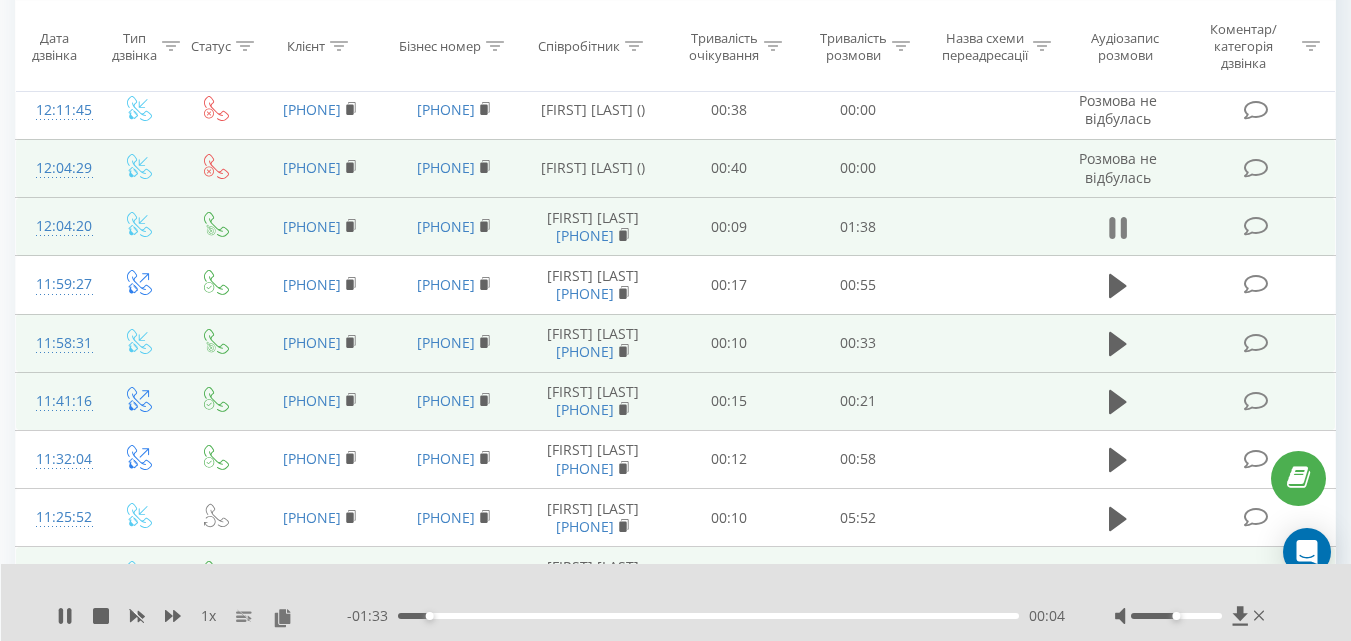 click 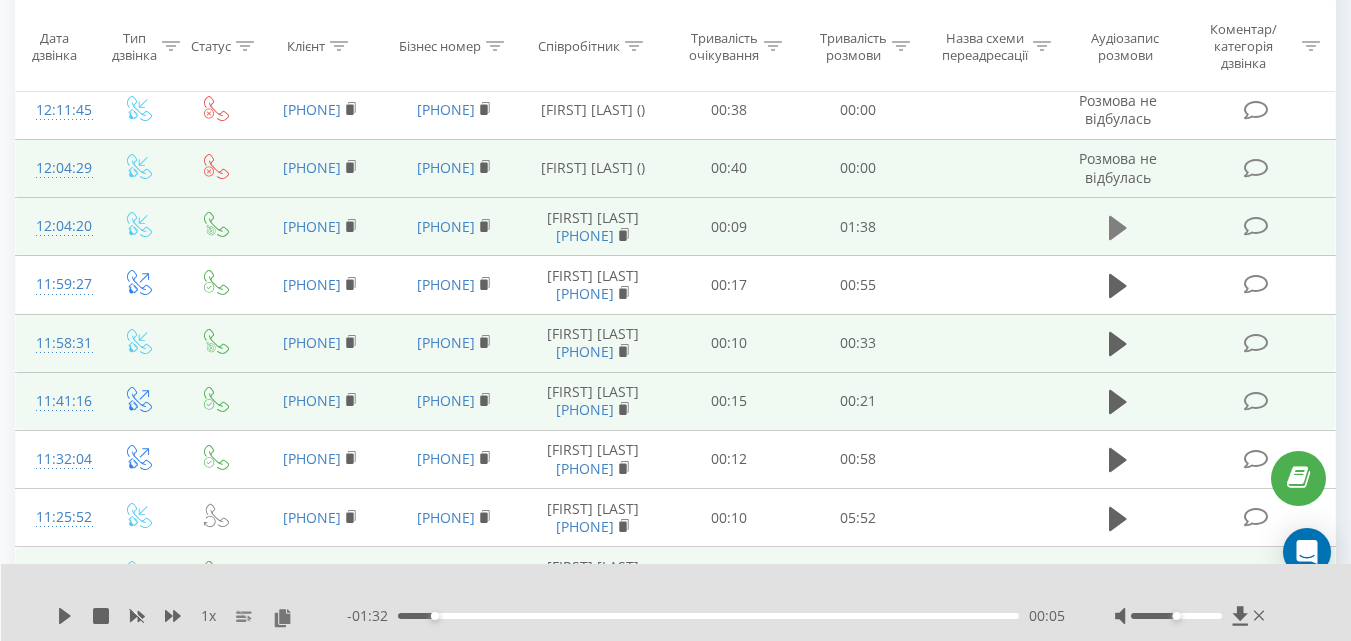 click 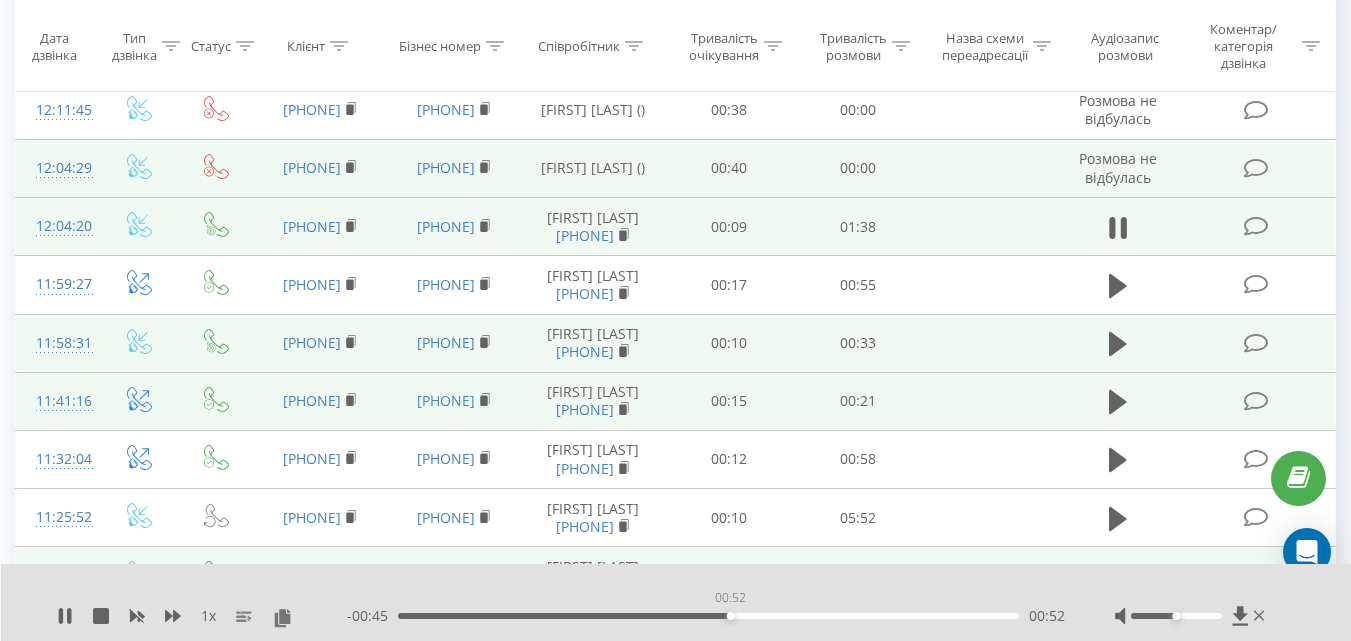 click on "00:52" at bounding box center [708, 616] 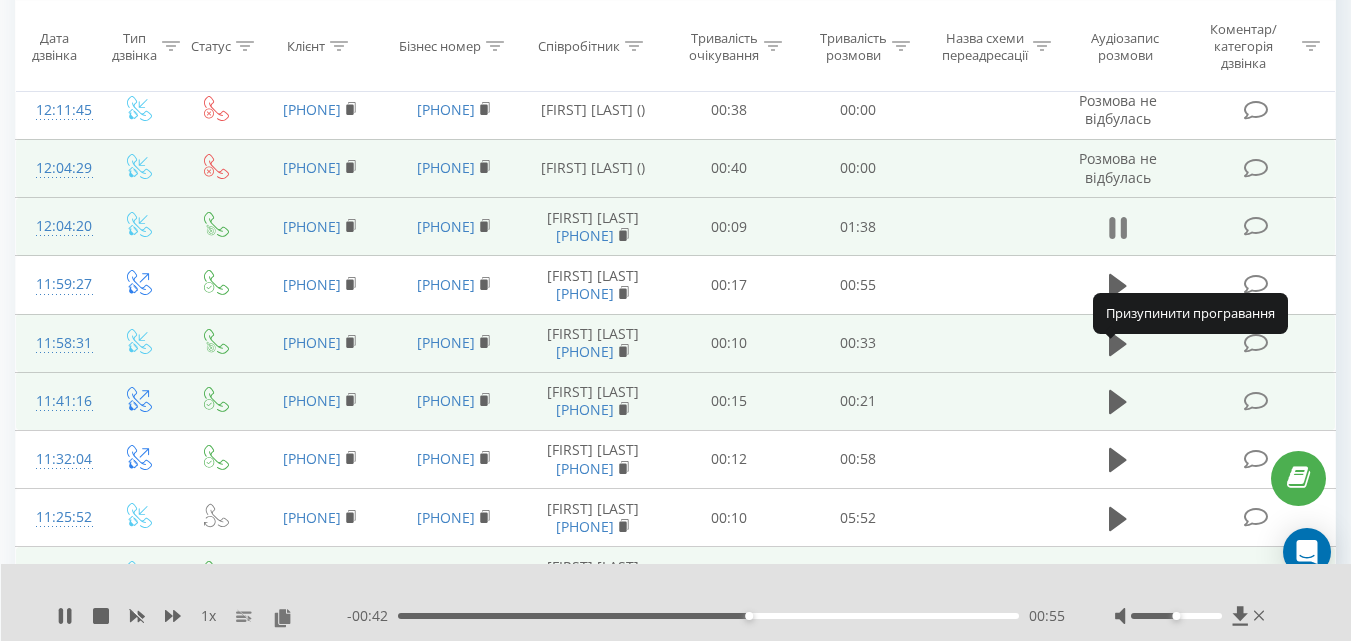 click 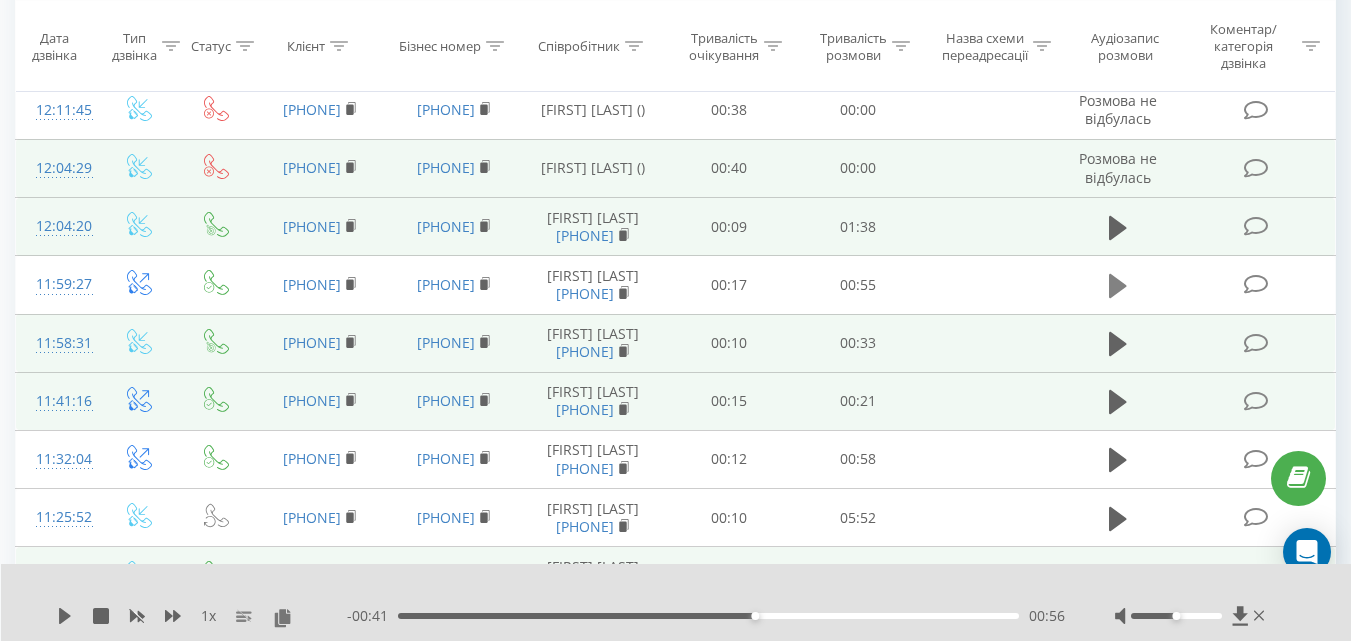 scroll, scrollTop: 900, scrollLeft: 0, axis: vertical 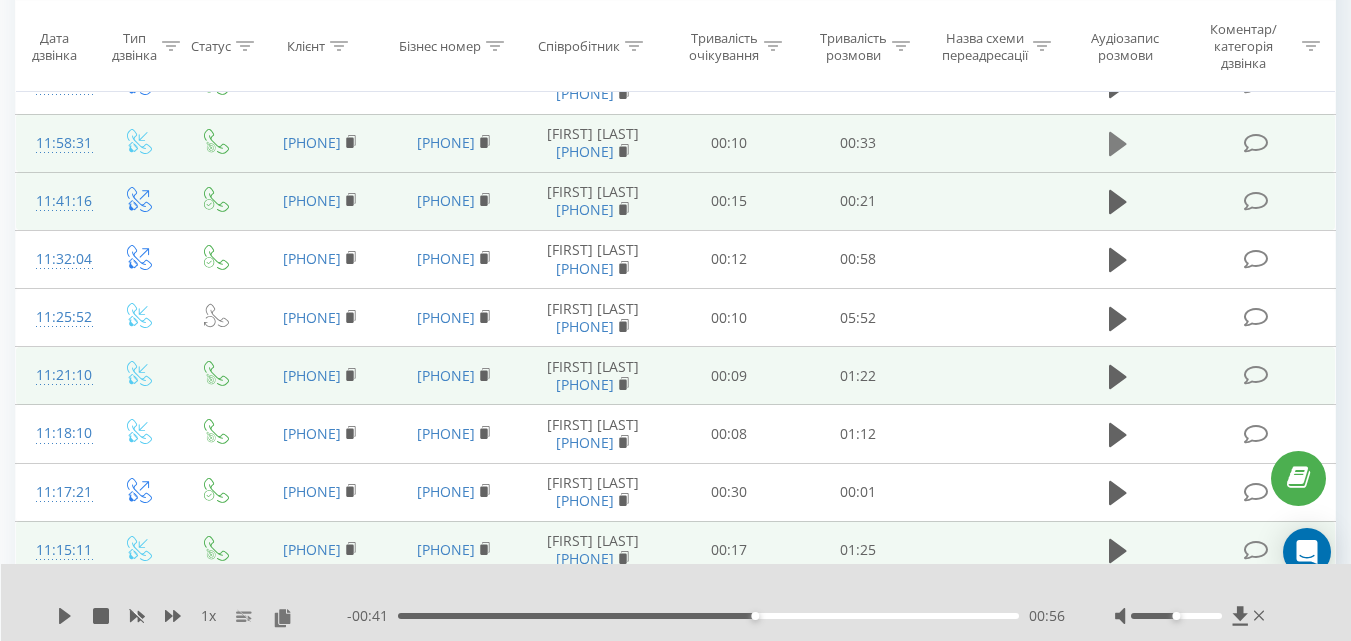 click 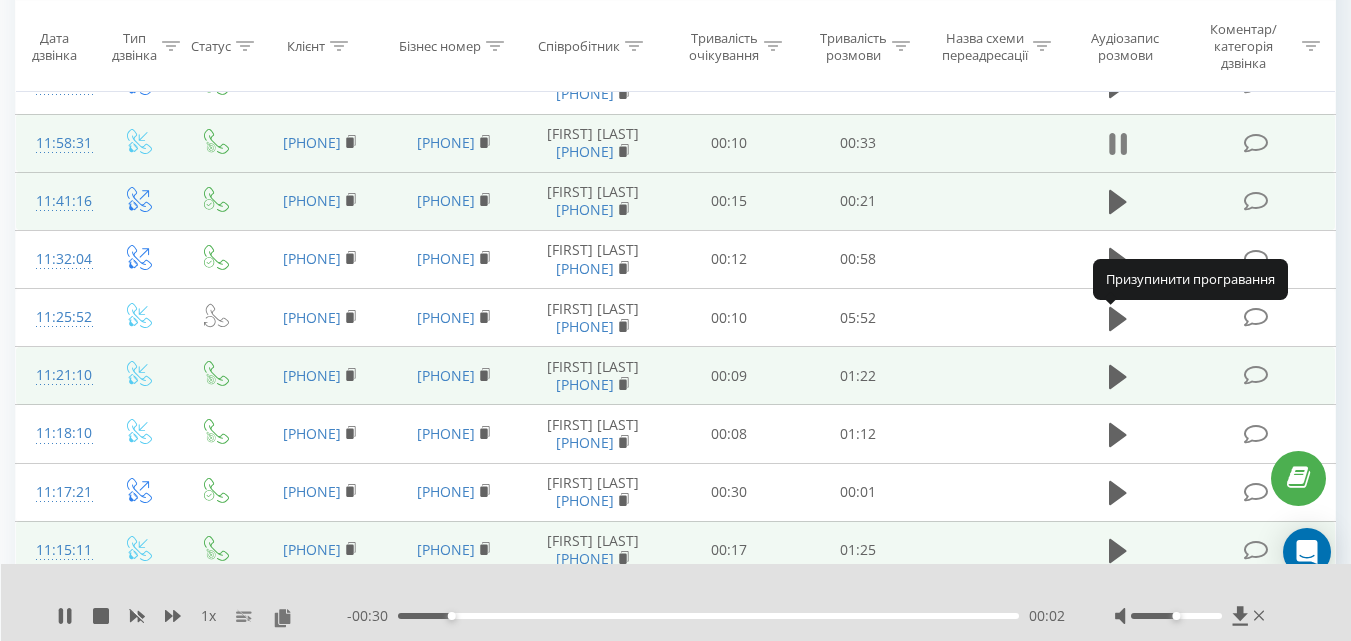 click 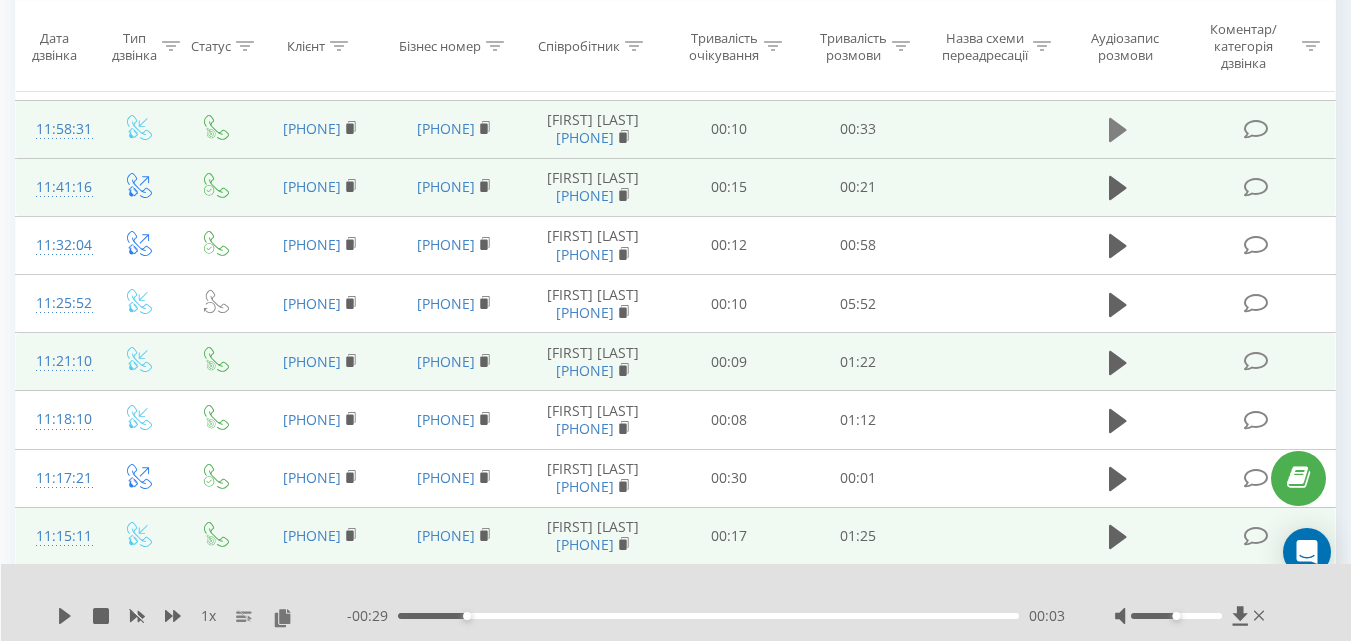 scroll, scrollTop: 1000, scrollLeft: 0, axis: vertical 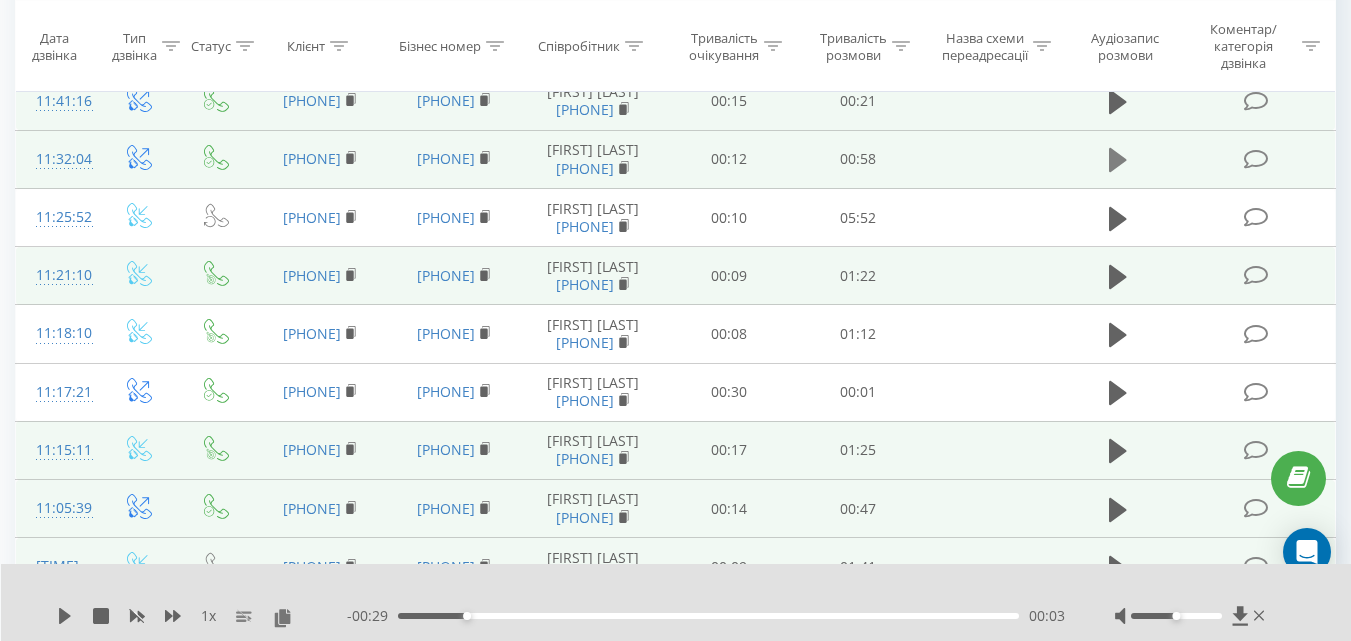 click 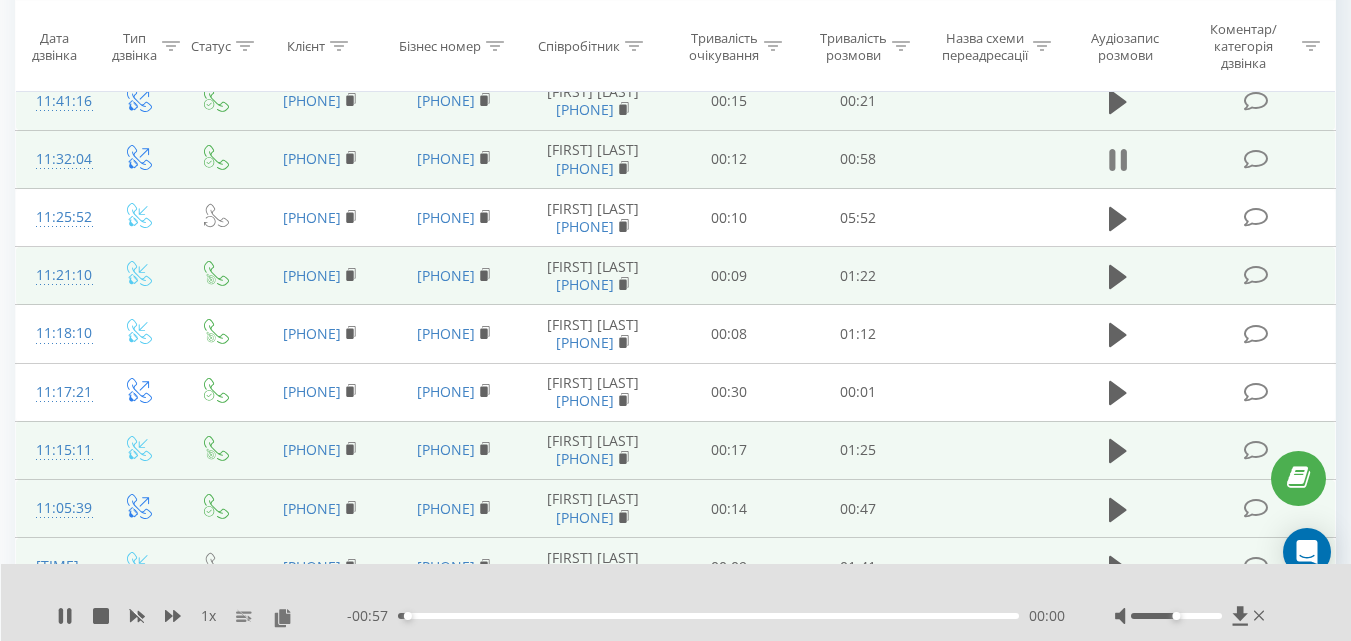 click 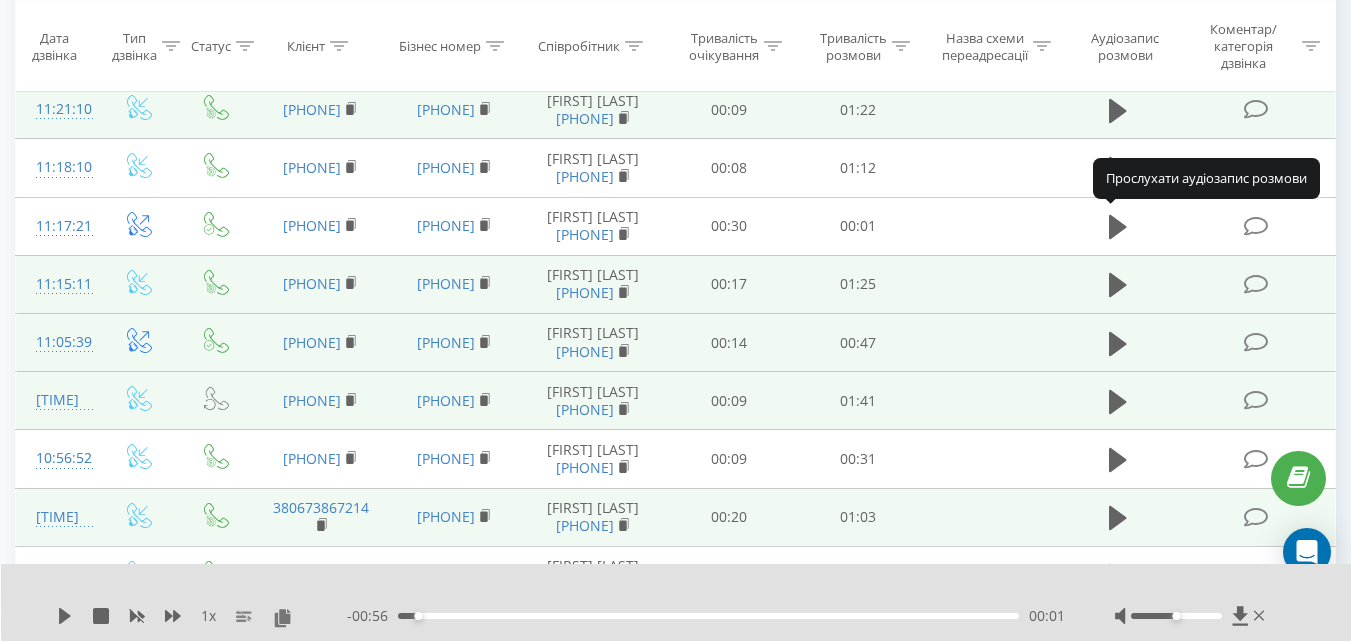 scroll, scrollTop: 1200, scrollLeft: 0, axis: vertical 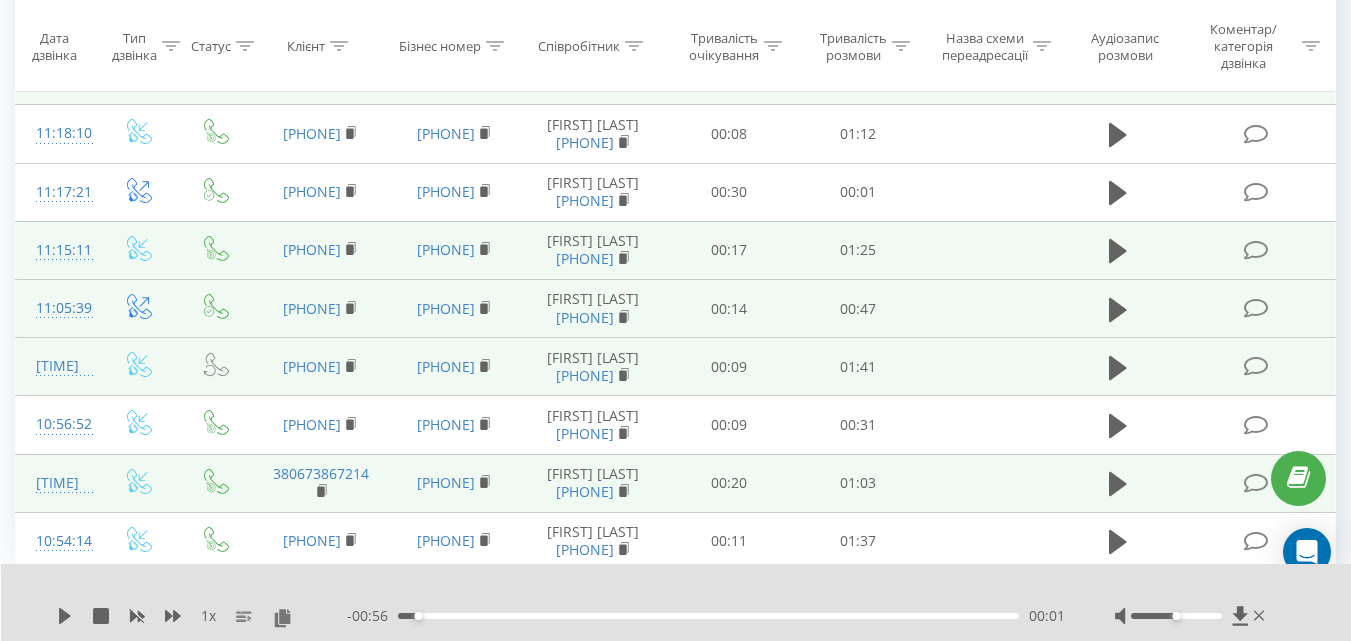 click 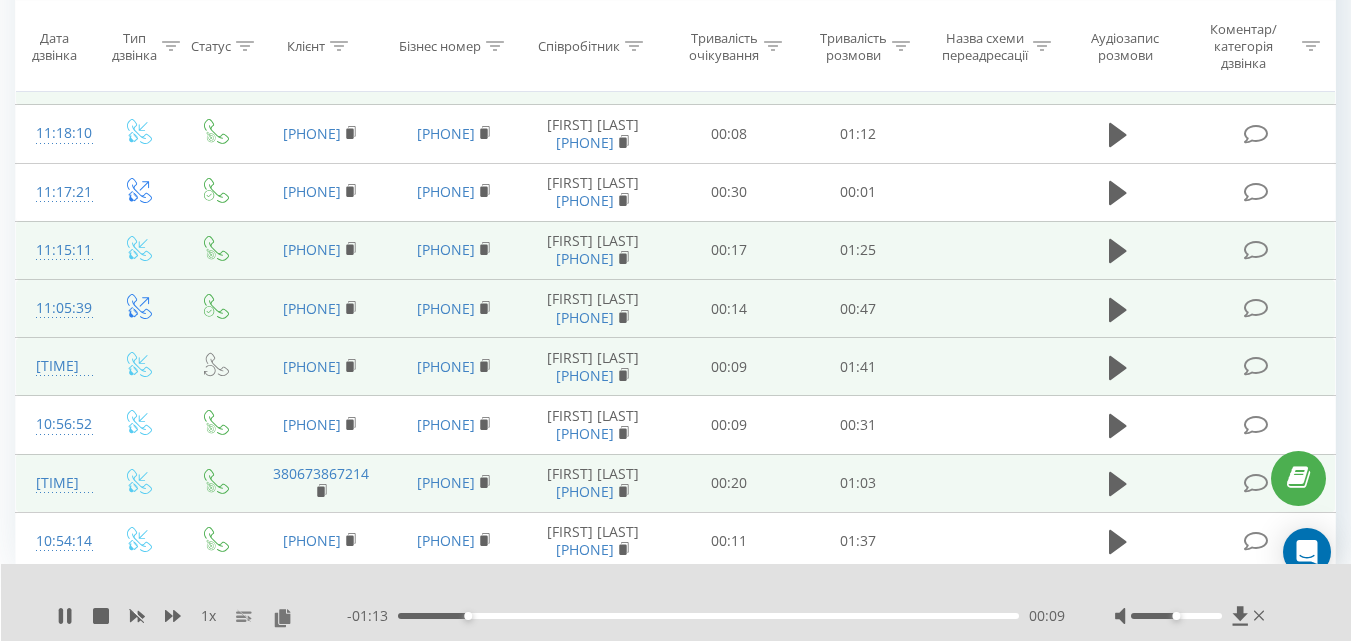 click on "00:09" at bounding box center [708, 616] 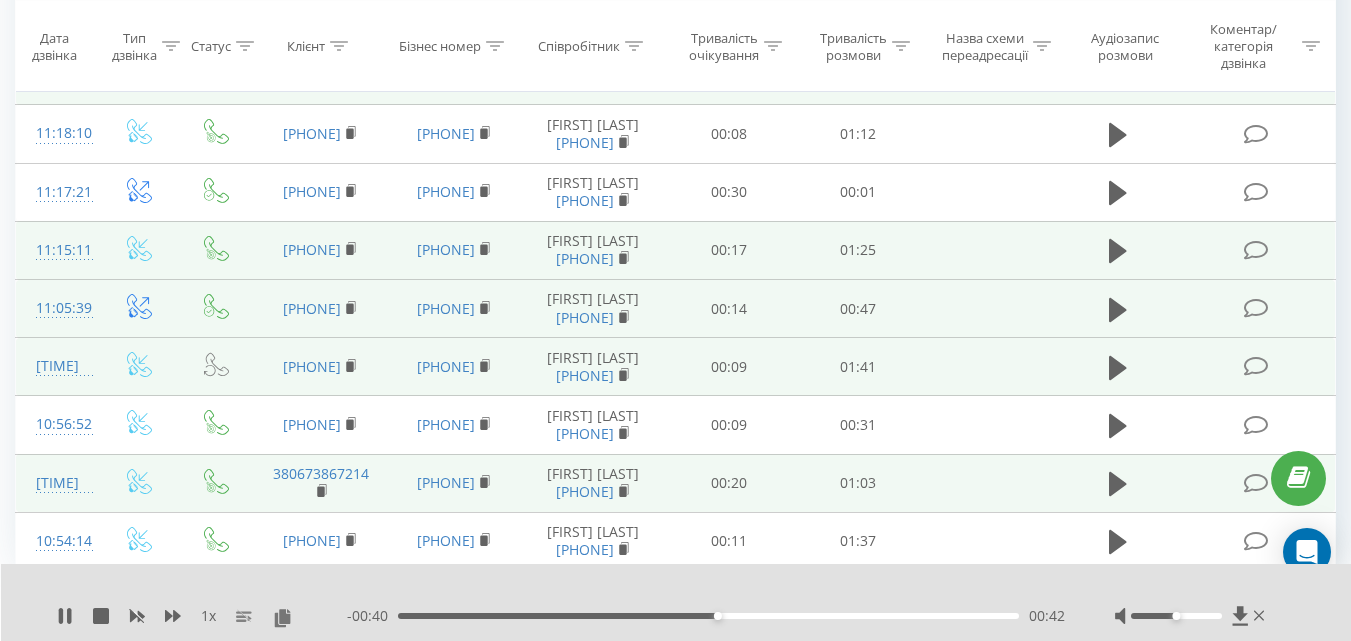 click on "00:42" at bounding box center [708, 616] 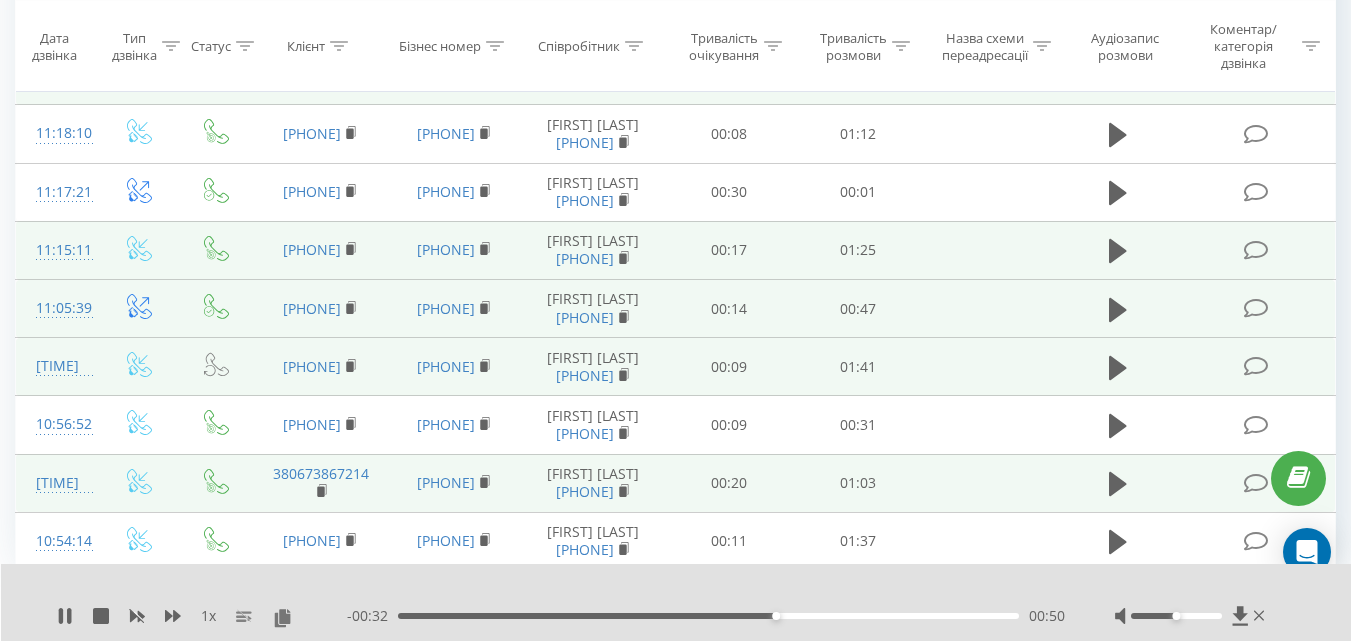 click on "00:50" at bounding box center (708, 616) 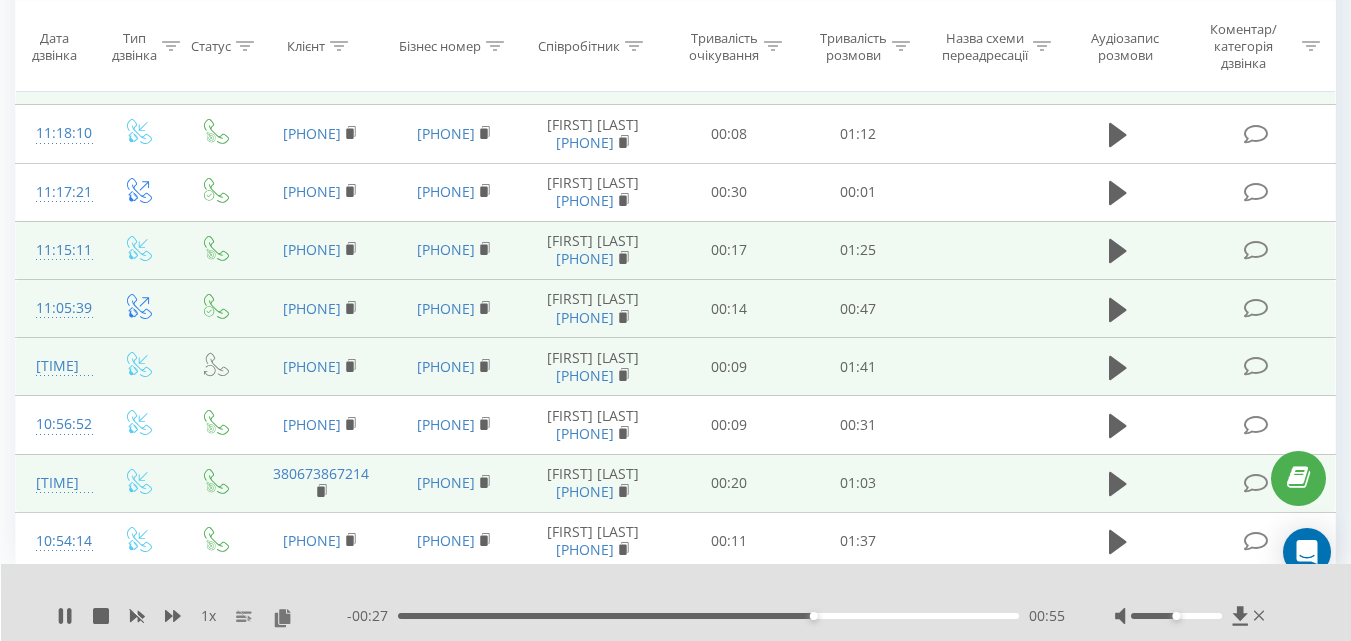 click on "00:55" at bounding box center (708, 616) 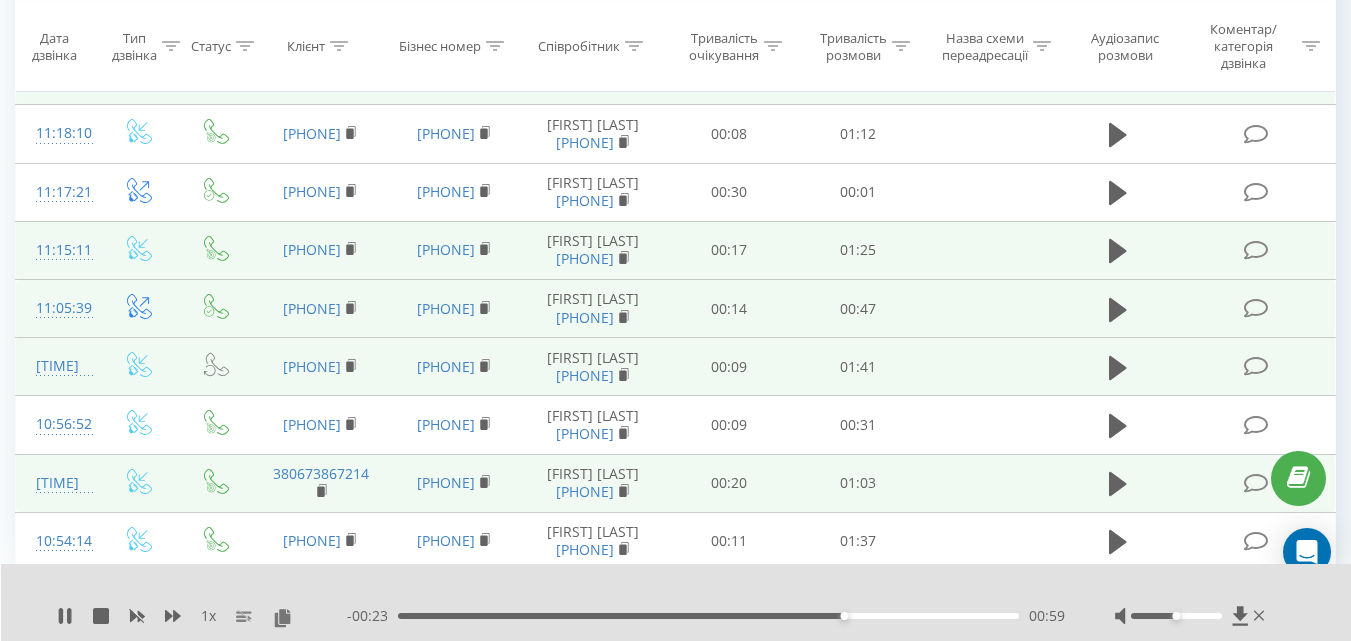 click 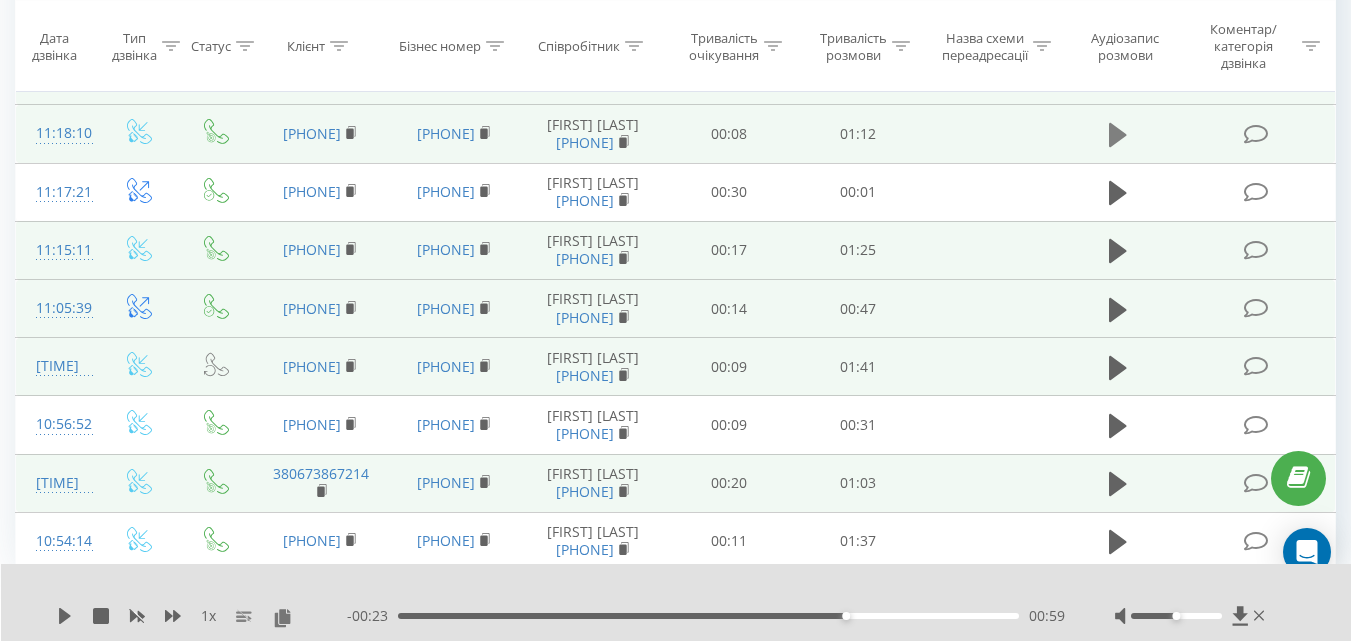 click at bounding box center [1118, 135] 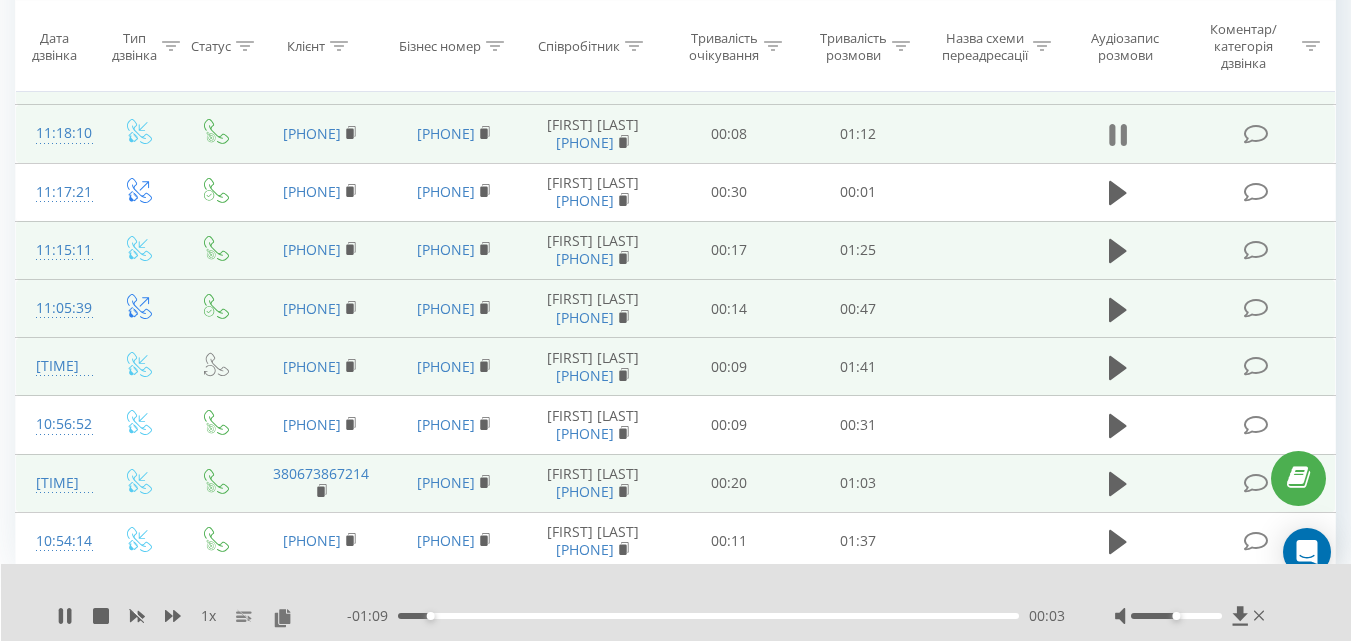 click 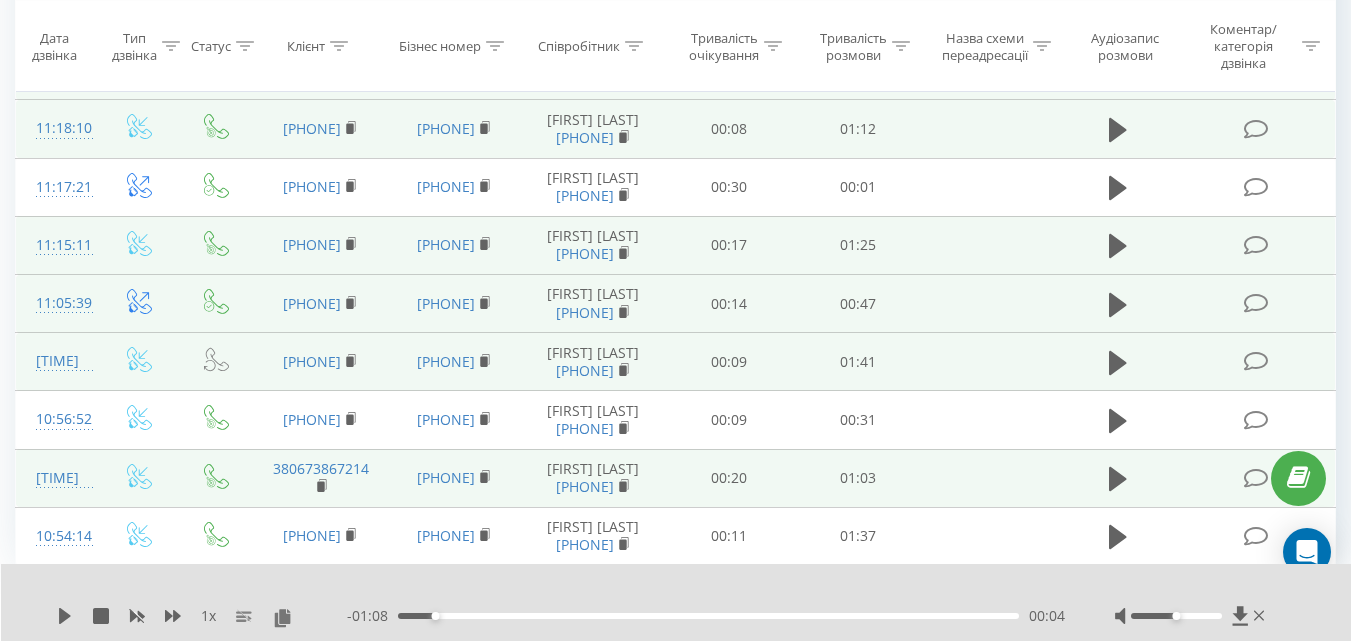 scroll, scrollTop: 1400, scrollLeft: 0, axis: vertical 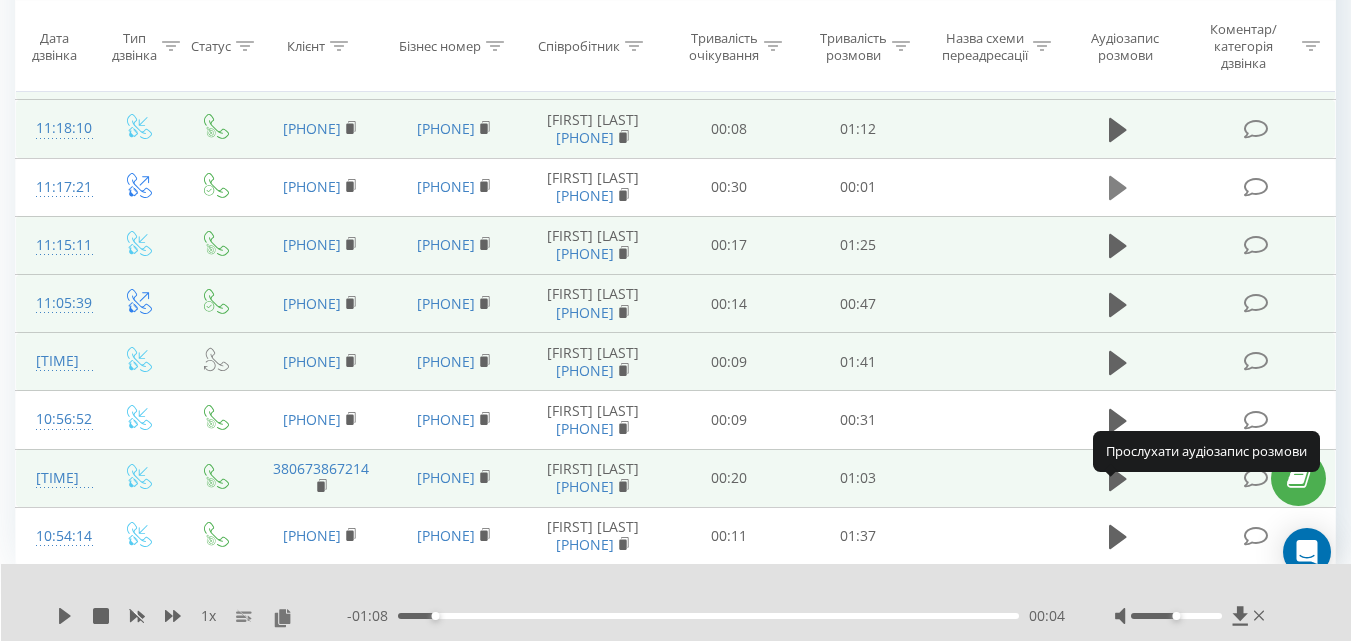 click 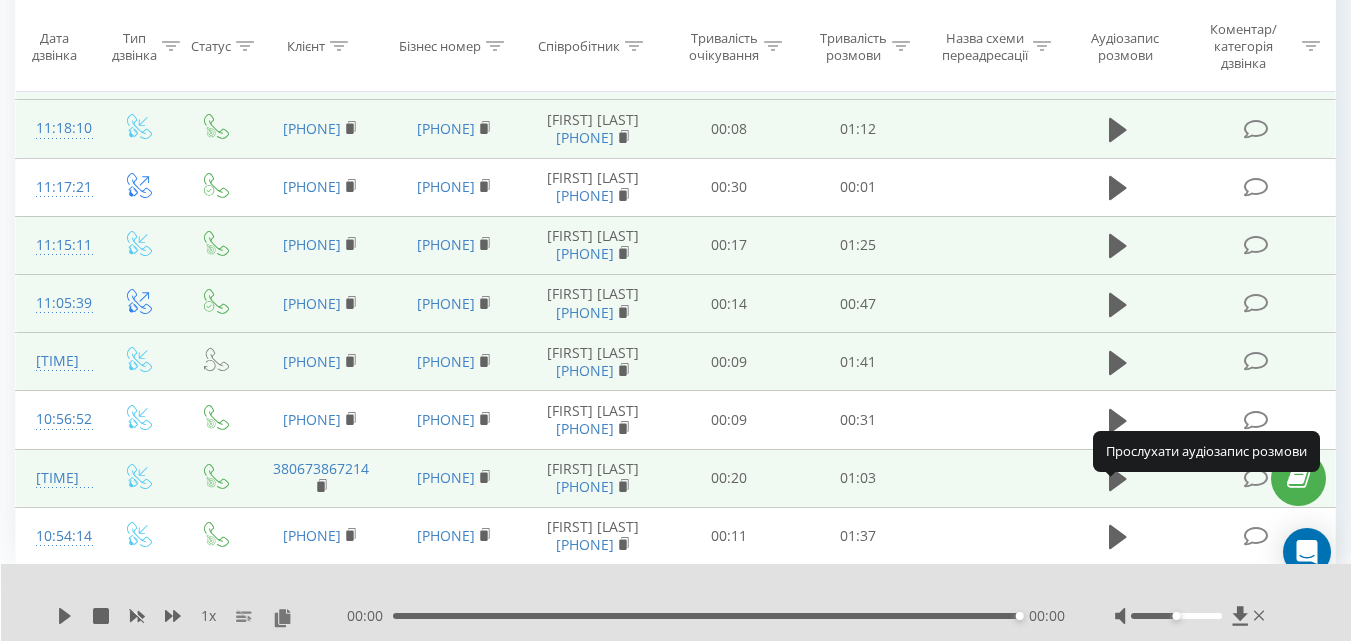 click 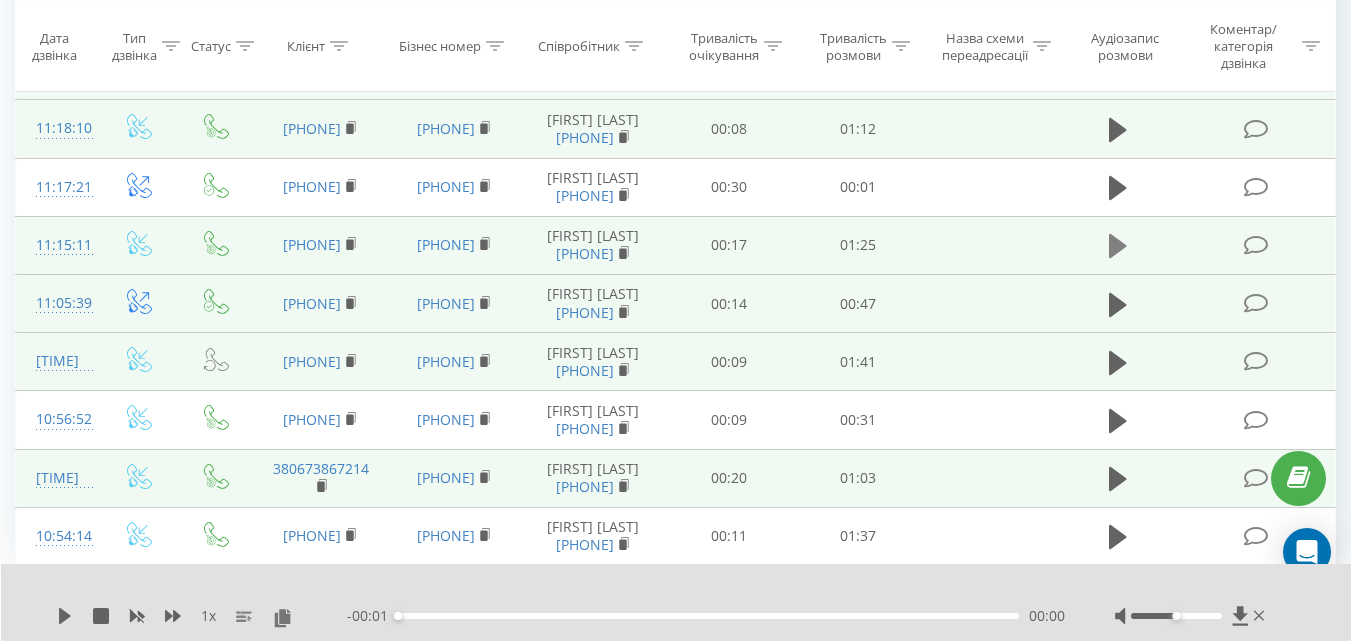 scroll, scrollTop: 1500, scrollLeft: 0, axis: vertical 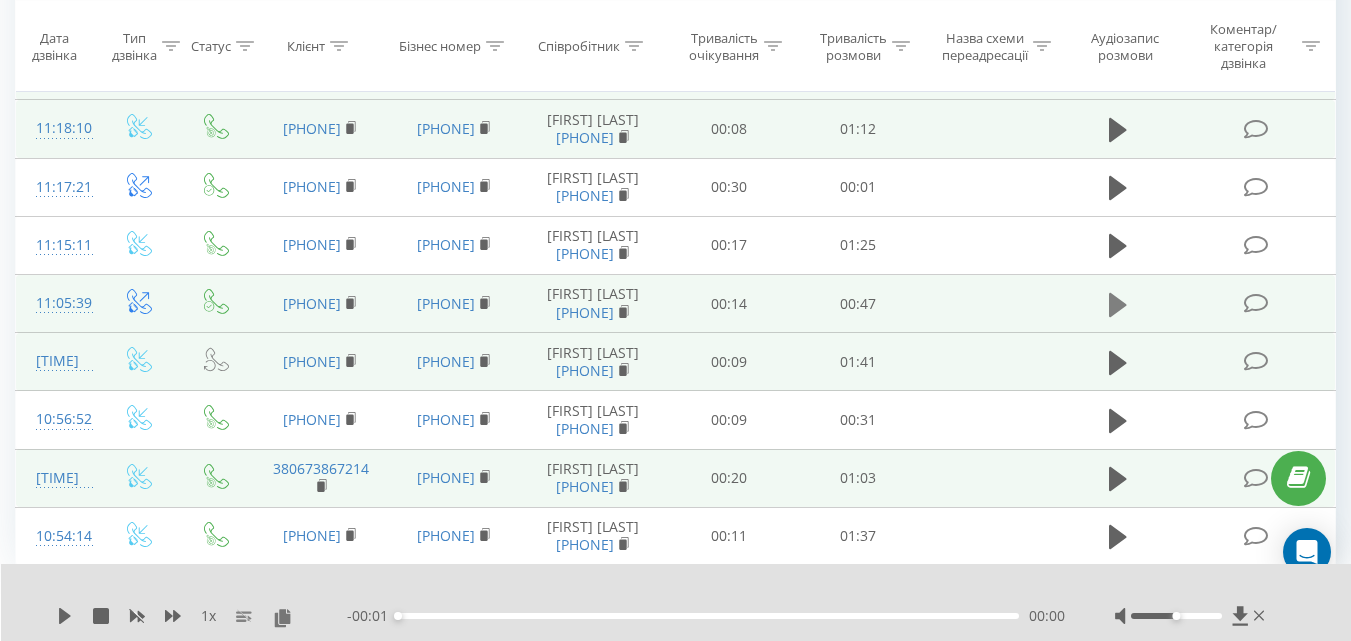 click 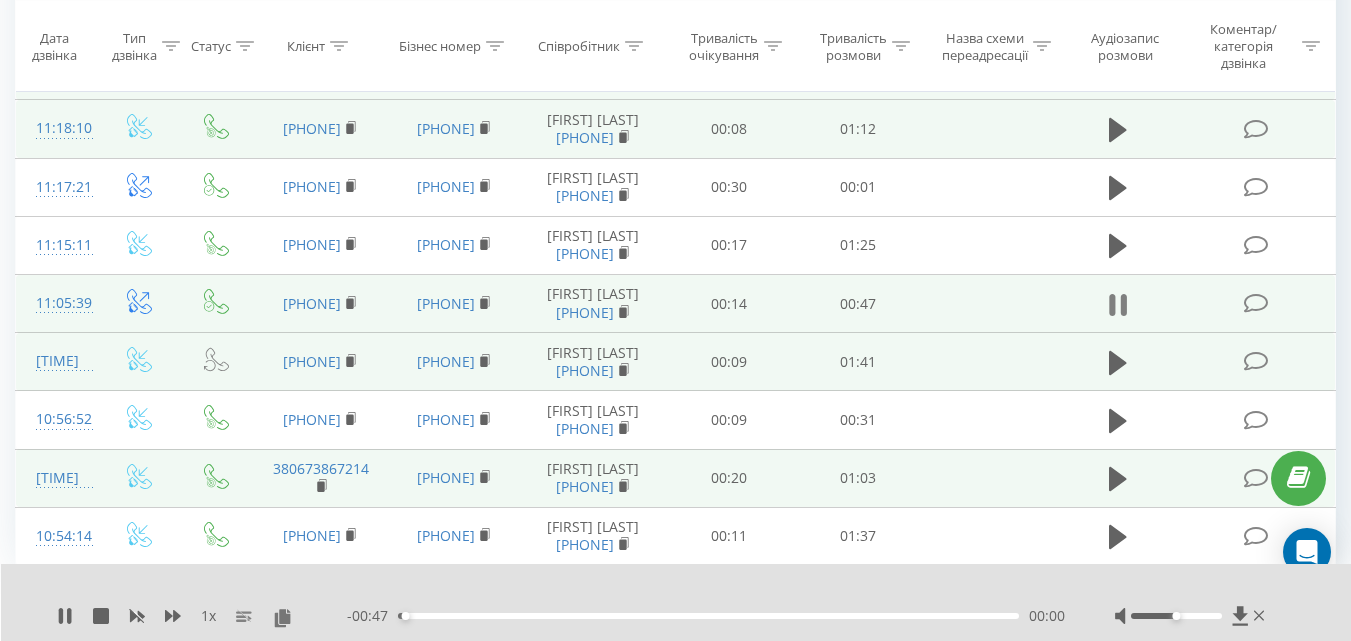 click 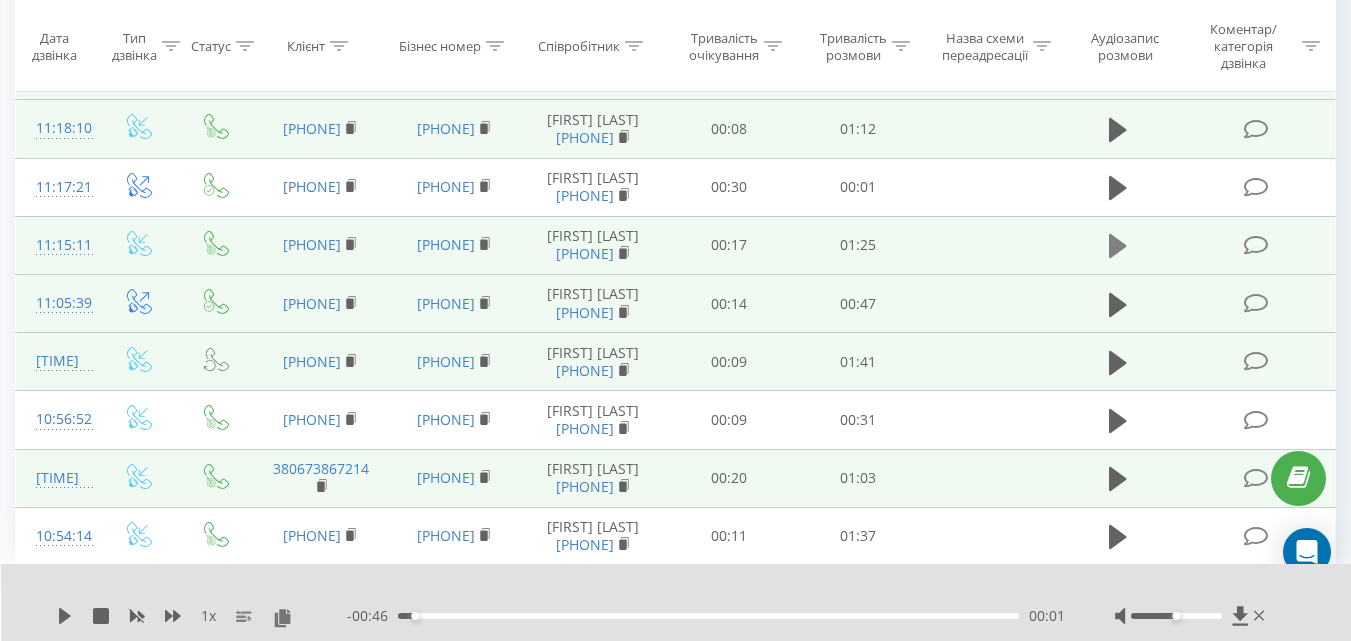 click 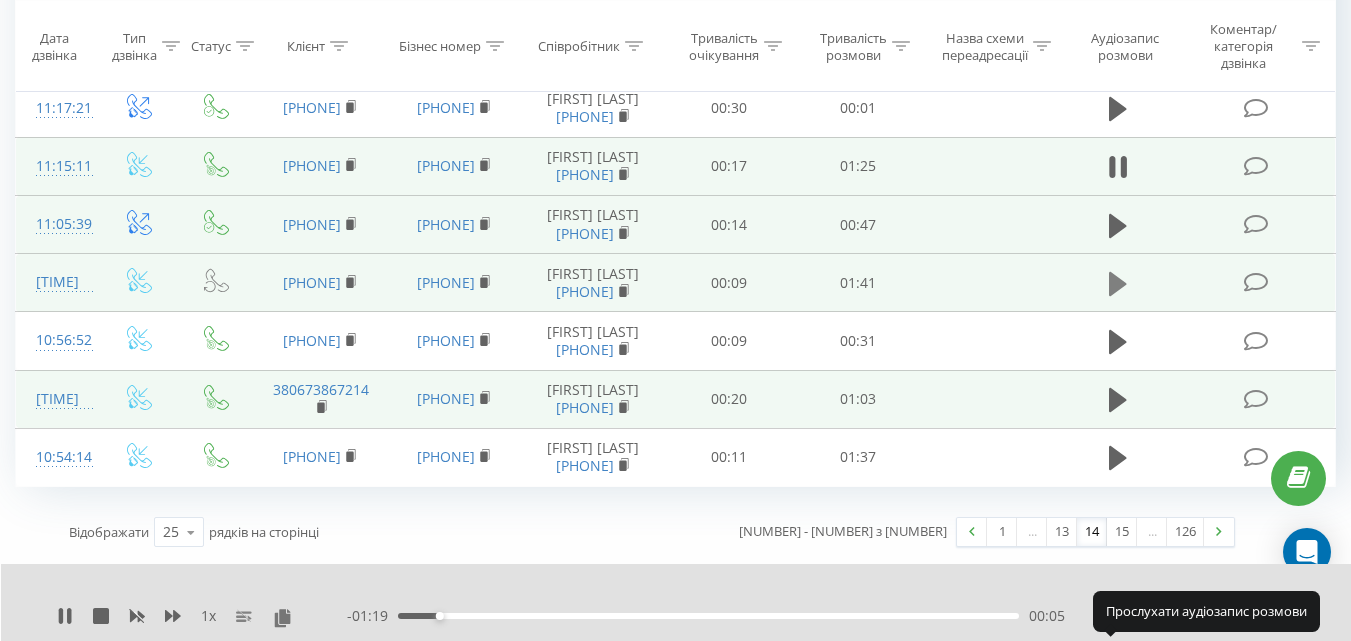 click 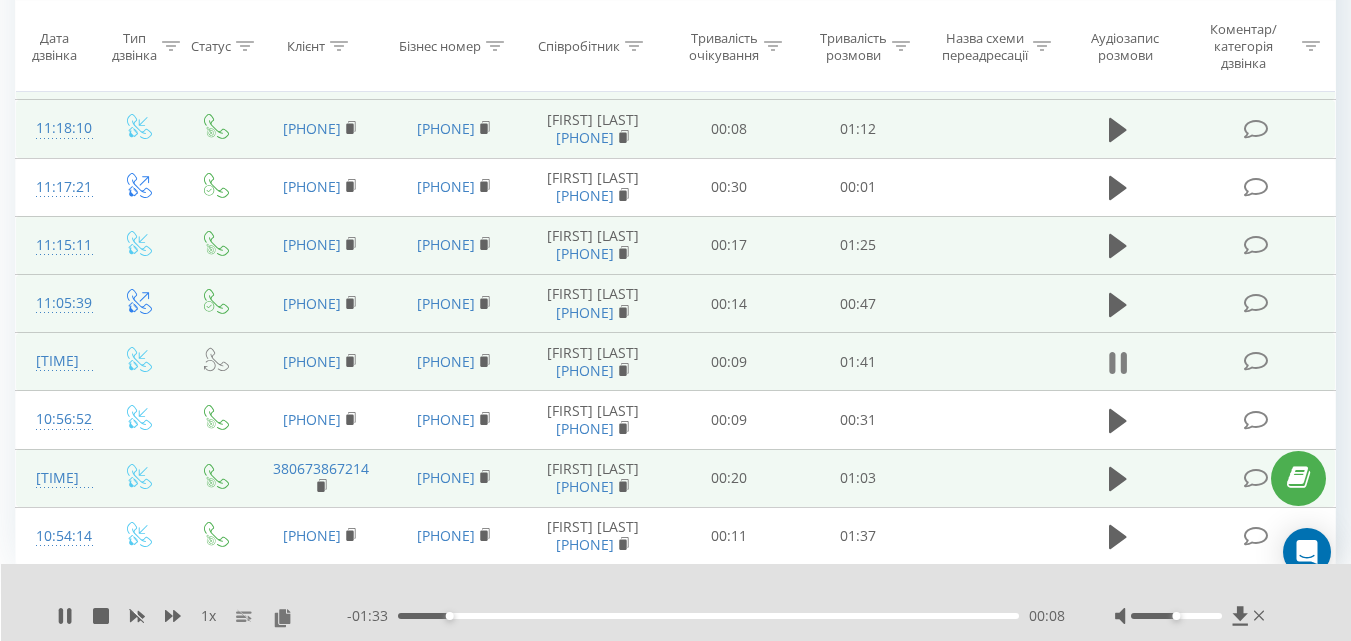 click 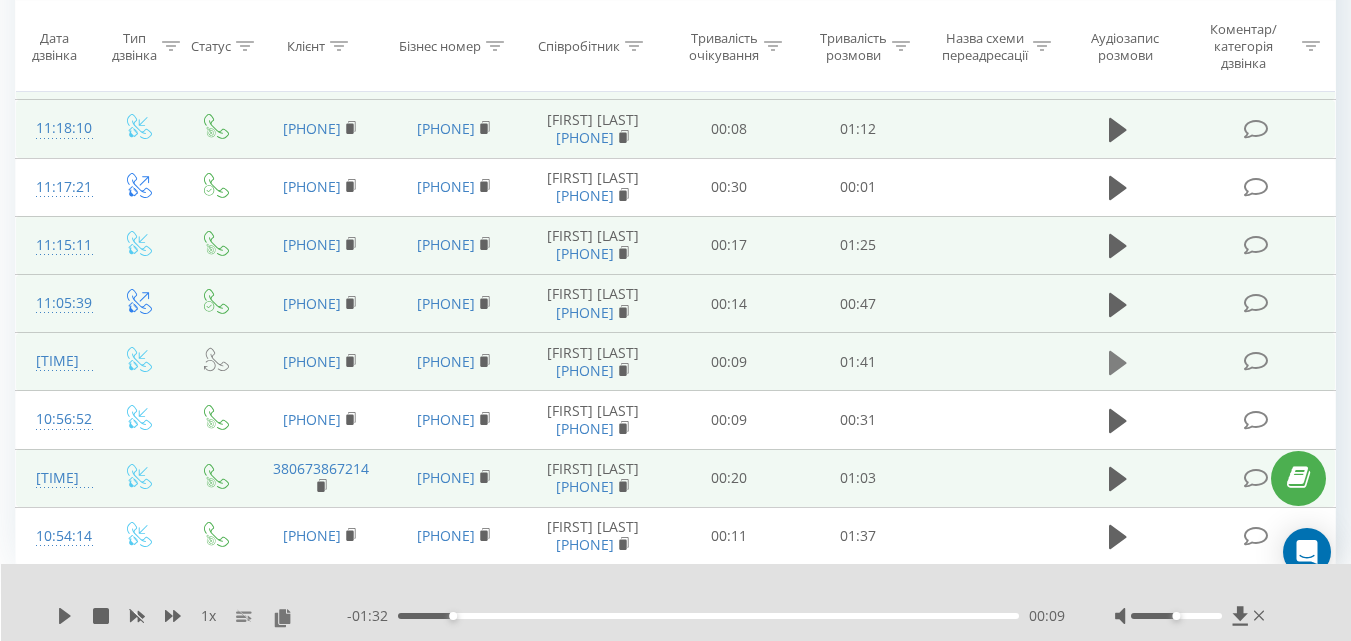 scroll, scrollTop: 1600, scrollLeft: 0, axis: vertical 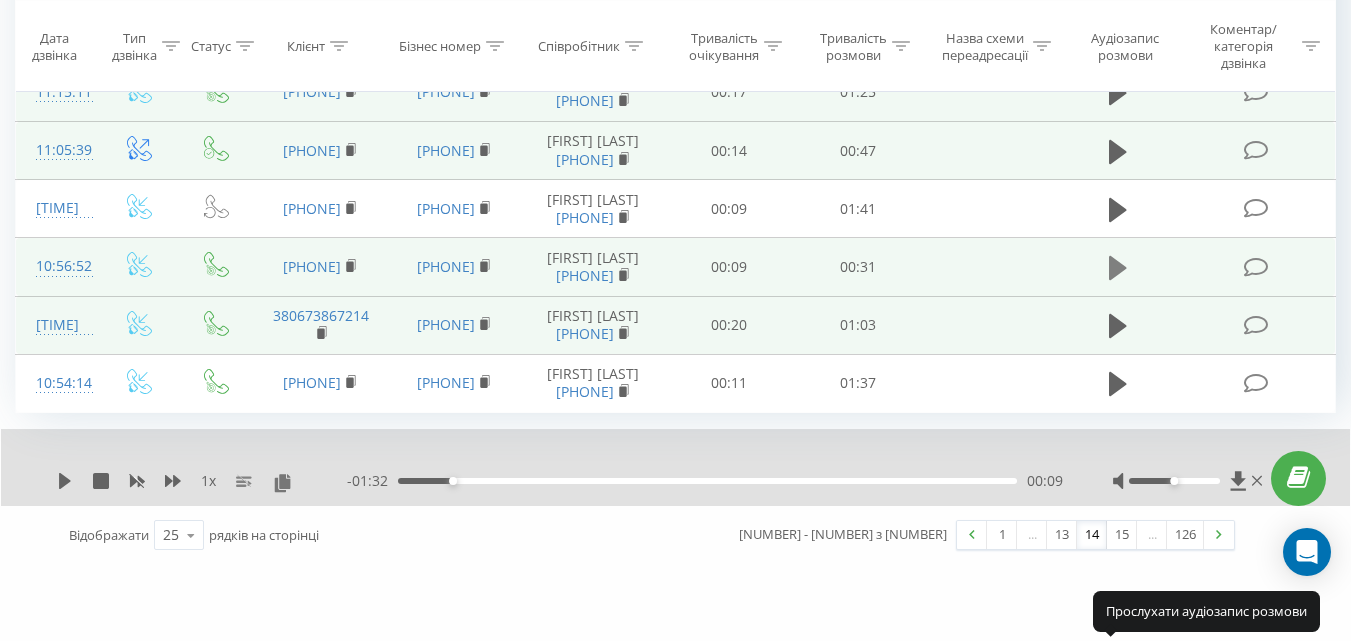 click 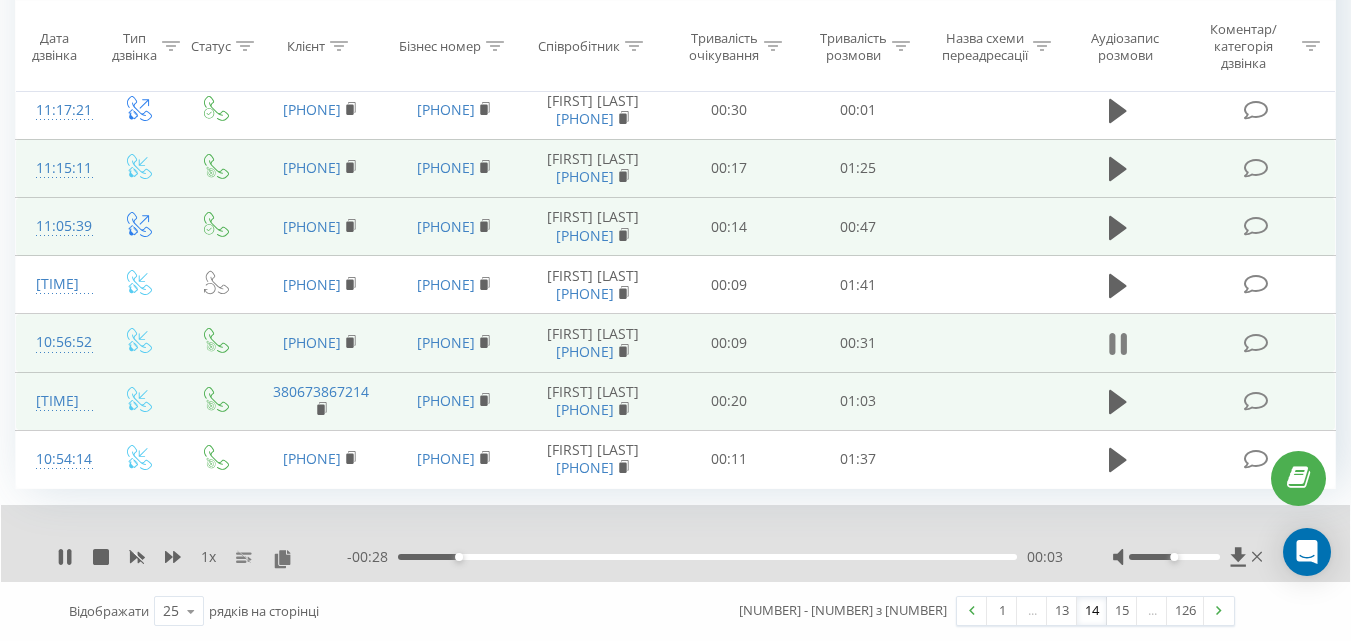 click 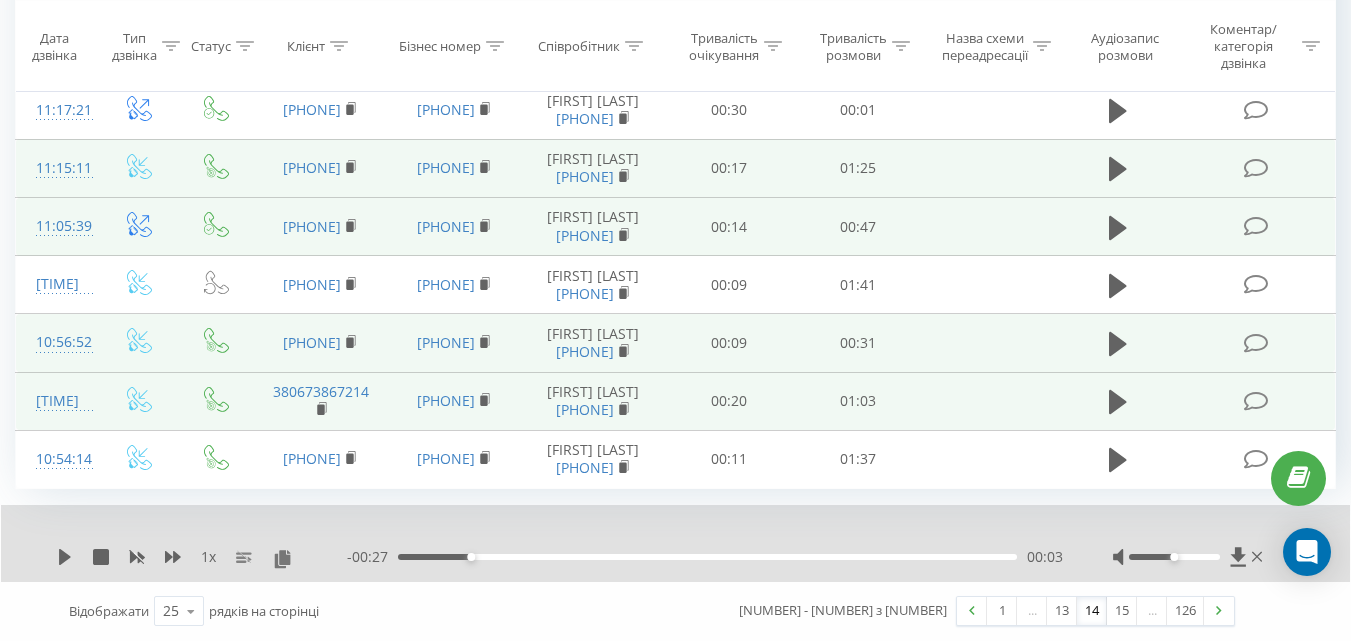 scroll, scrollTop: 1700, scrollLeft: 0, axis: vertical 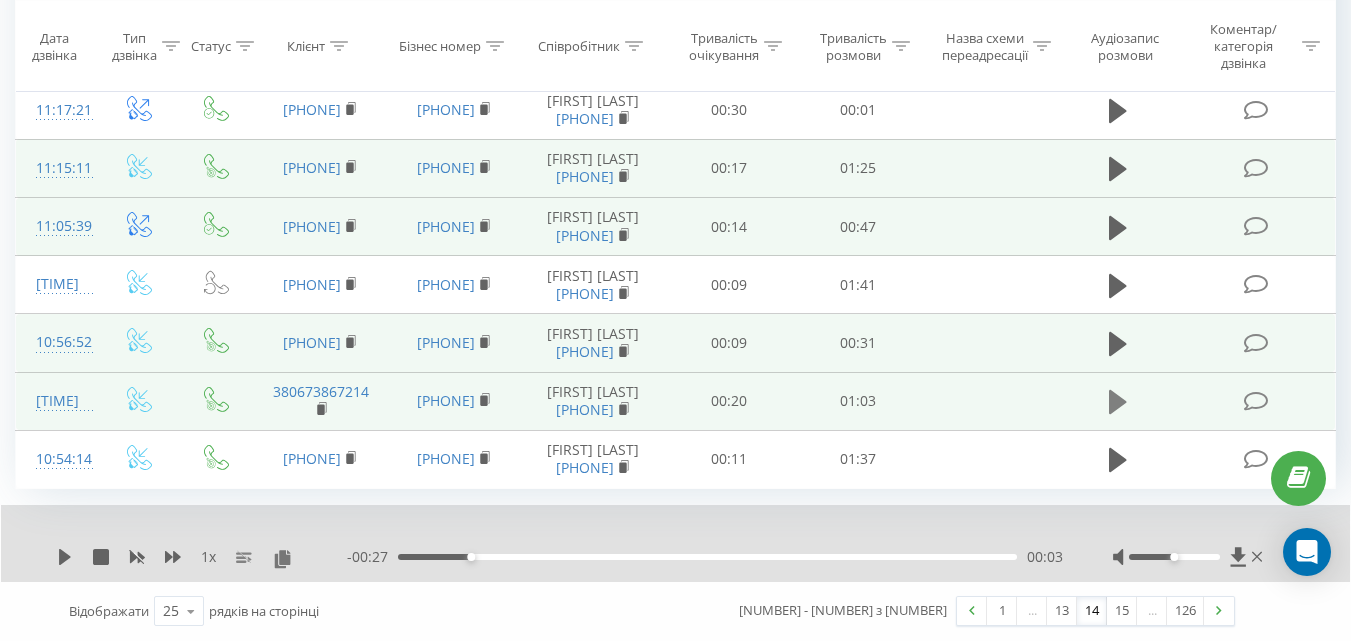 click 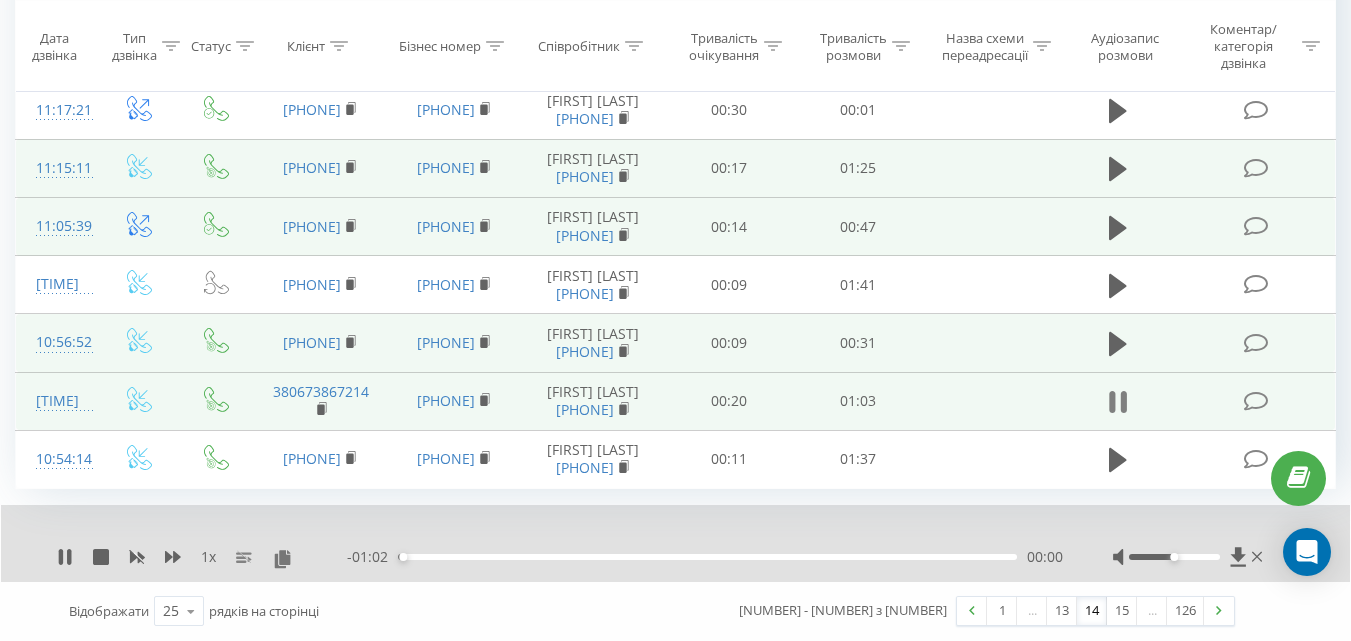 click 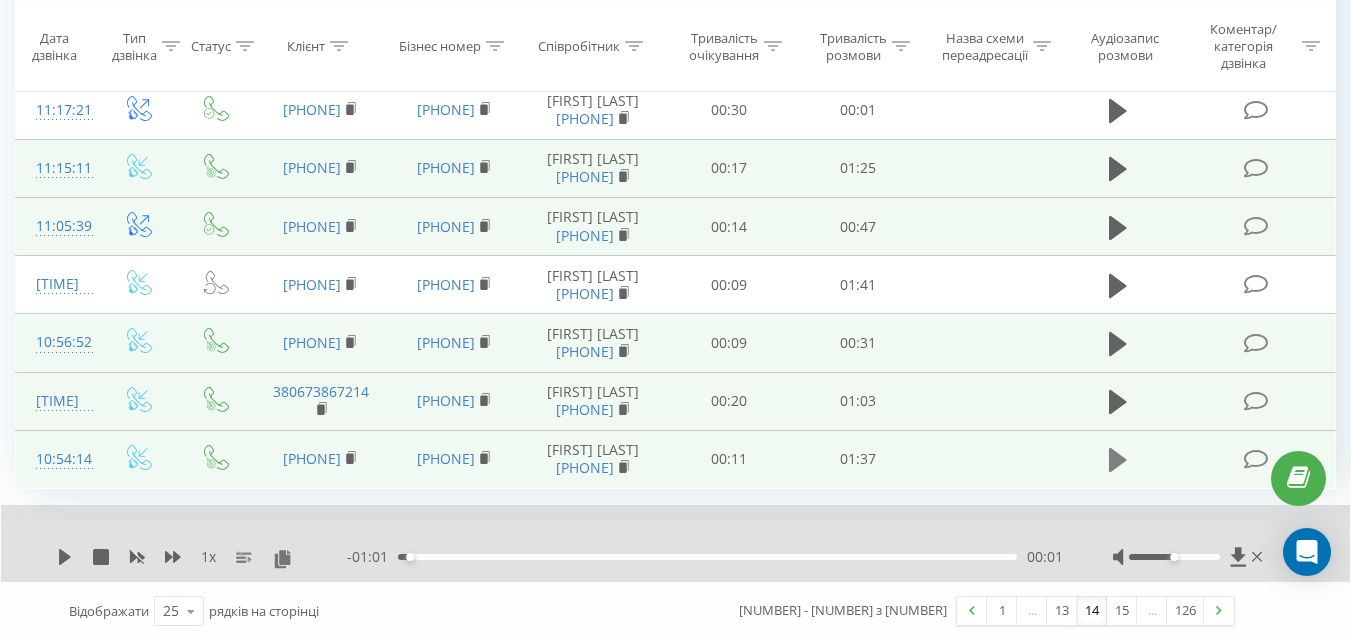 click 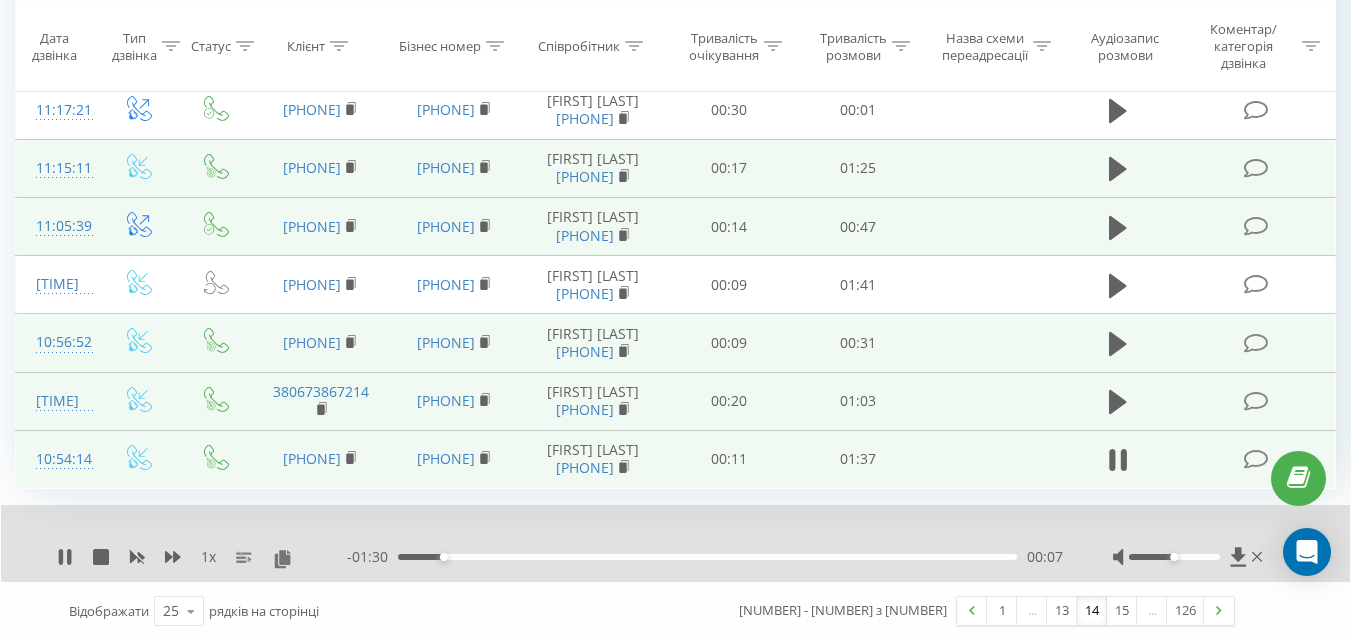 click on "- [TIME] [TIME]   [TIME]" at bounding box center (705, 557) 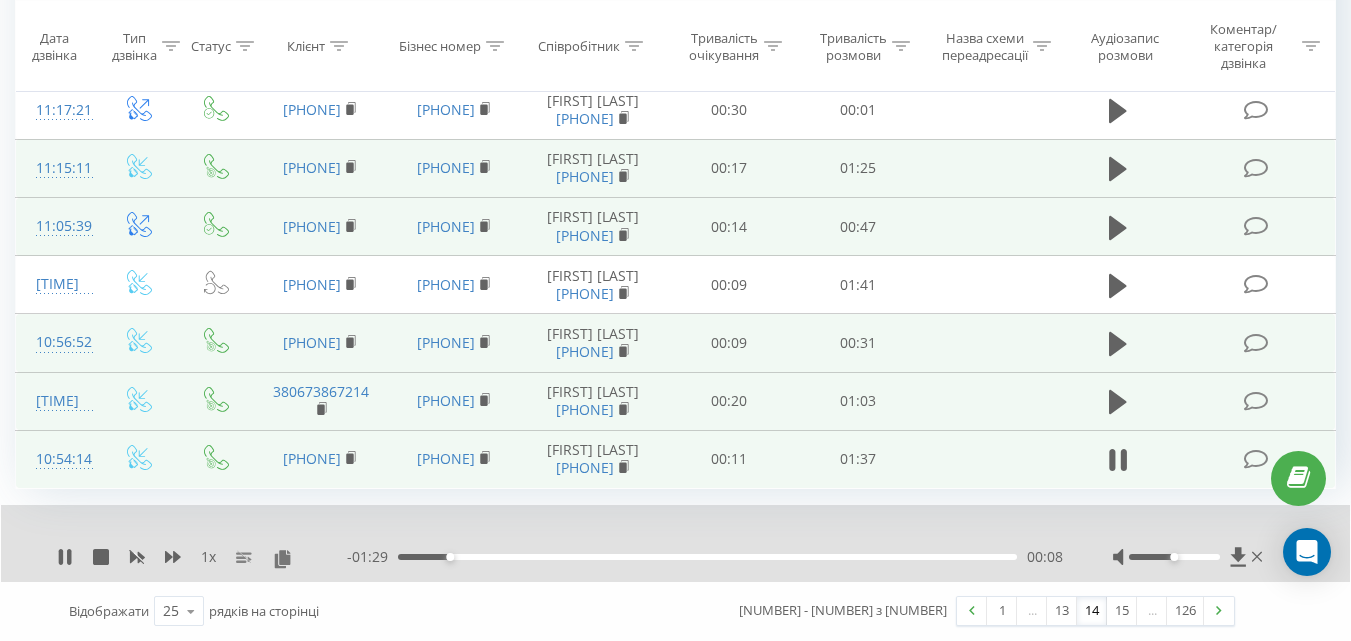 click on "00:08" at bounding box center (707, 557) 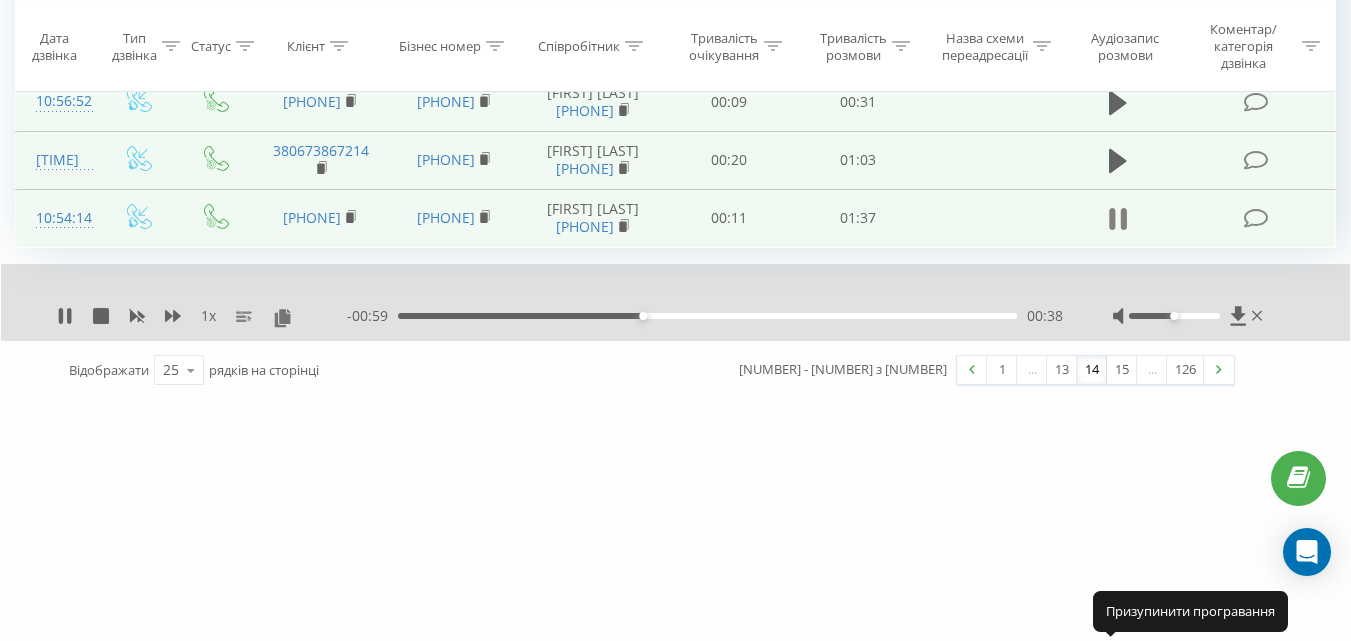 click 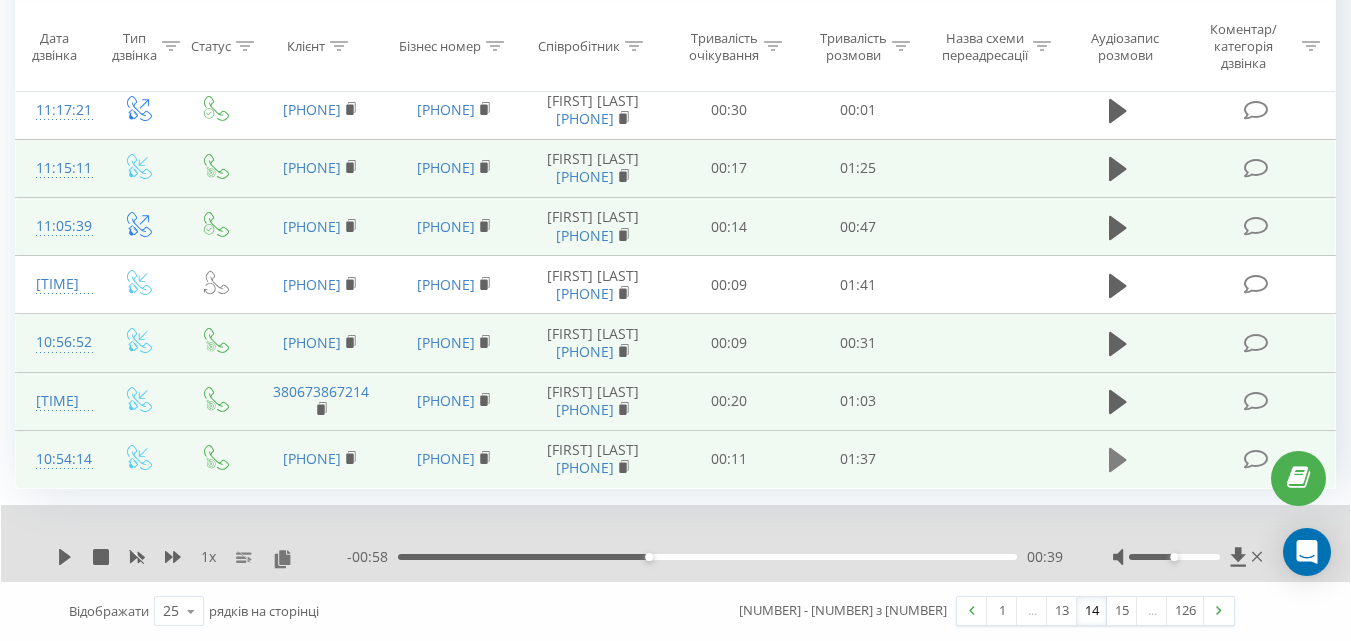 scroll, scrollTop: 1727, scrollLeft: 0, axis: vertical 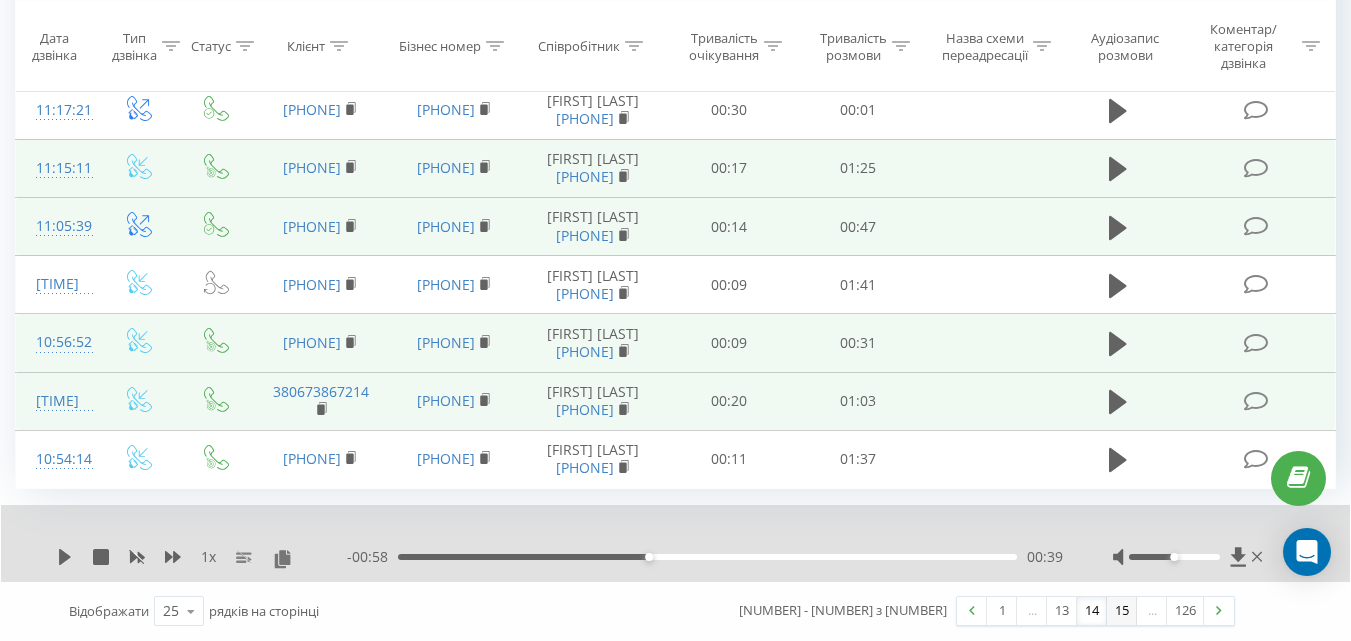 click on "15" at bounding box center (1122, 611) 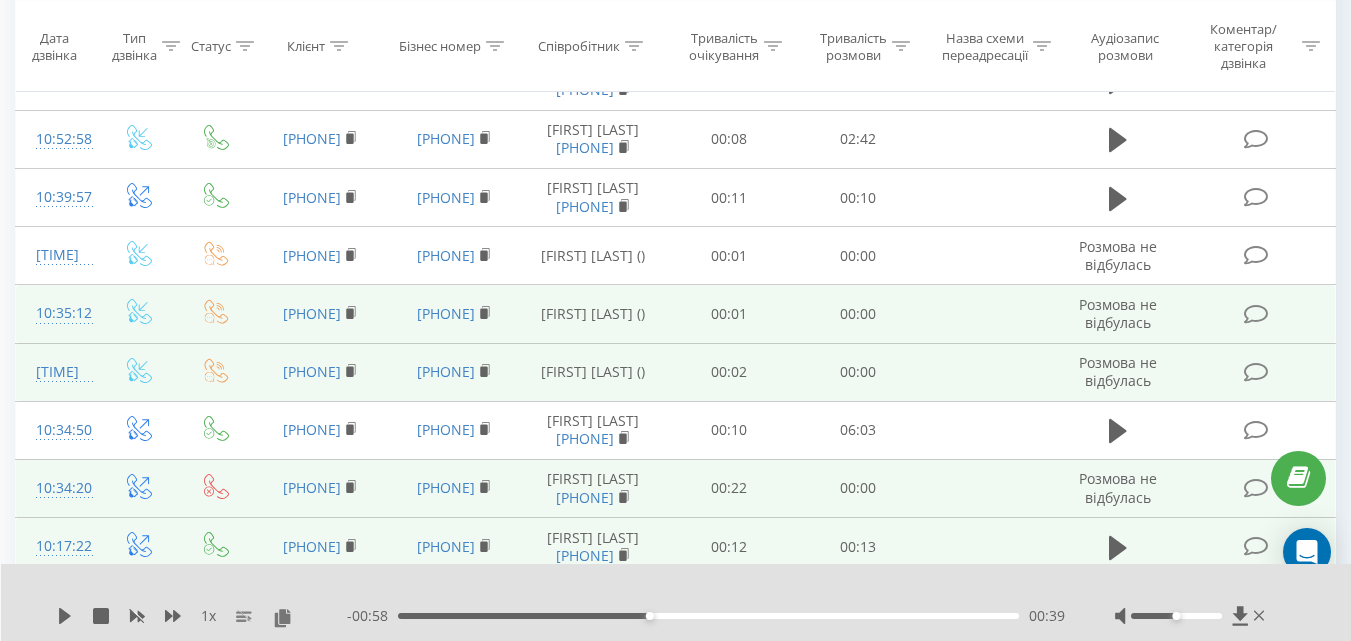 scroll, scrollTop: 132, scrollLeft: 0, axis: vertical 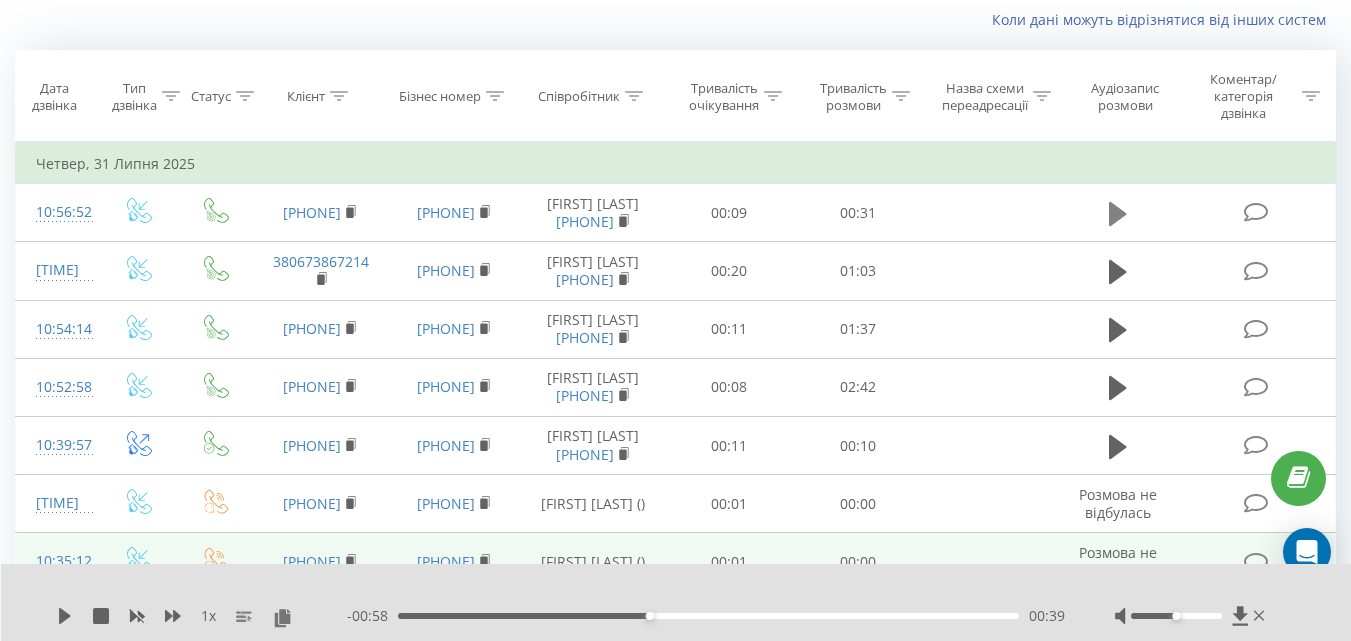 click 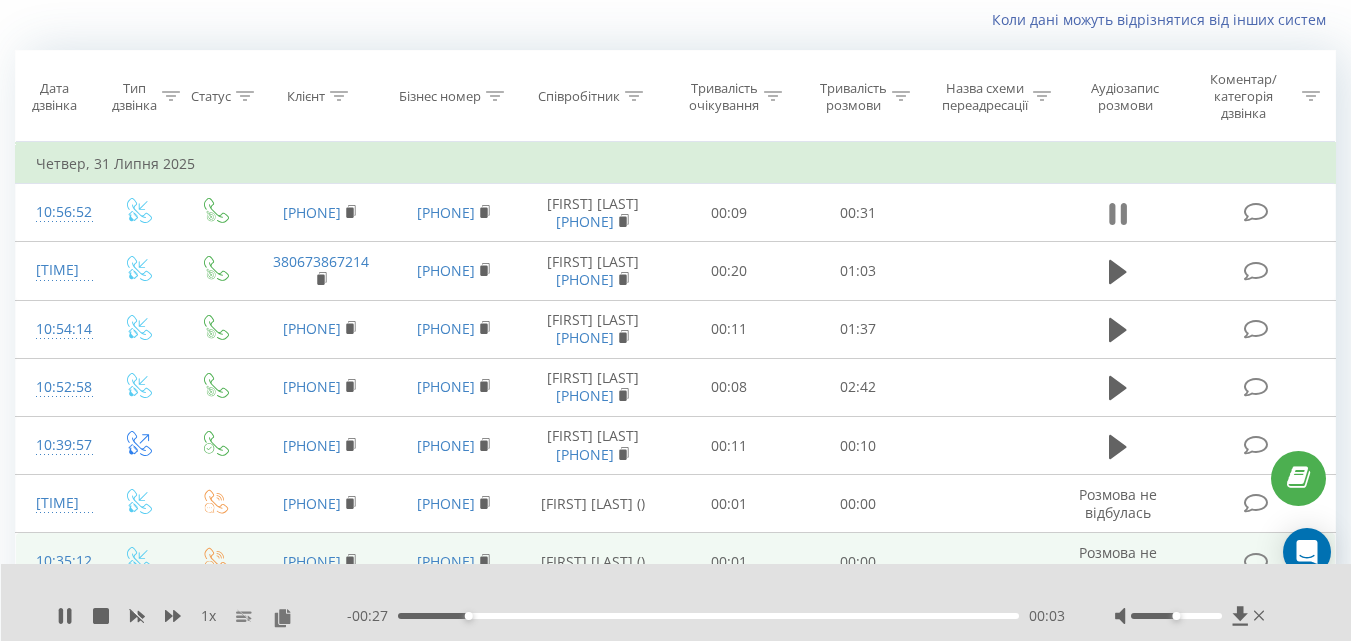 click 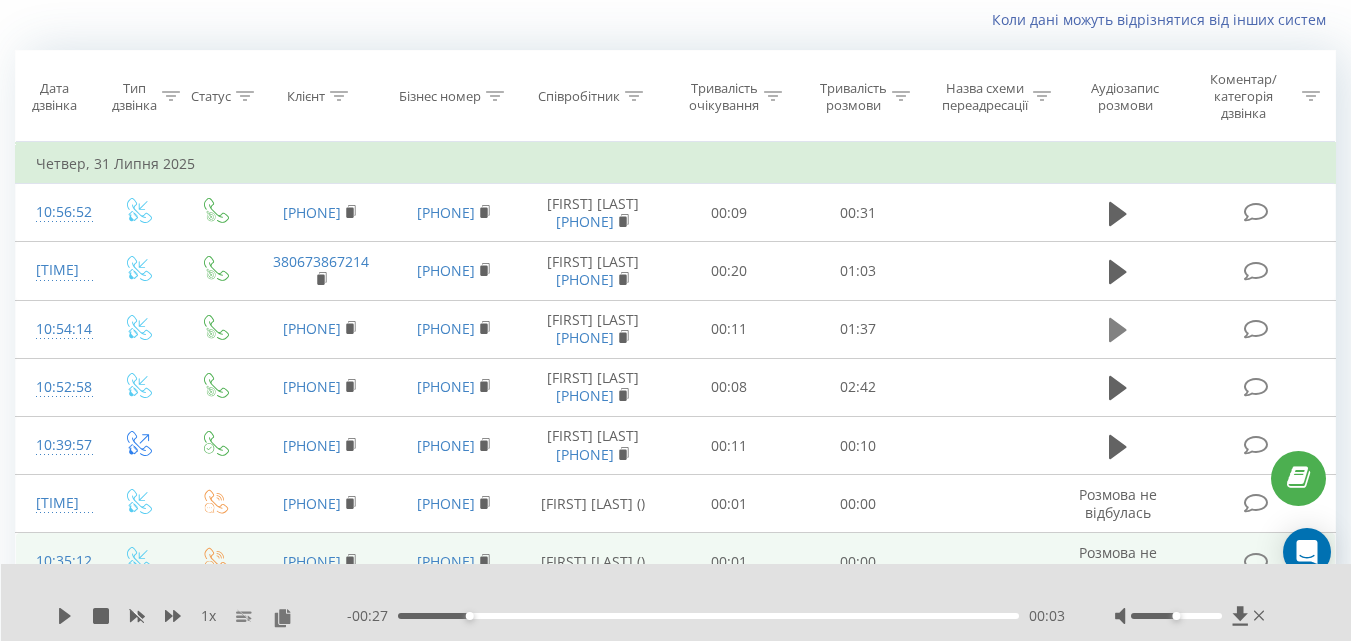 click 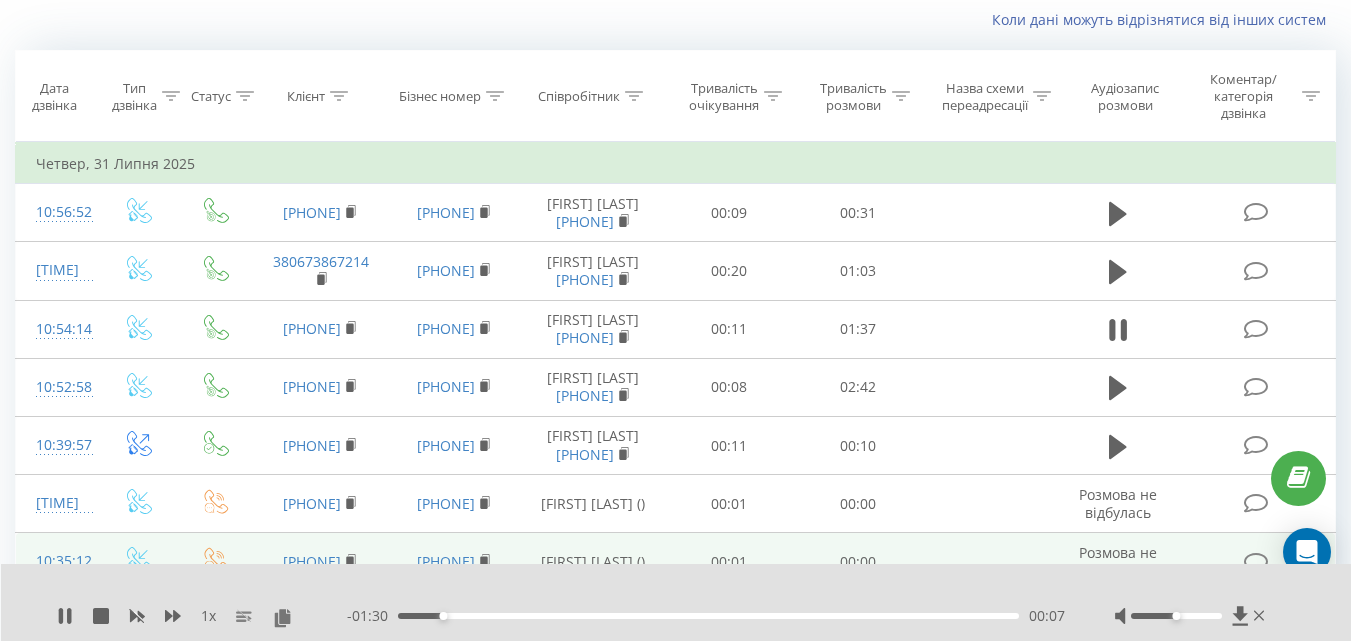 click on "00:07" at bounding box center [708, 616] 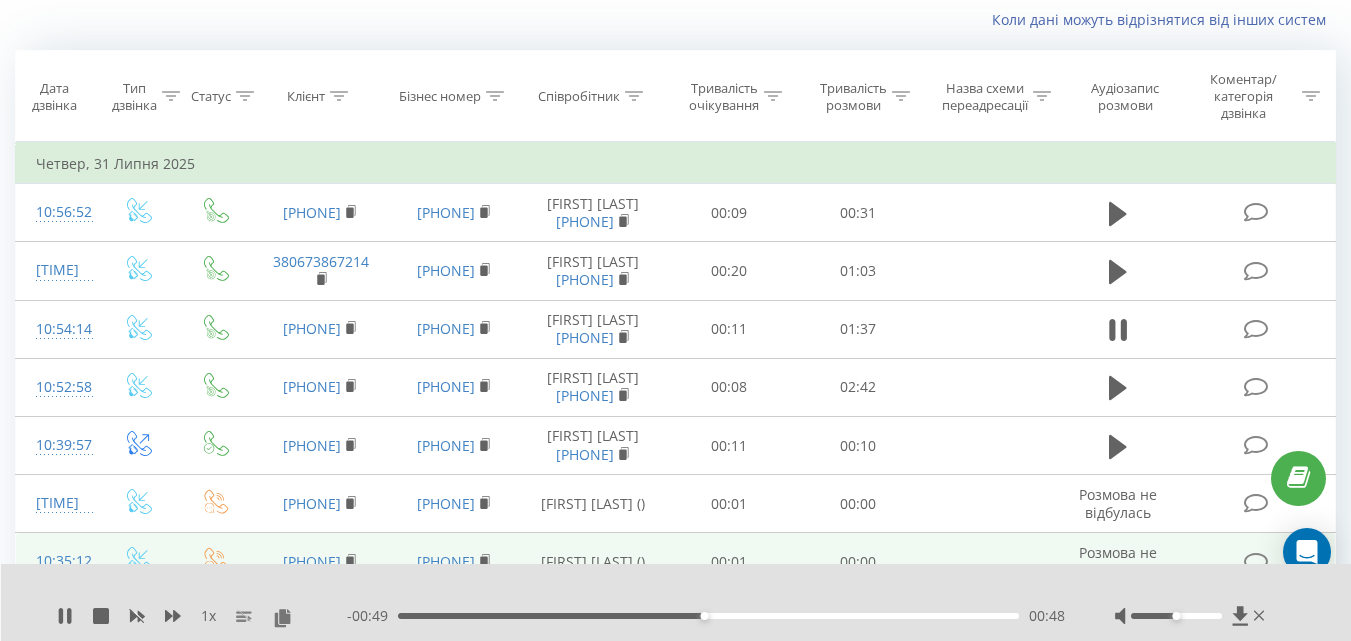click on "- [TIME] [TIME]   [TIME]" at bounding box center [706, 616] 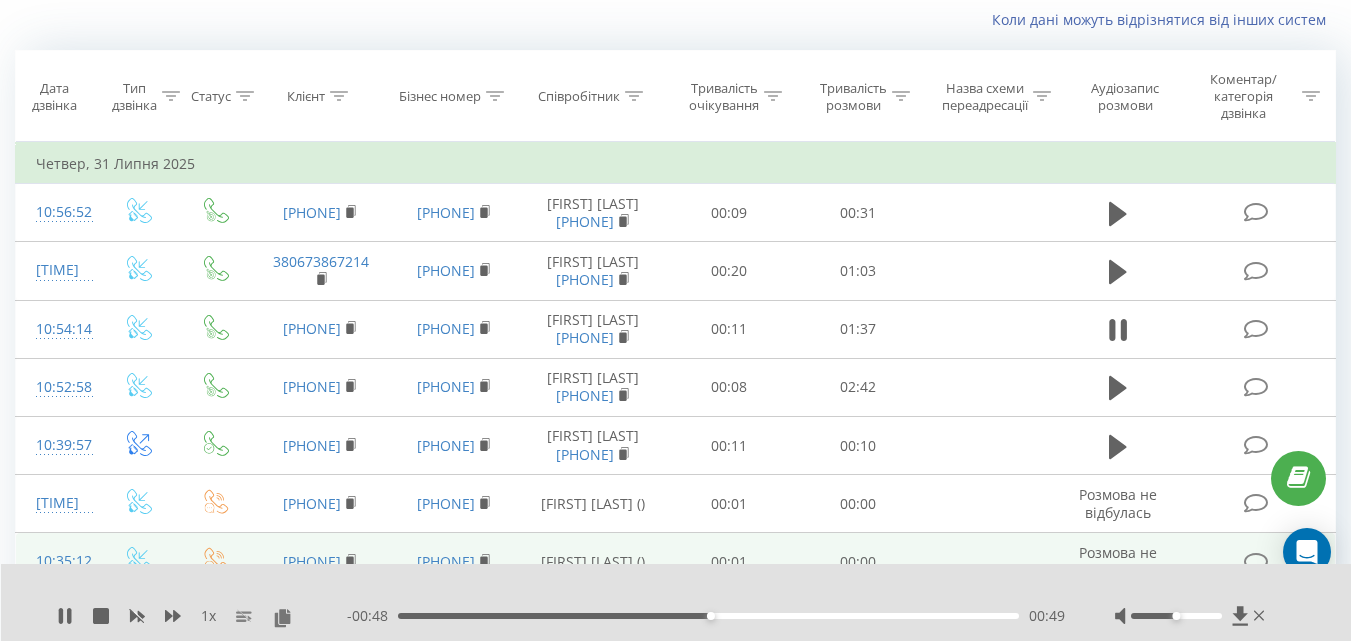 click on "- [TIME] [TIME]   [TIME]" at bounding box center [706, 616] 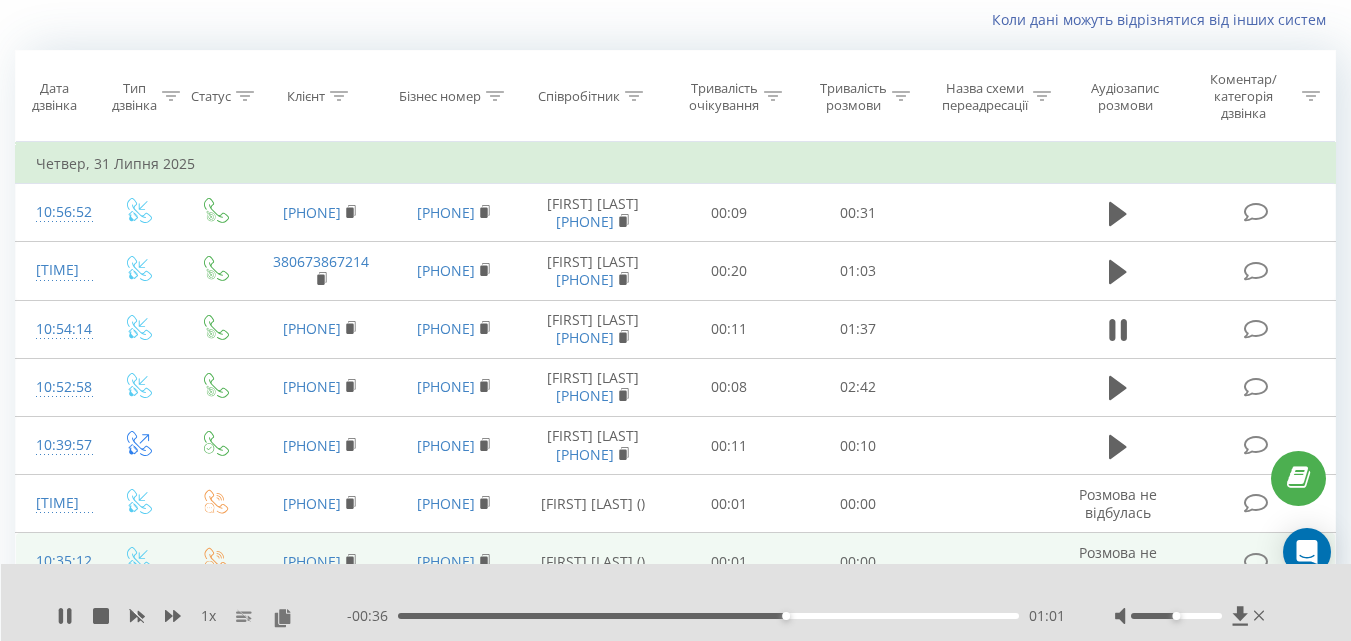 click on "01:01" at bounding box center (708, 616) 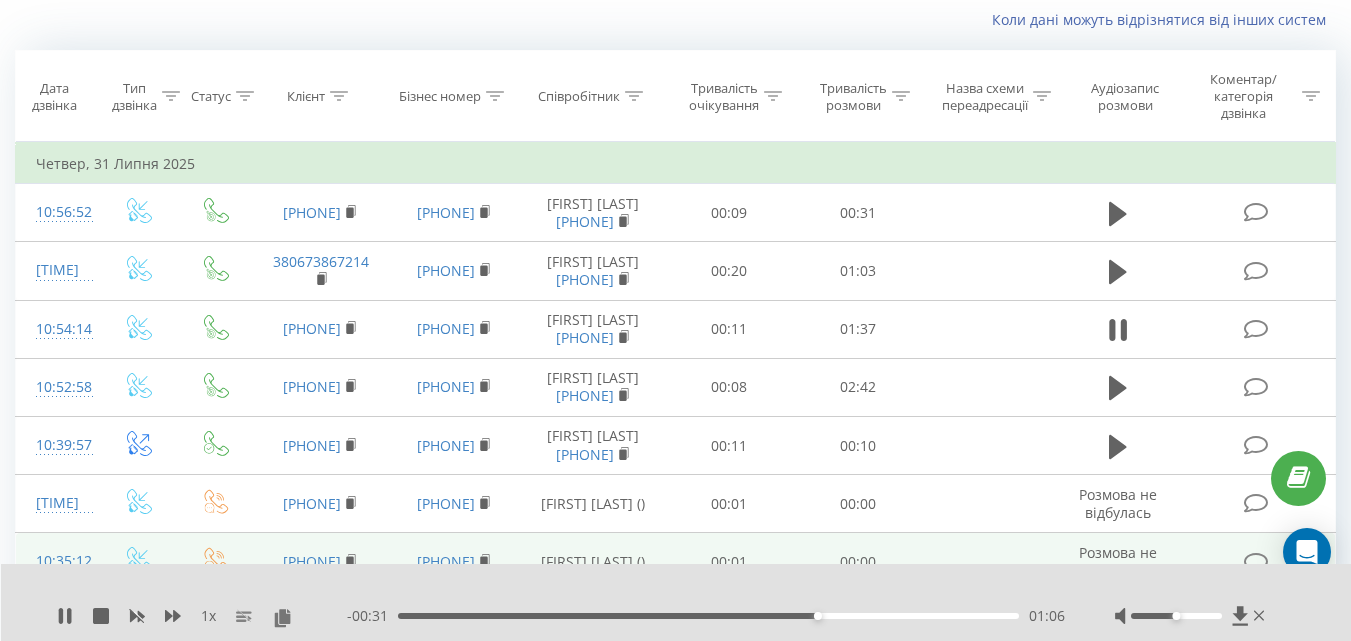 click on "01:06" at bounding box center [708, 616] 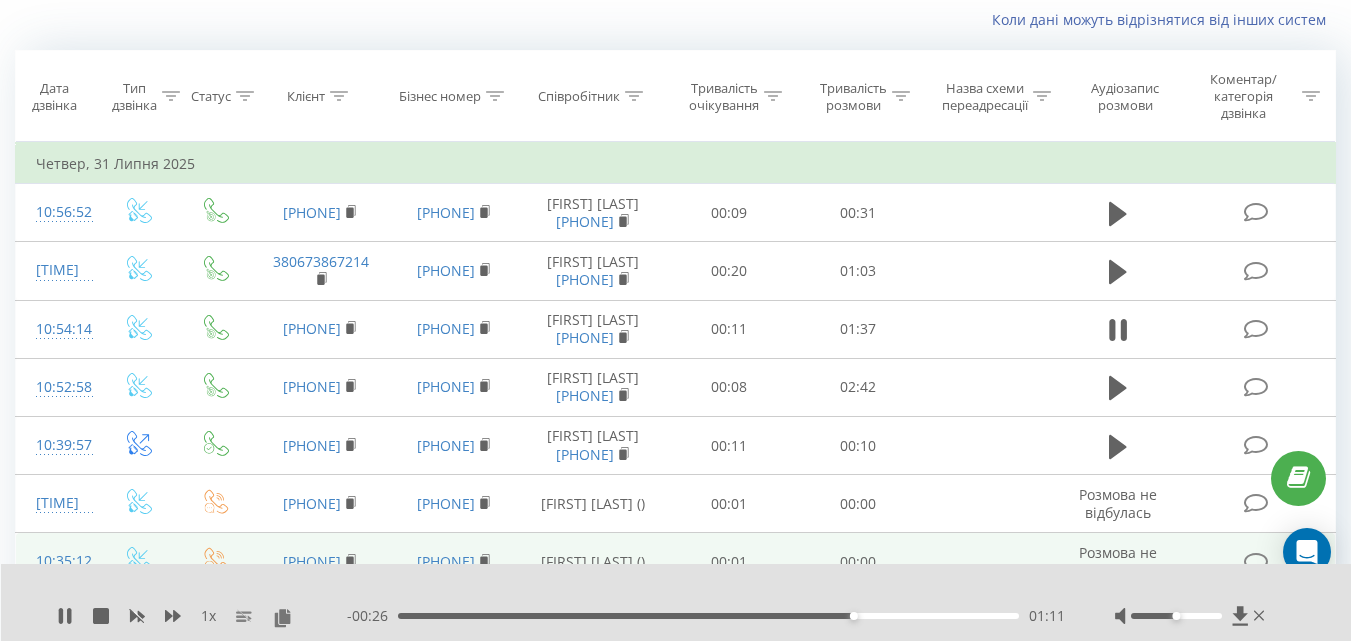 click on "01:11" at bounding box center [708, 616] 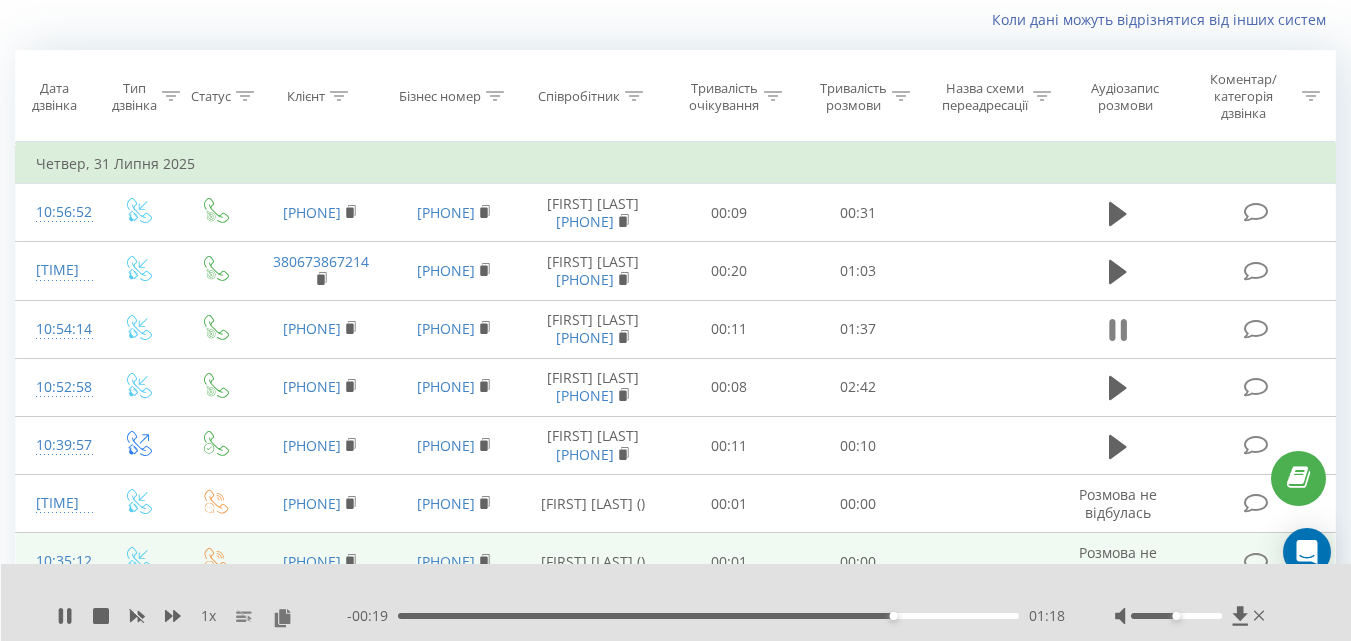 click 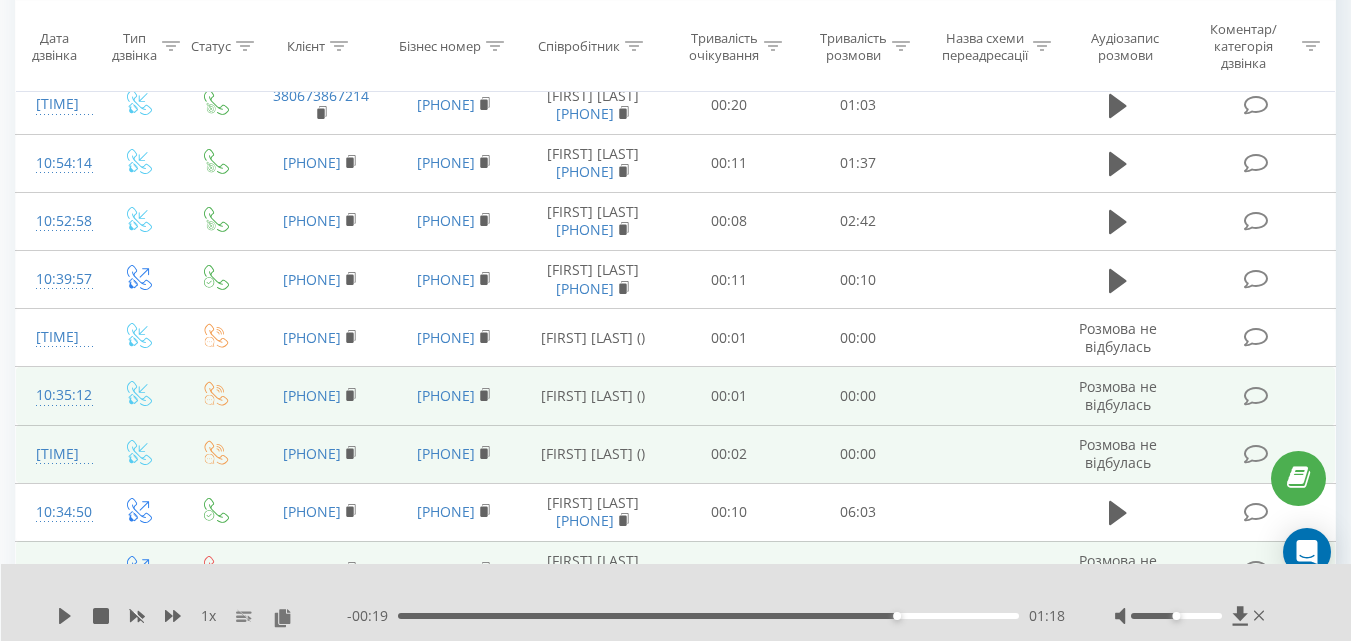 scroll, scrollTop: 332, scrollLeft: 0, axis: vertical 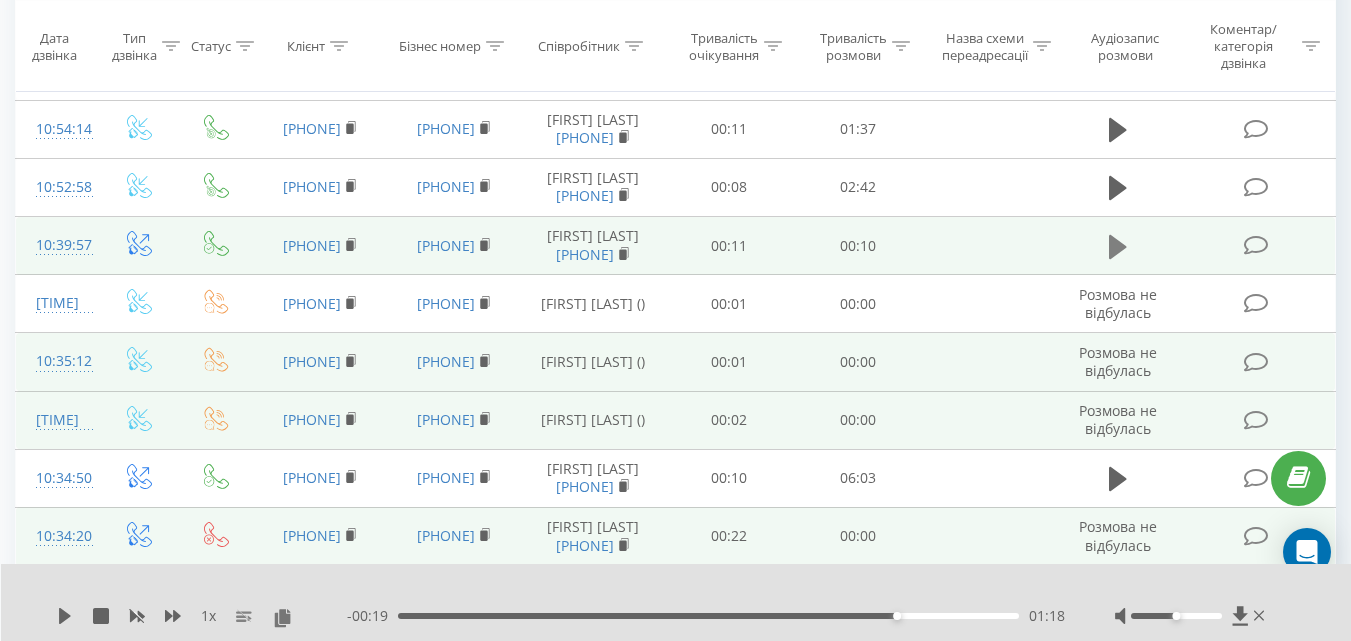 click 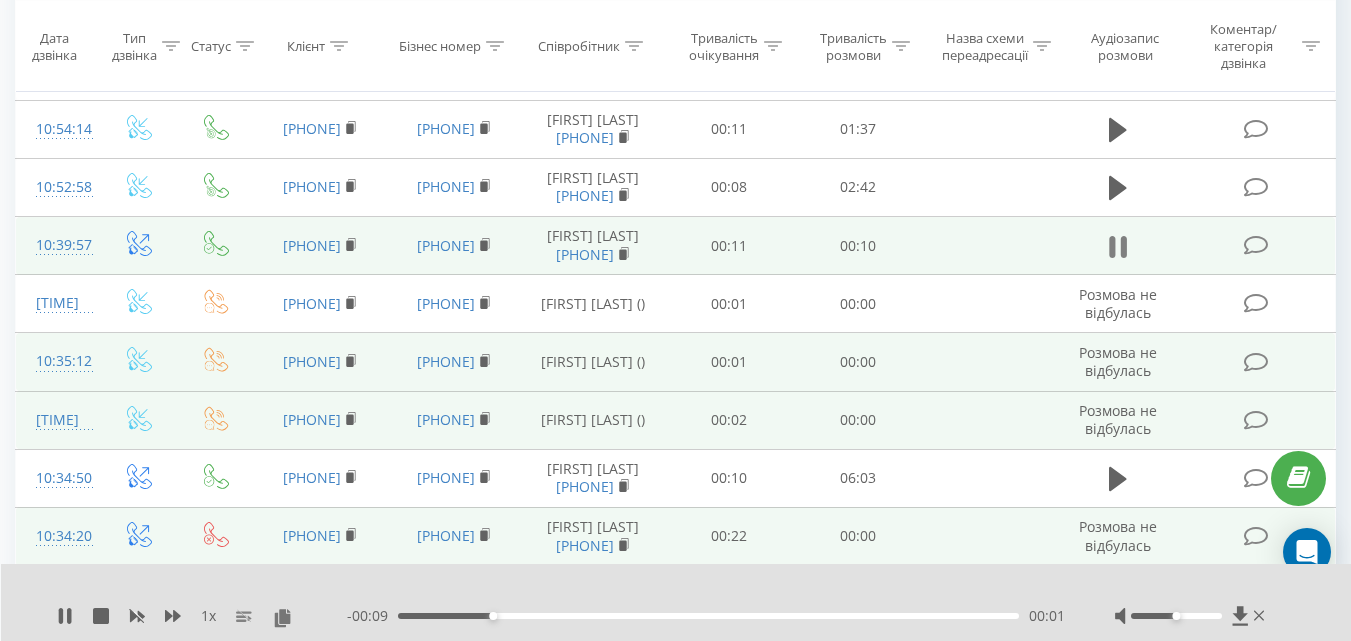 click 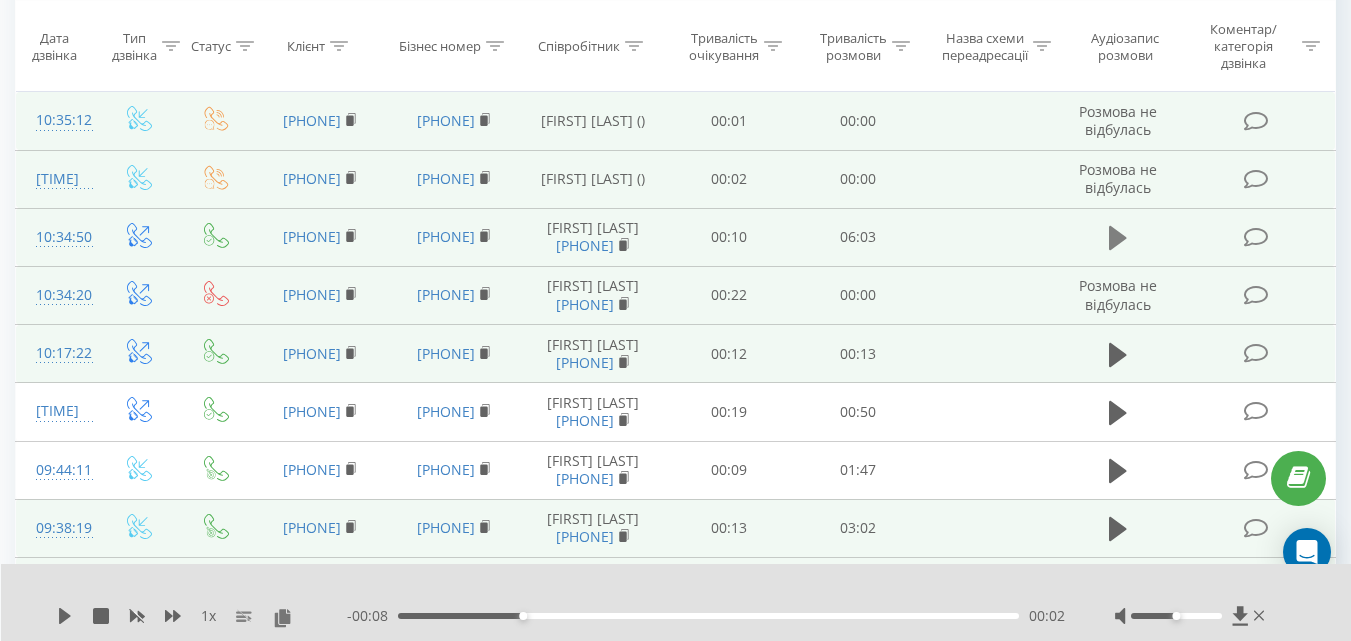 scroll, scrollTop: 732, scrollLeft: 0, axis: vertical 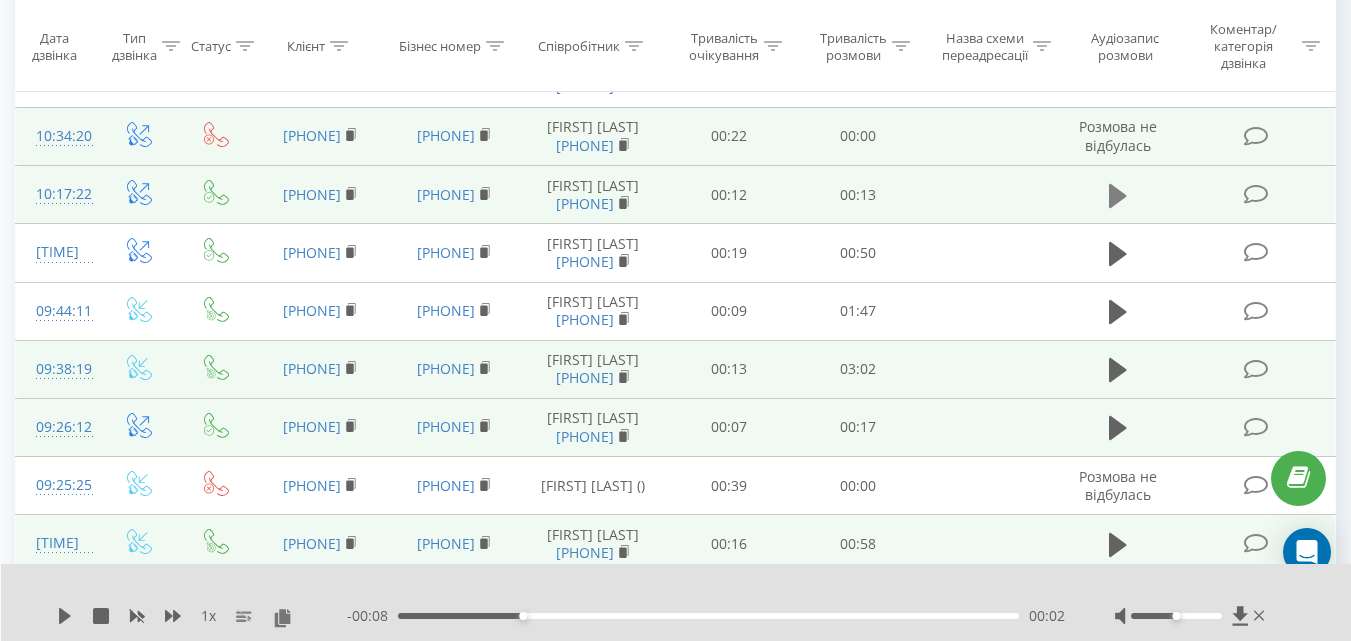 click 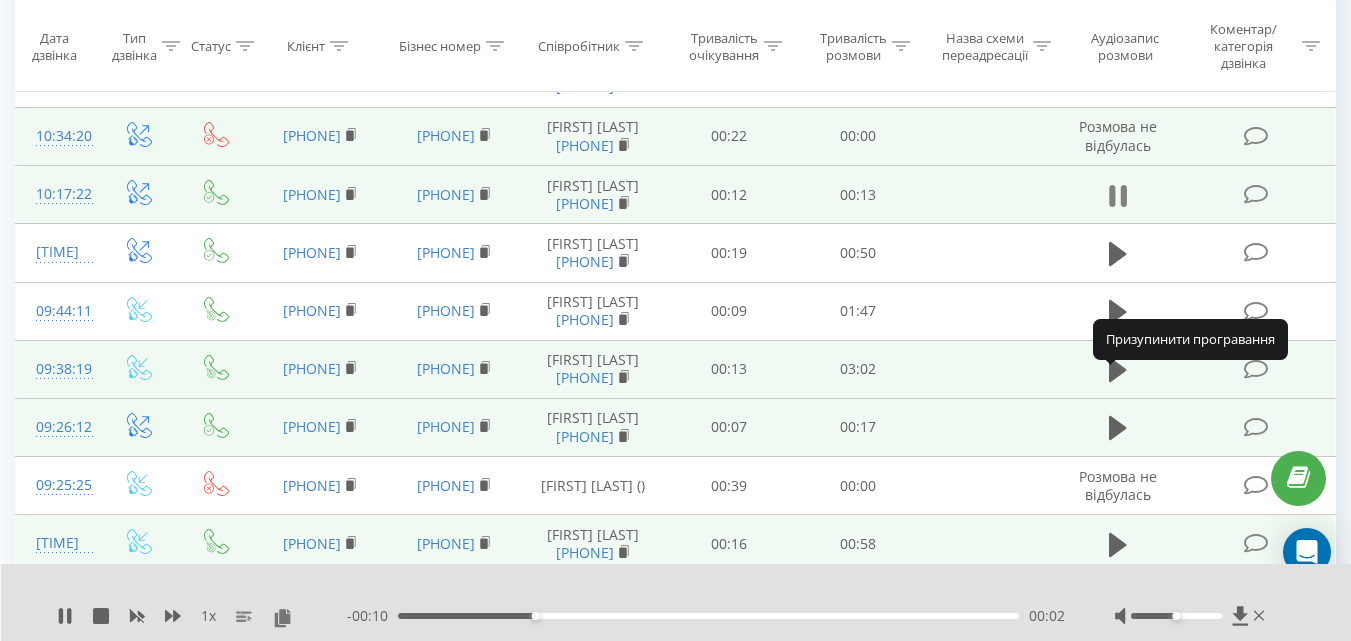 click 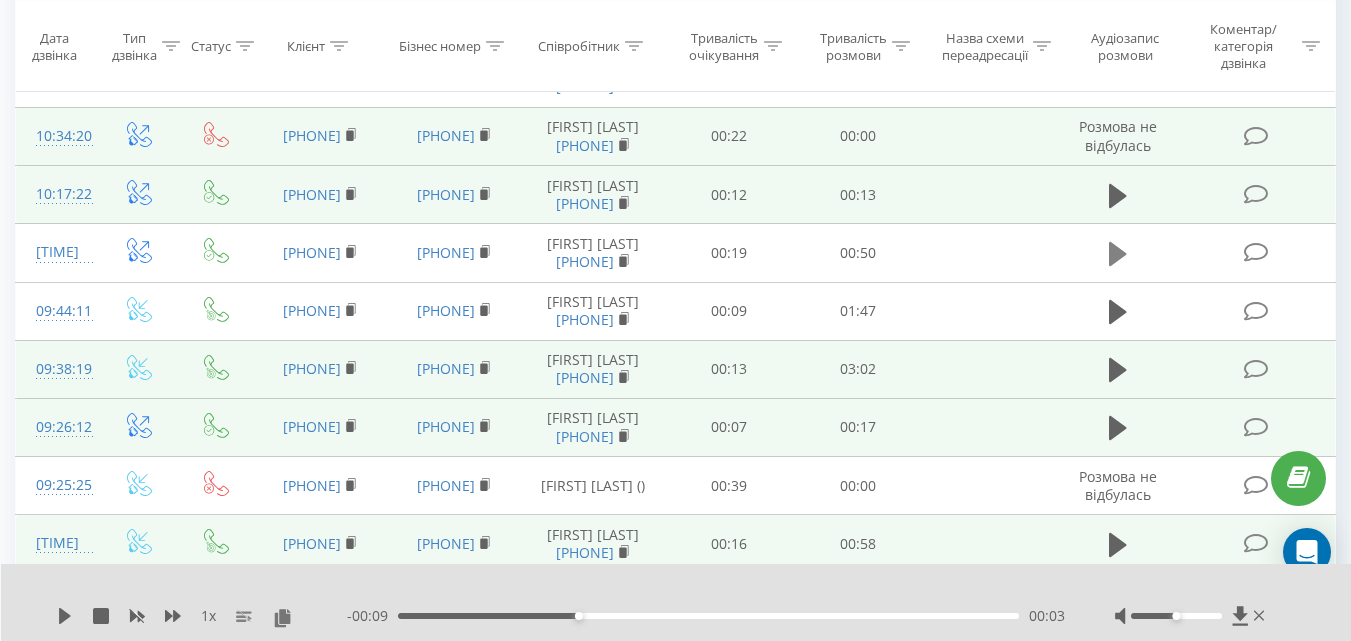 click 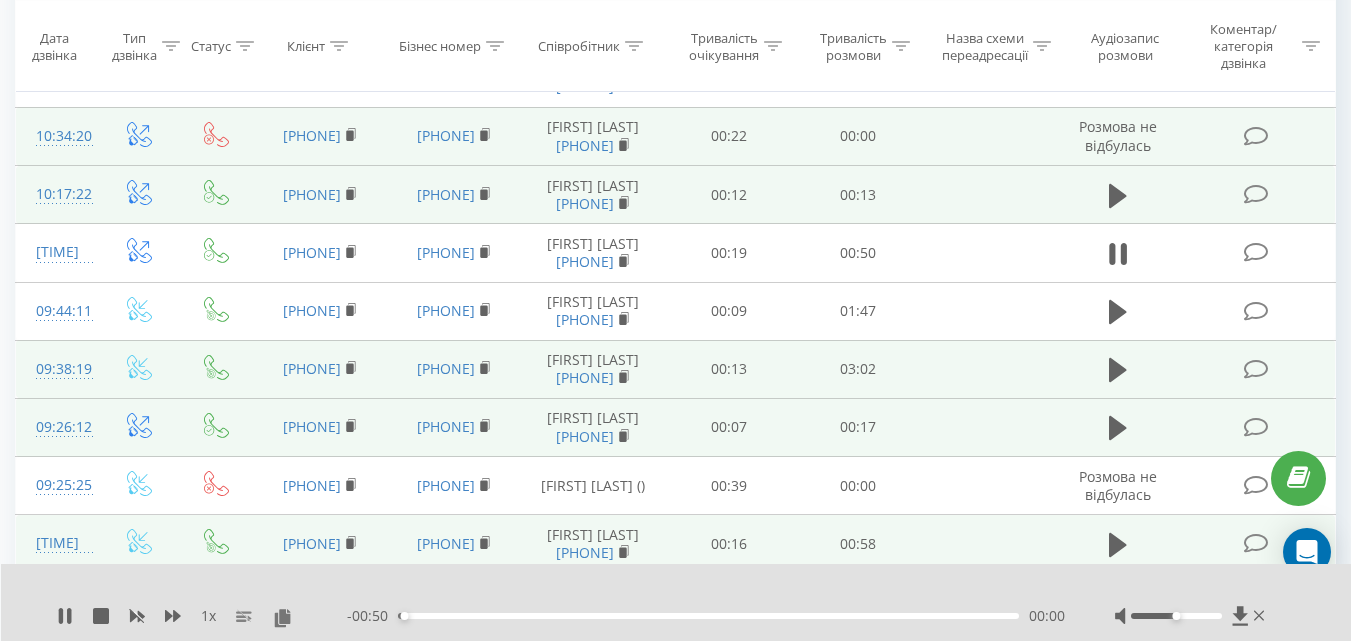 scroll, scrollTop: 832, scrollLeft: 0, axis: vertical 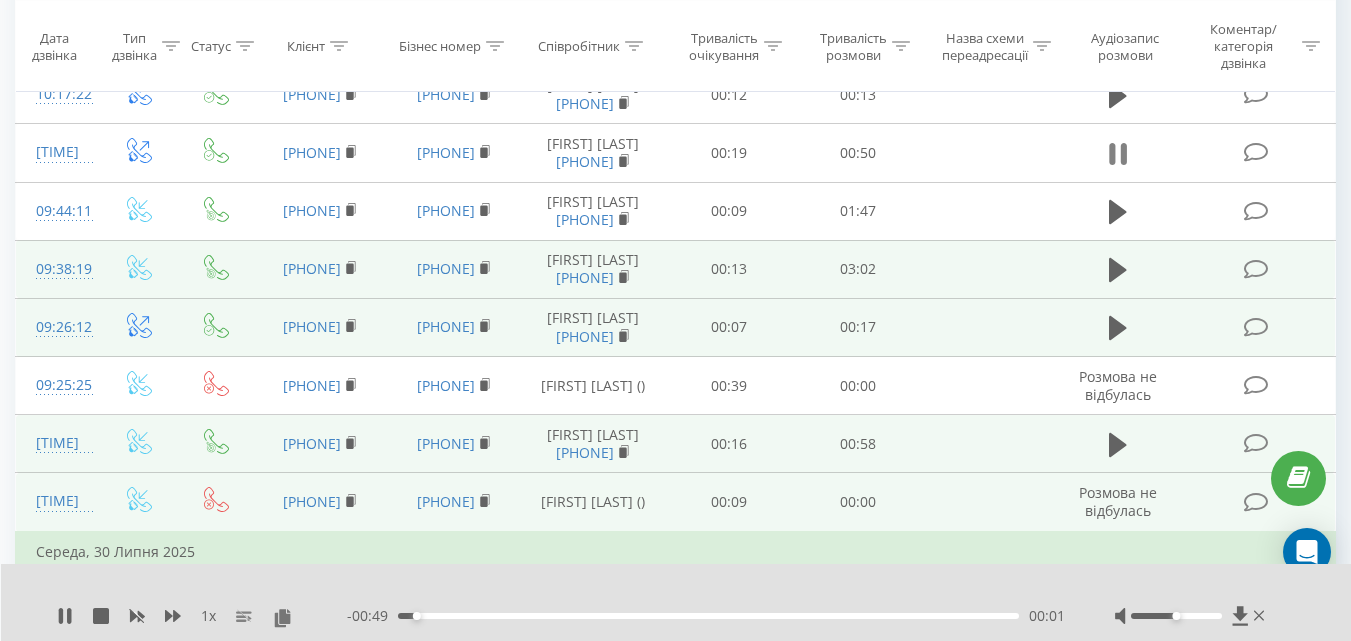 click 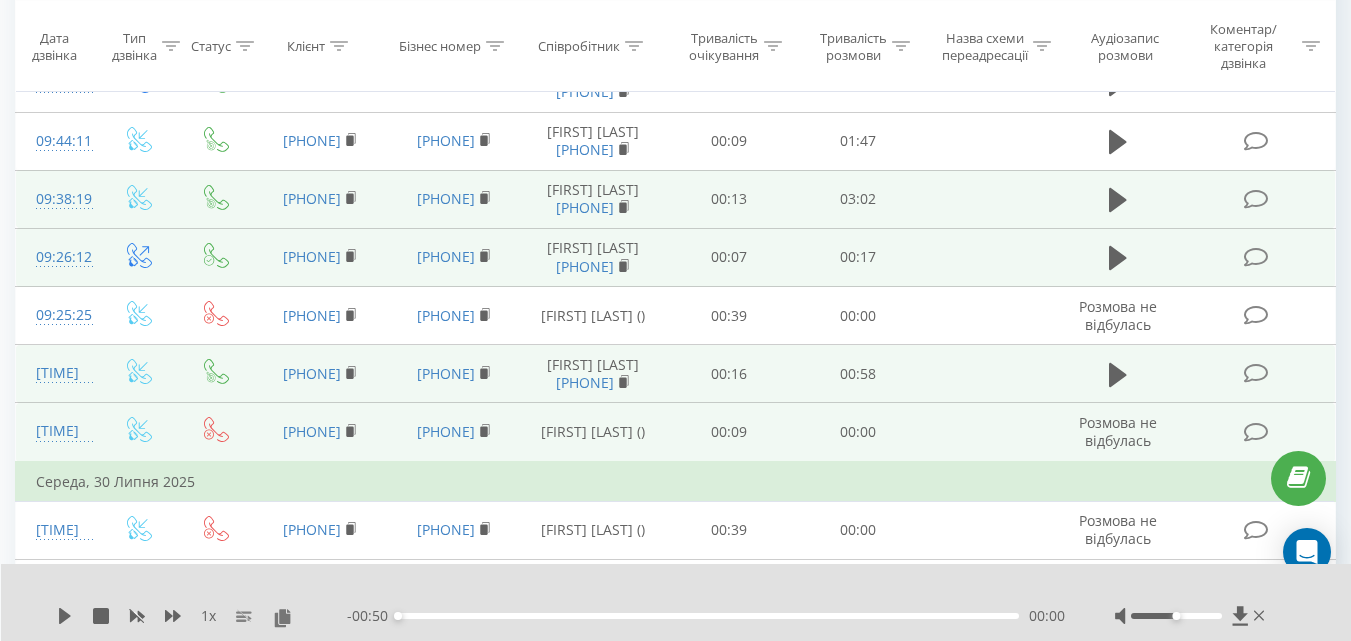 scroll, scrollTop: 932, scrollLeft: 0, axis: vertical 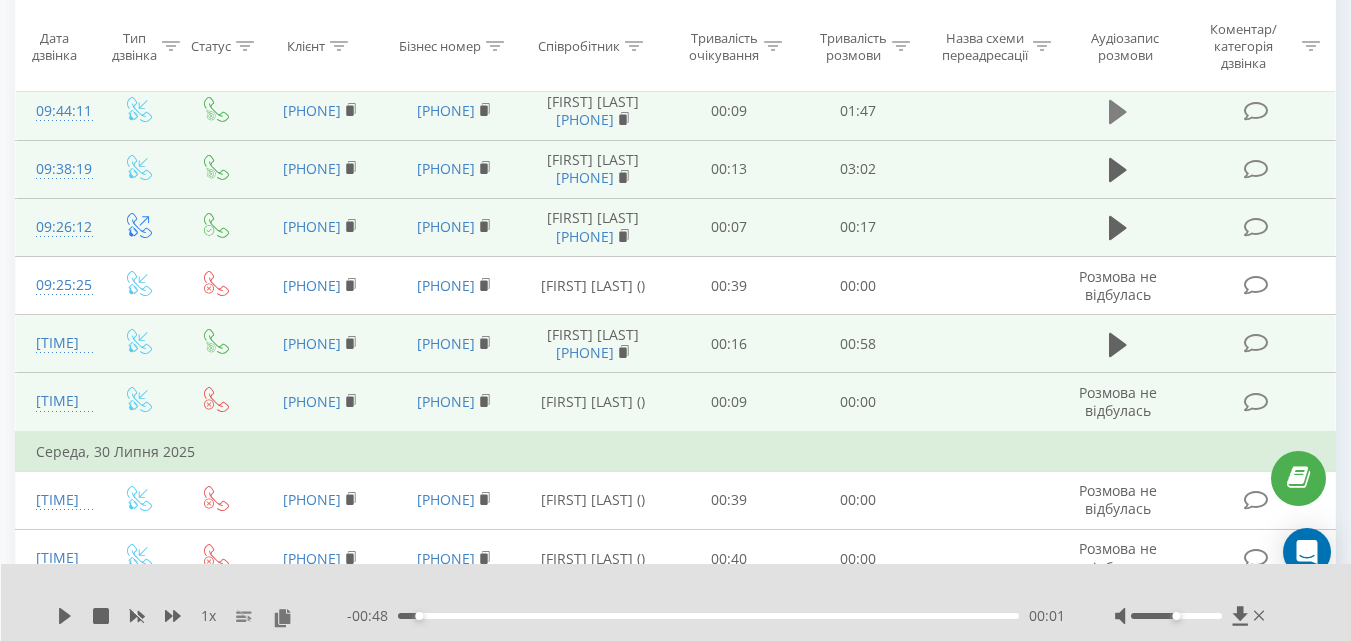 click 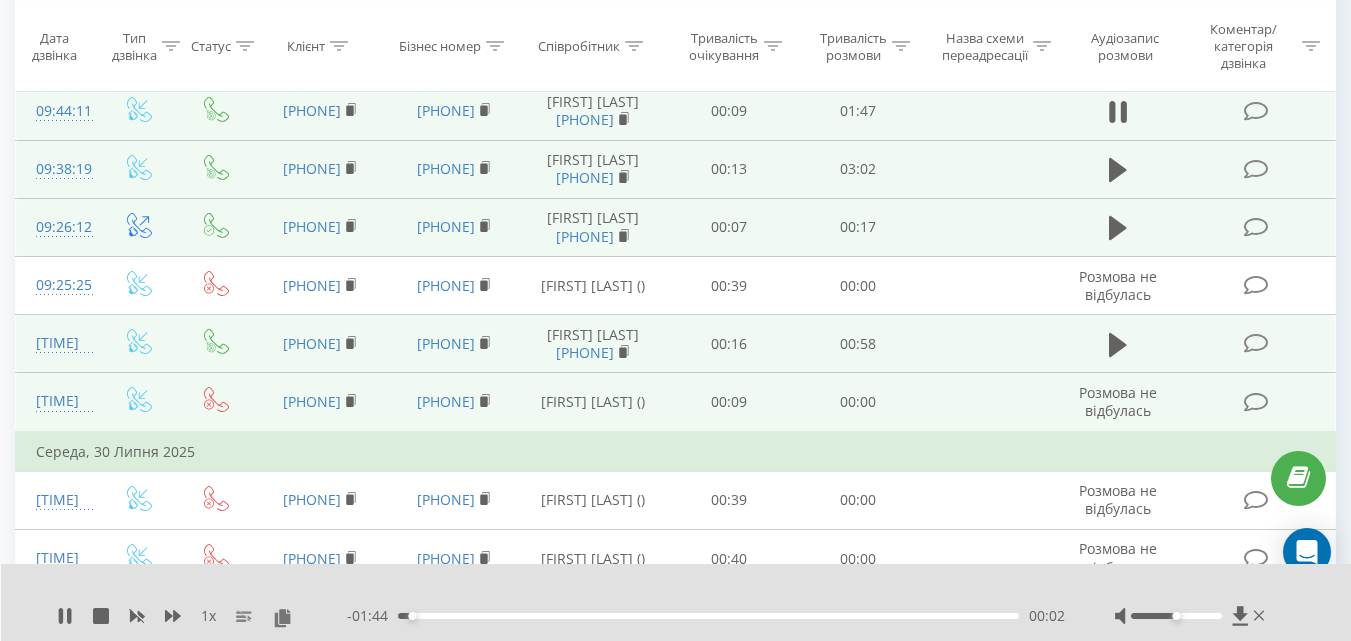 click on "- [TIME] [TIME]   [TIME]" at bounding box center (706, 616) 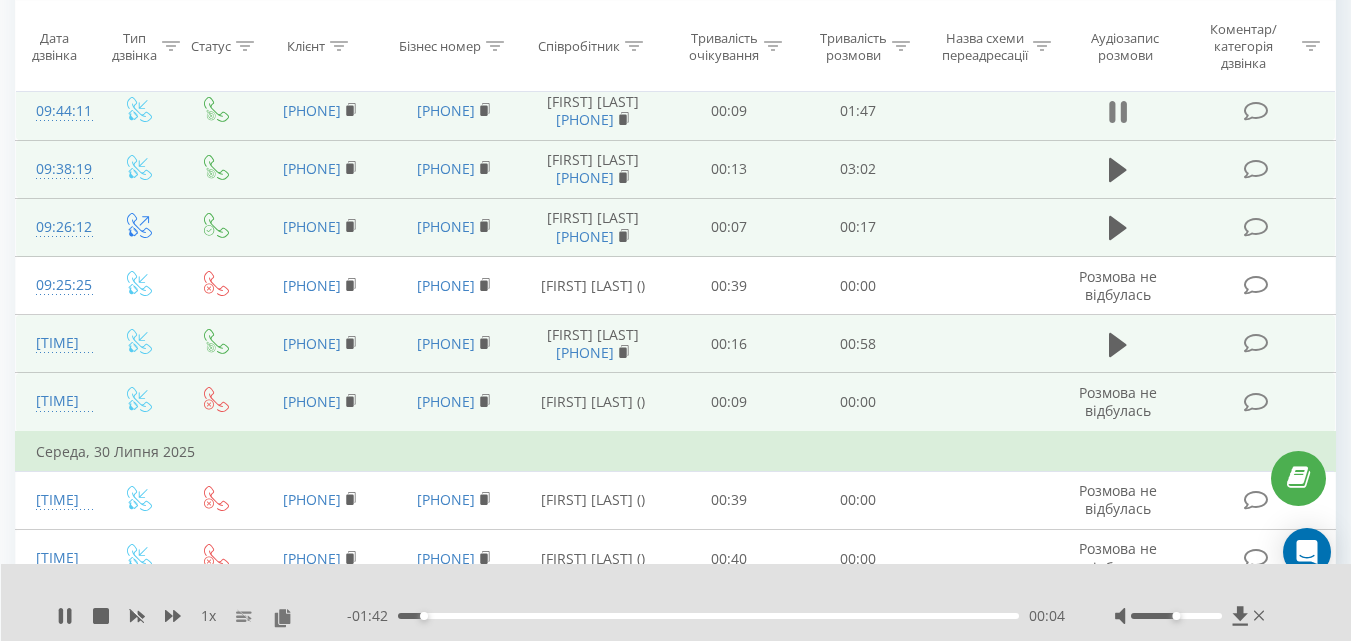 click 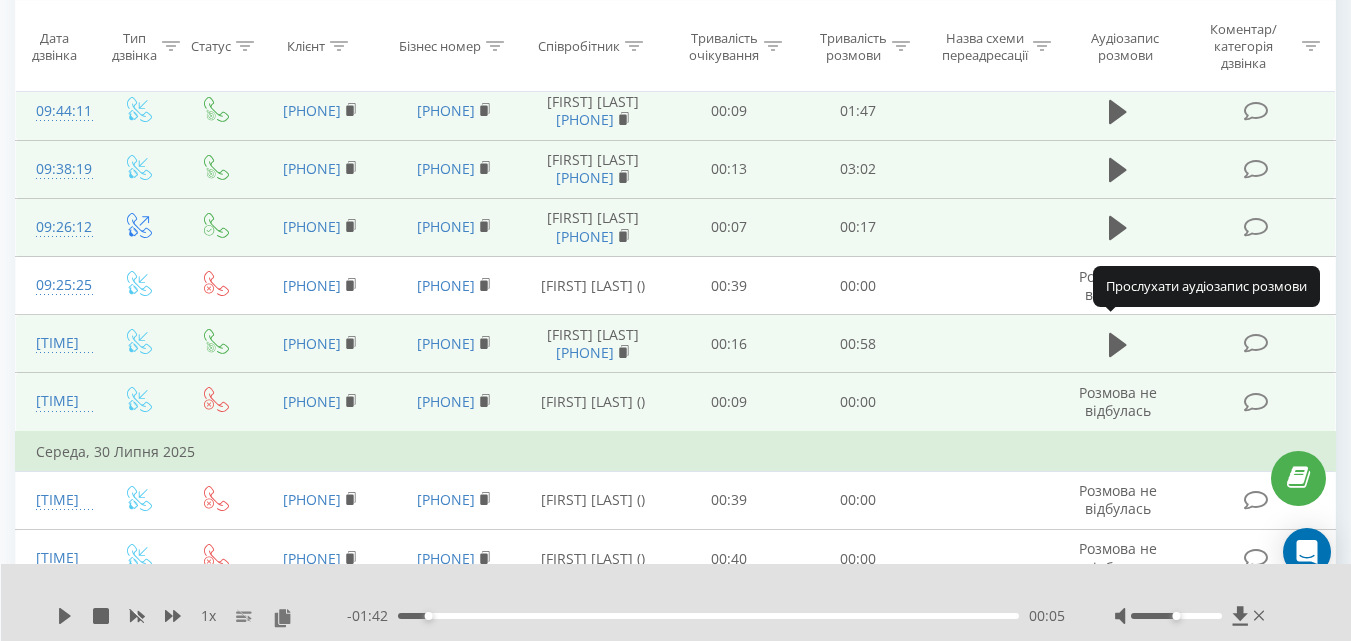 scroll, scrollTop: 1032, scrollLeft: 0, axis: vertical 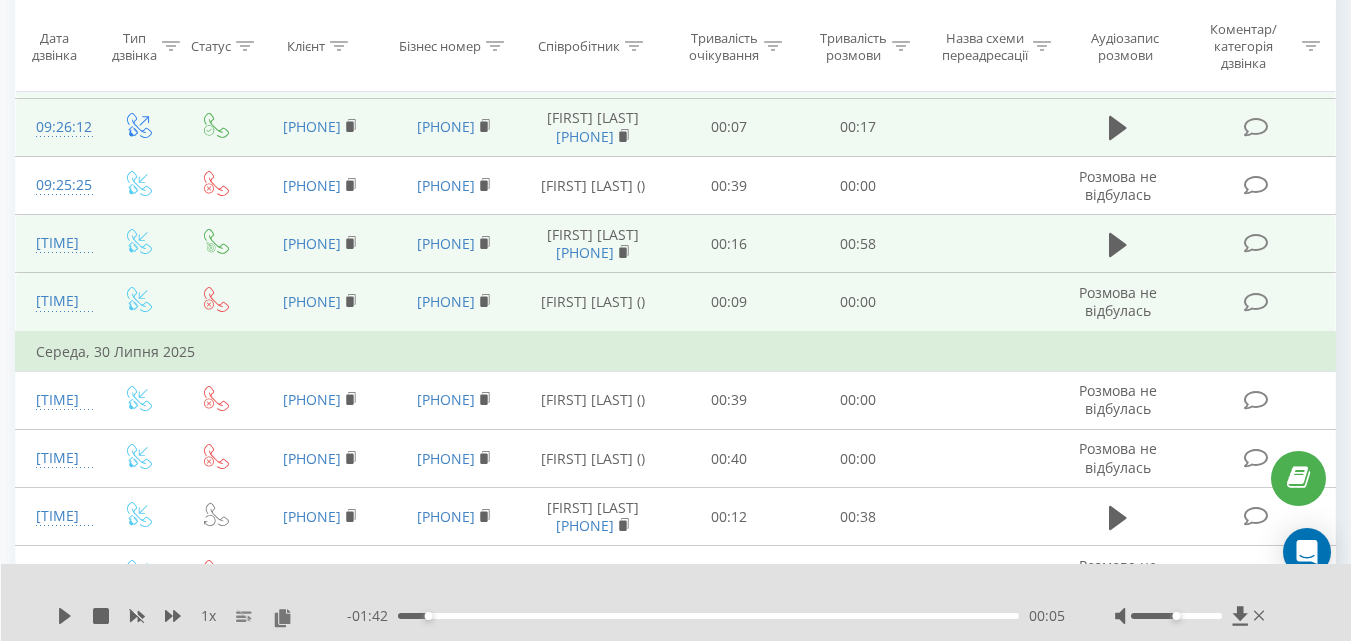click 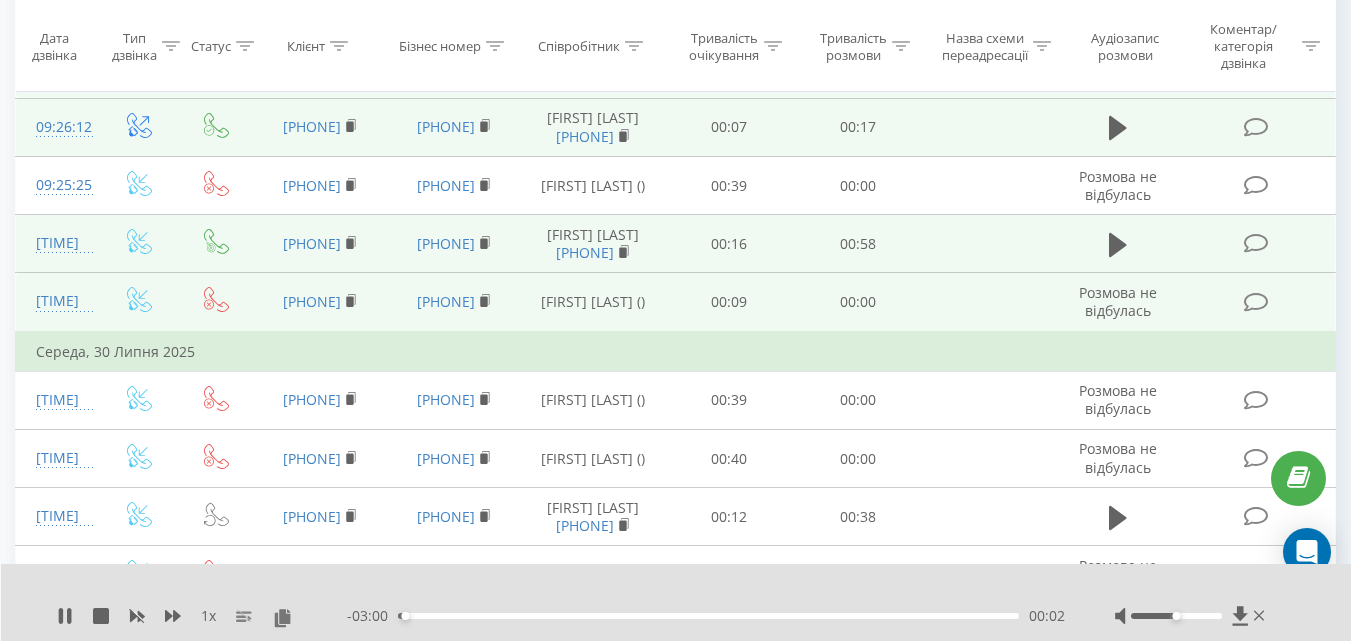 click 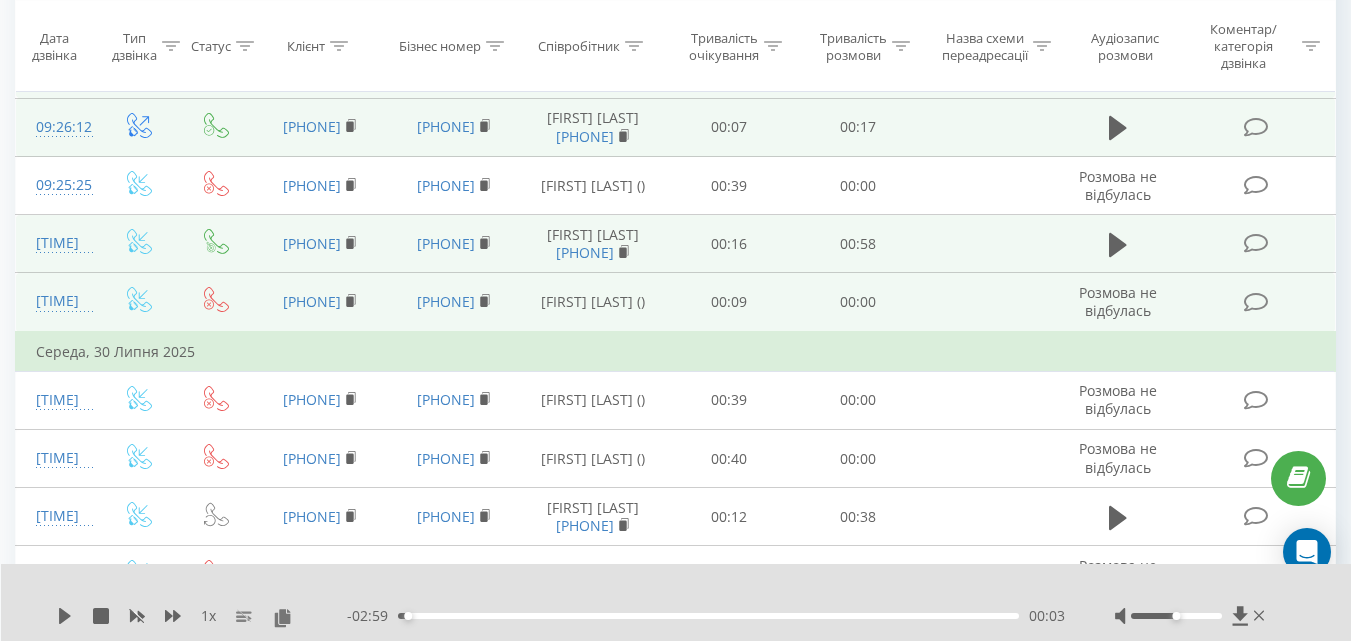 scroll, scrollTop: 1132, scrollLeft: 0, axis: vertical 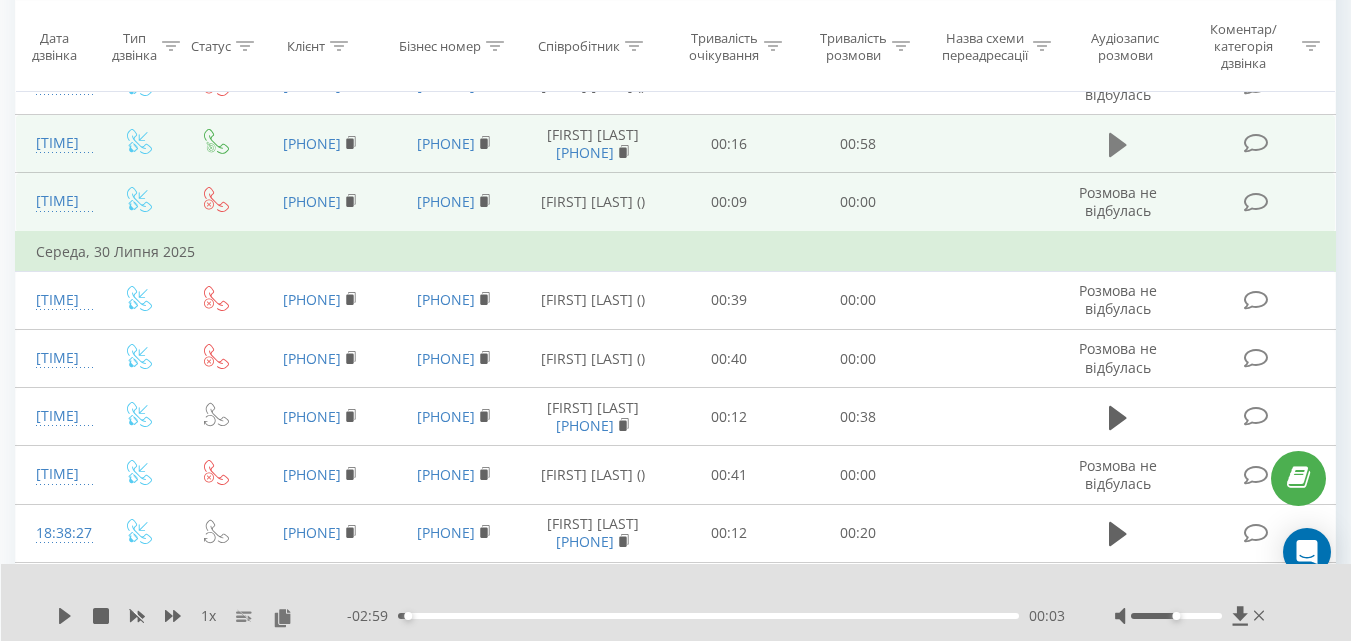 click 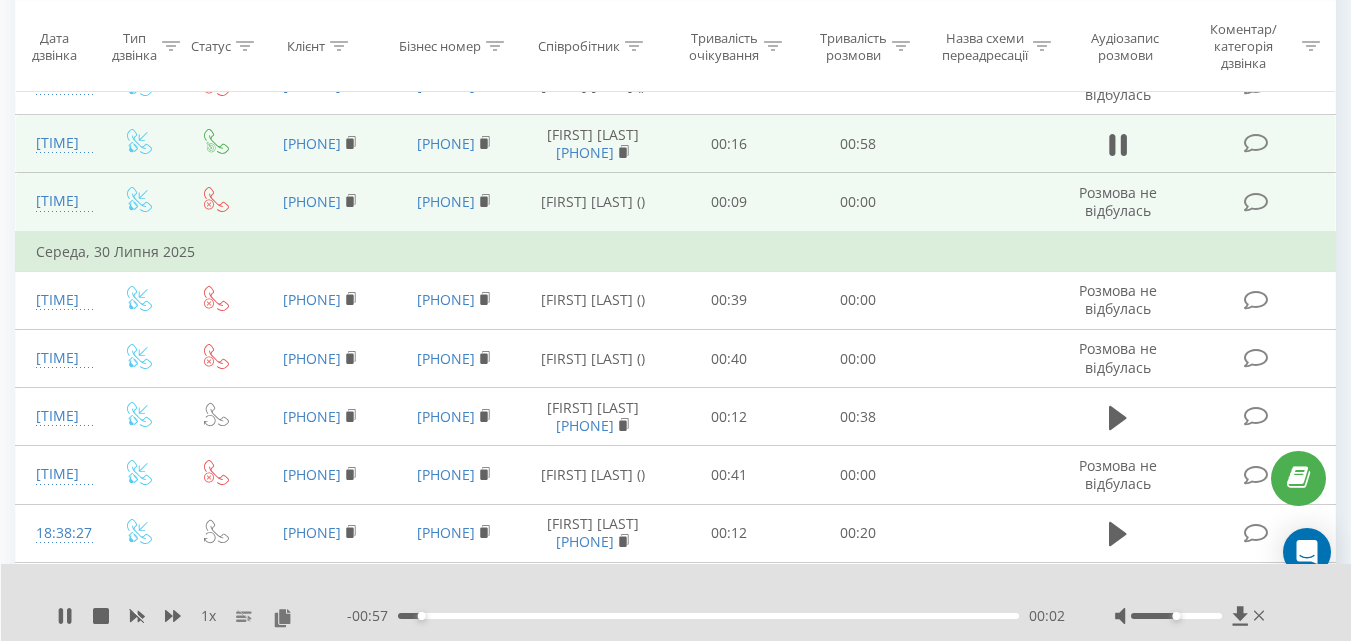 click on "00:02" at bounding box center (708, 616) 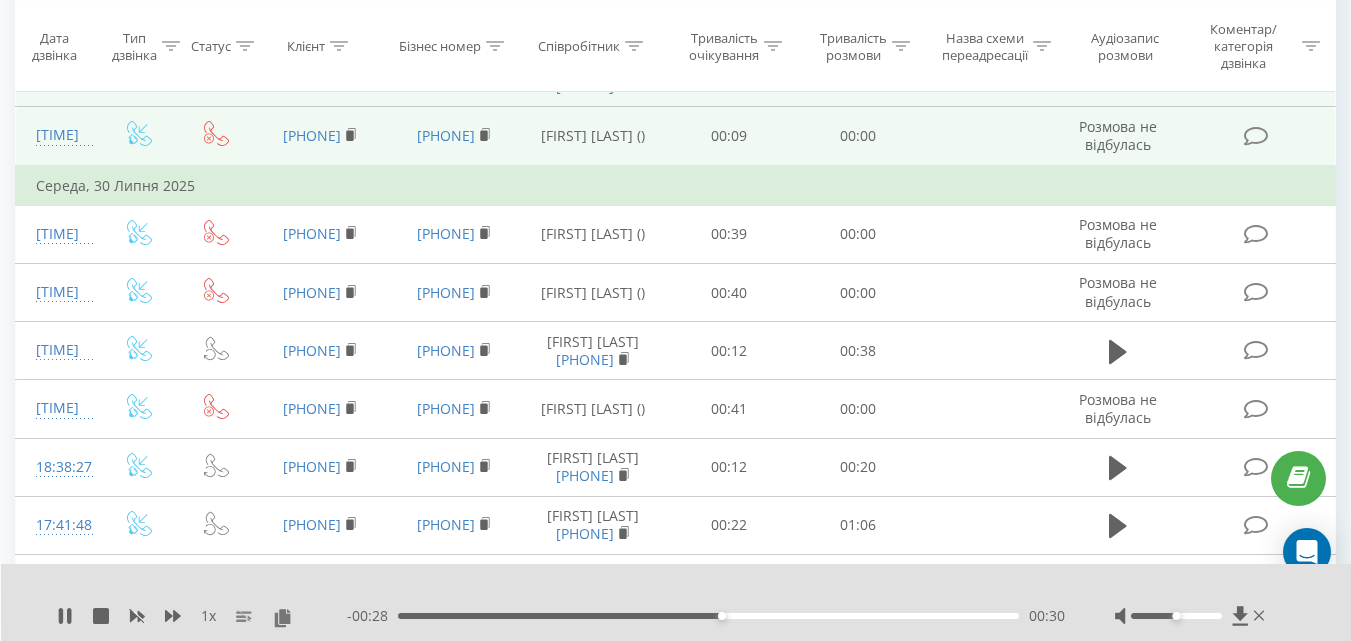 scroll, scrollTop: 1232, scrollLeft: 0, axis: vertical 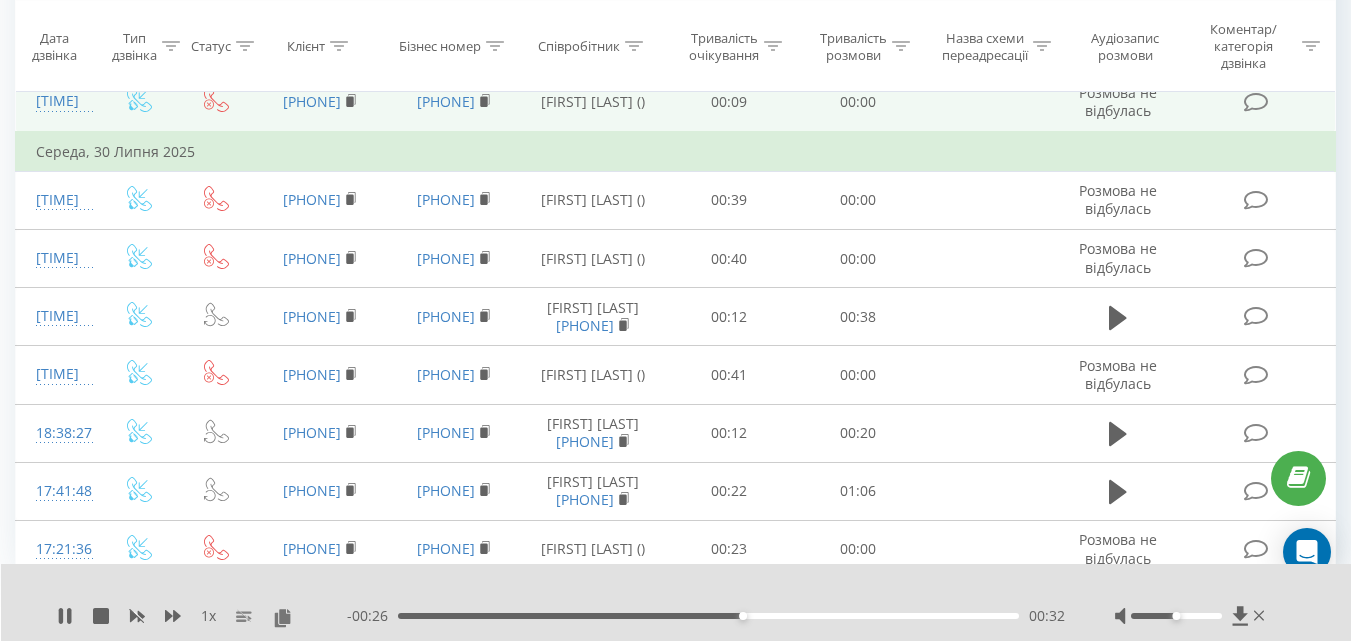 click at bounding box center [1118, 45] 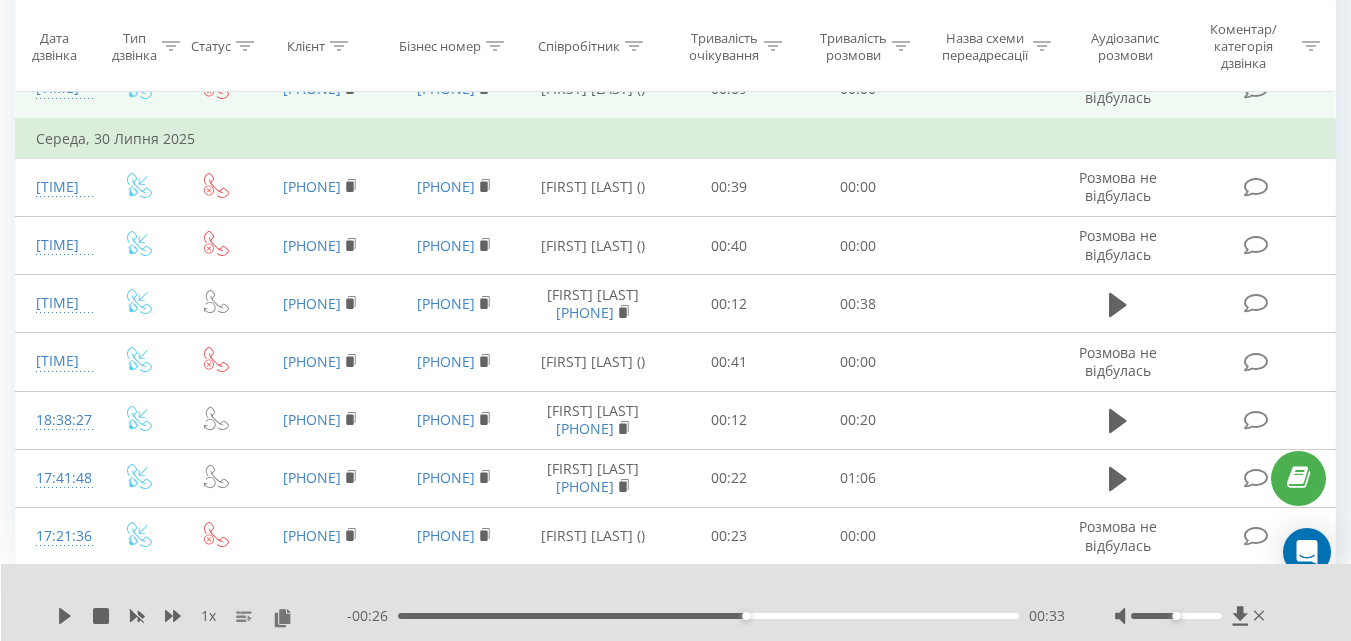 scroll, scrollTop: 1532, scrollLeft: 0, axis: vertical 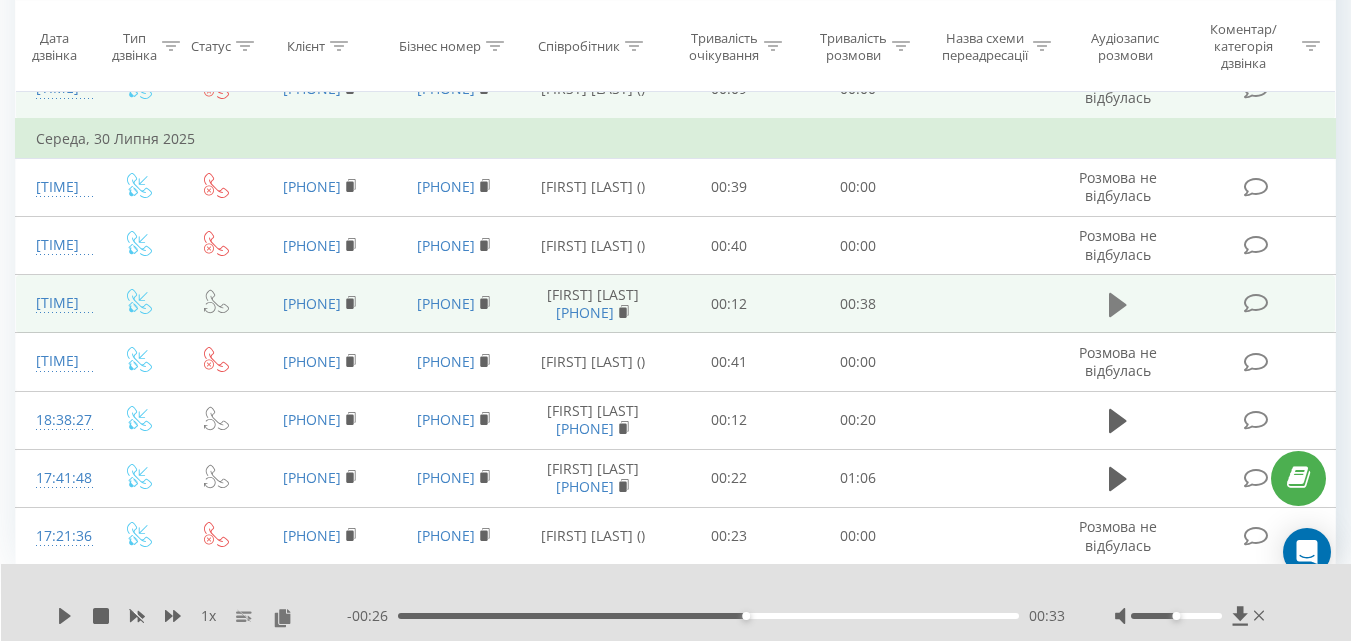 click 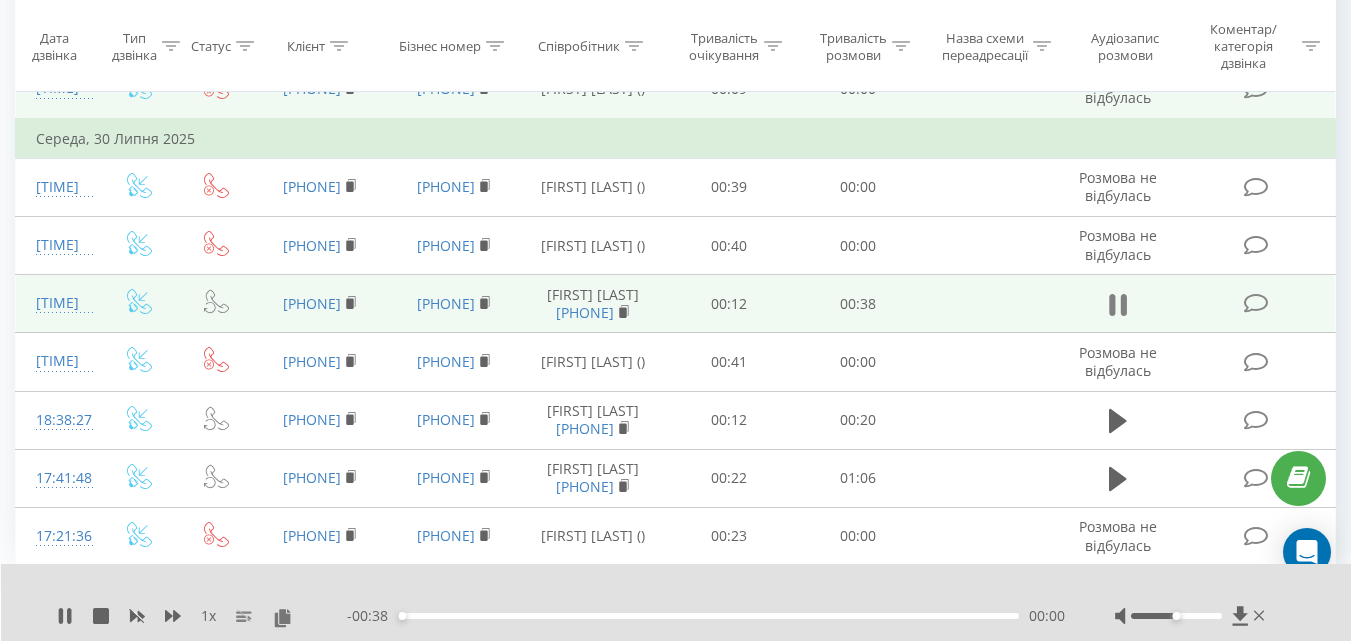 click 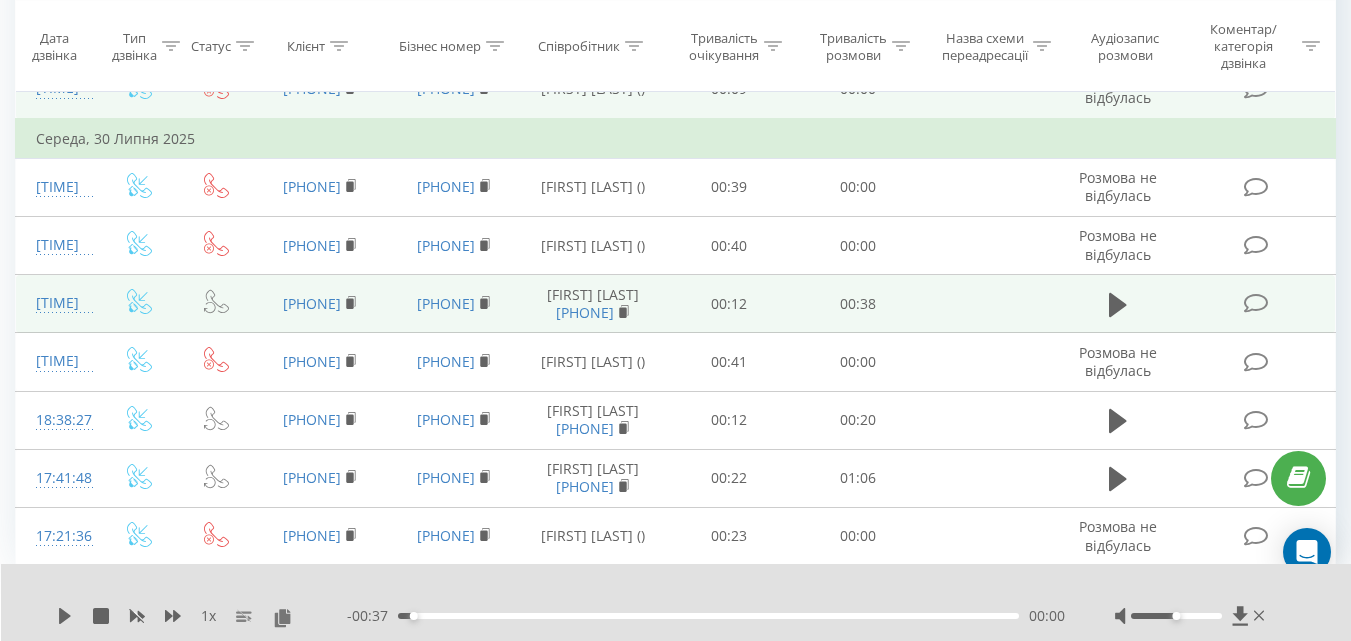 scroll, scrollTop: 1600, scrollLeft: 0, axis: vertical 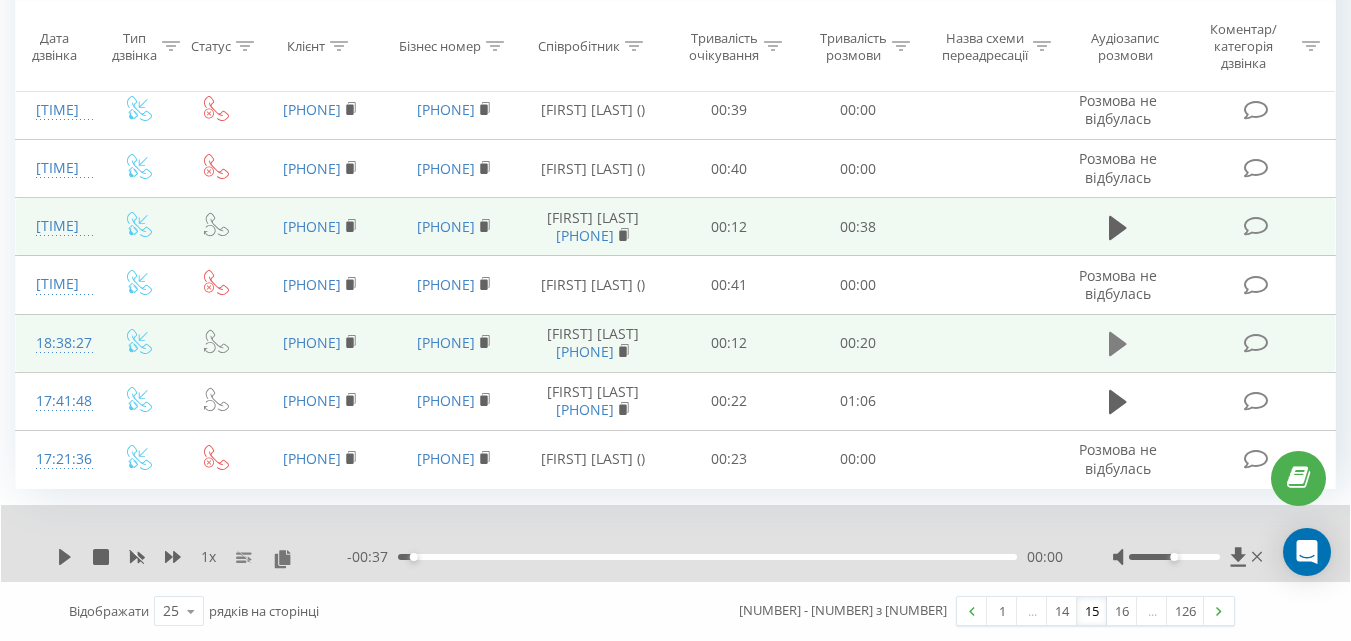 click 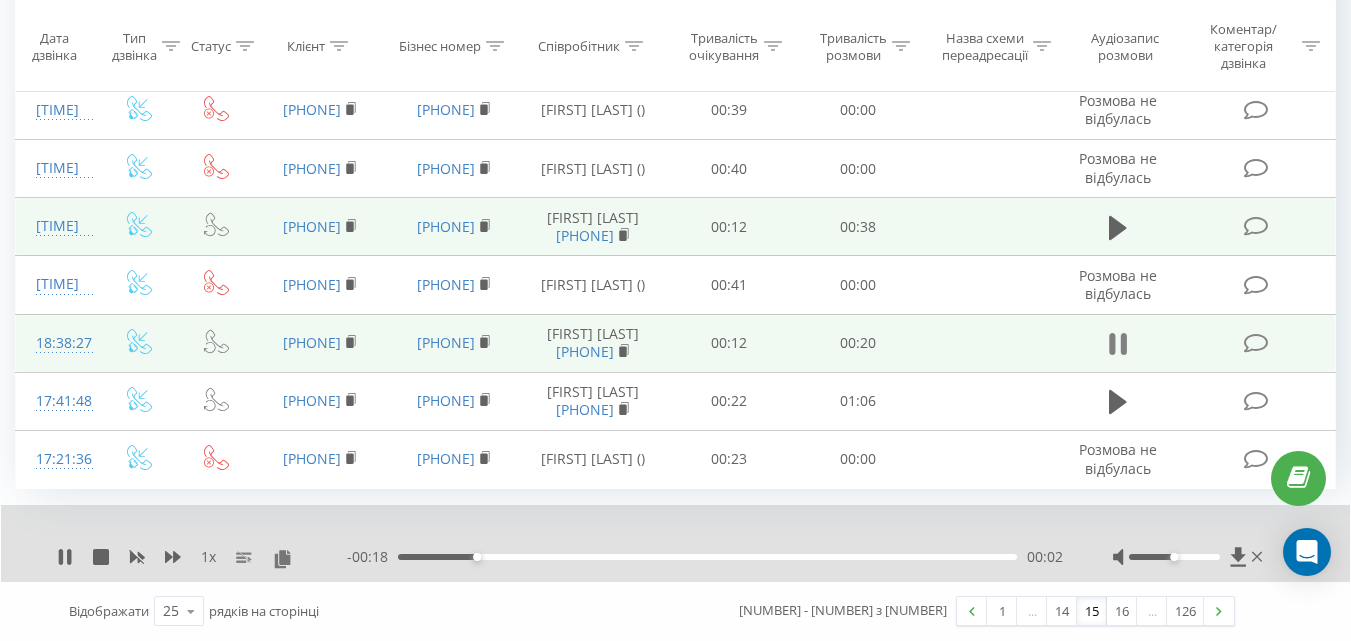 click 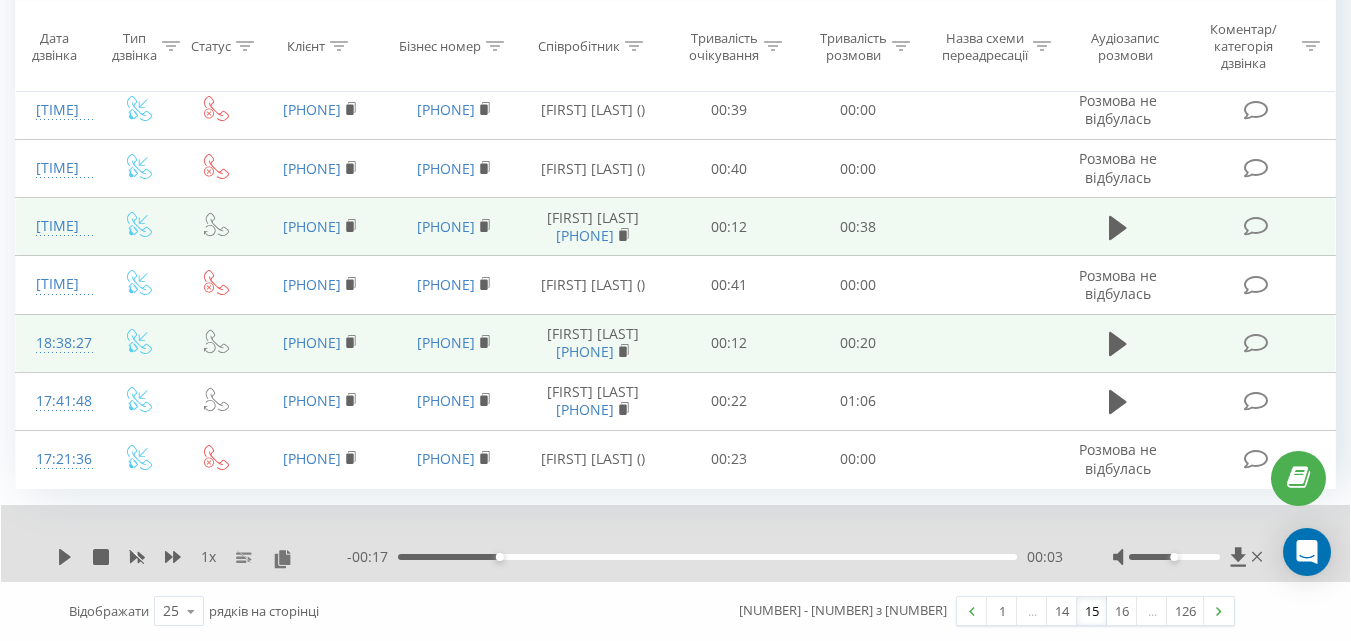 scroll, scrollTop: 1677, scrollLeft: 0, axis: vertical 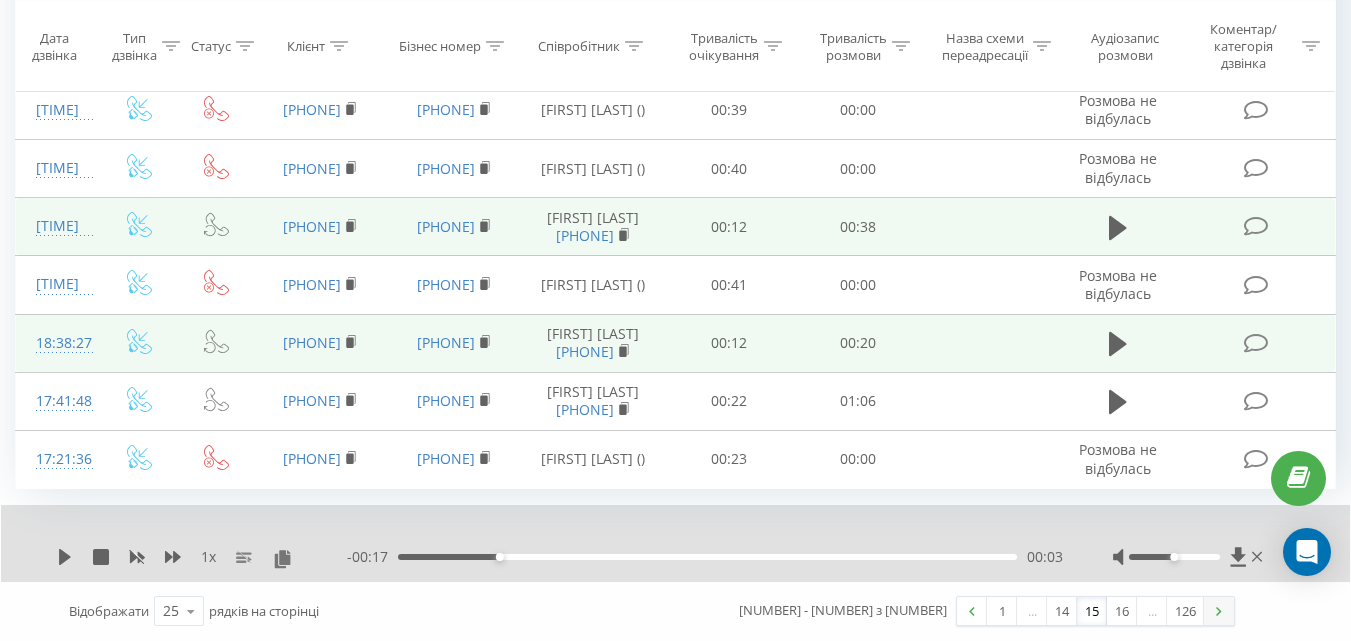 click at bounding box center [1219, 611] 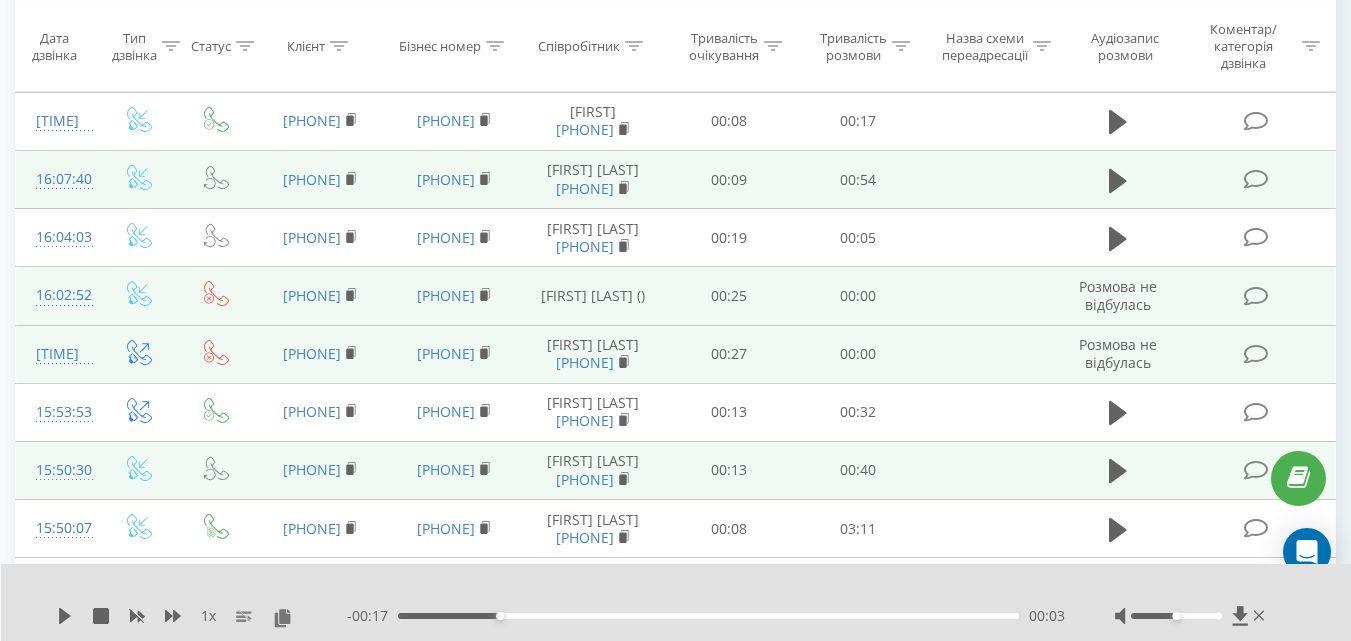 scroll, scrollTop: 132, scrollLeft: 0, axis: vertical 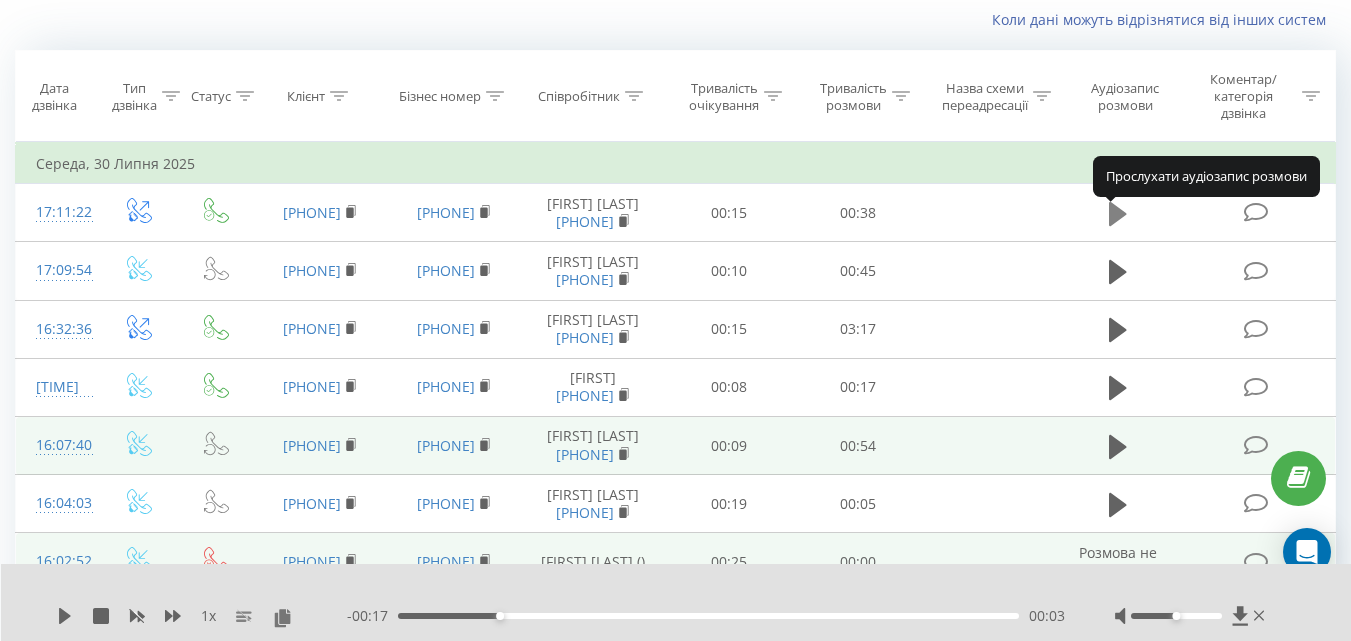 click 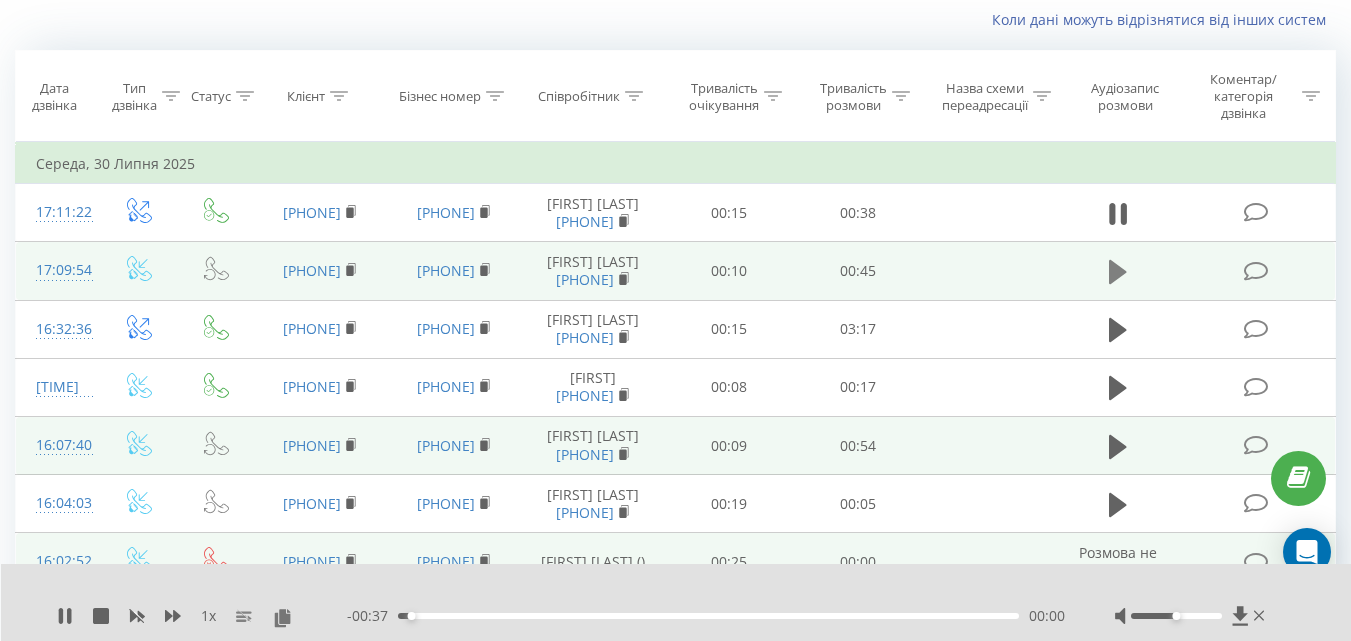 click 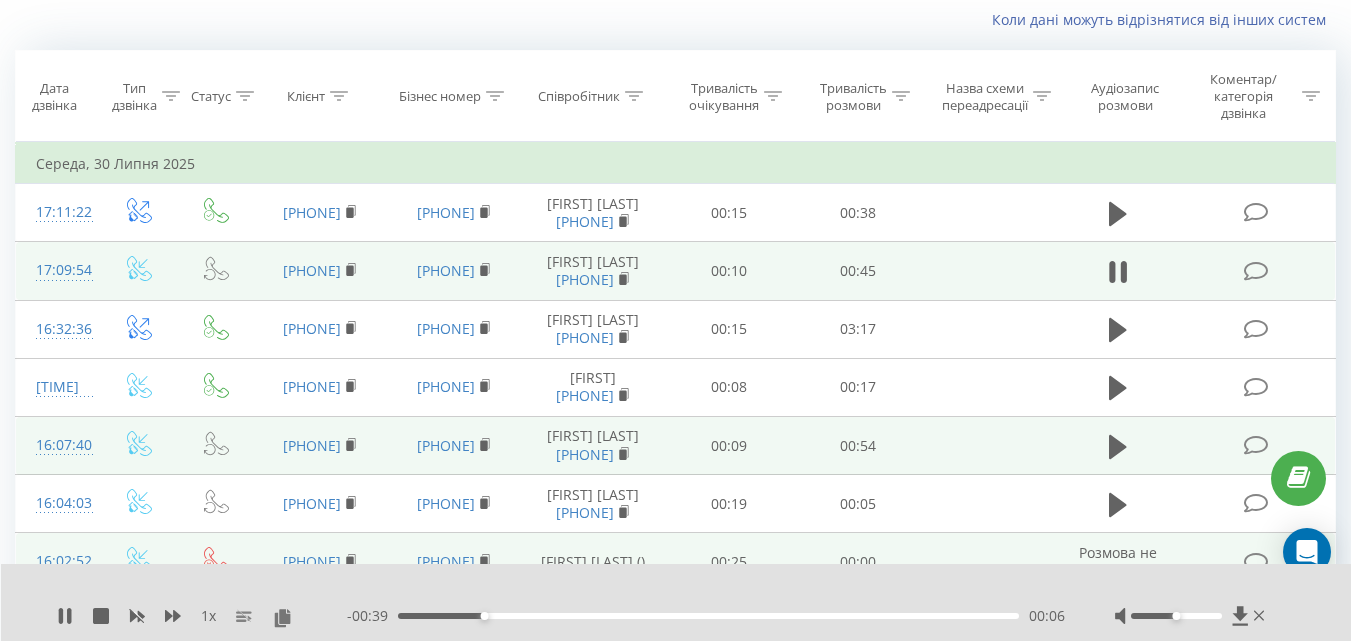 click 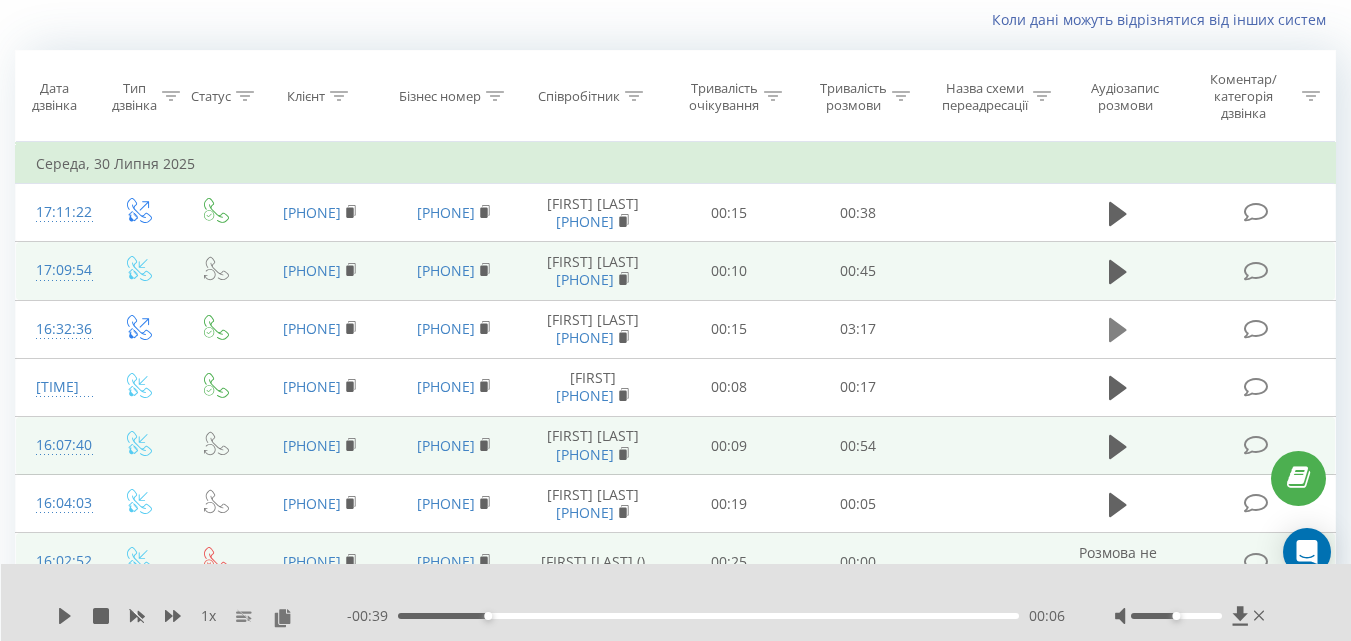 click at bounding box center [1118, 330] 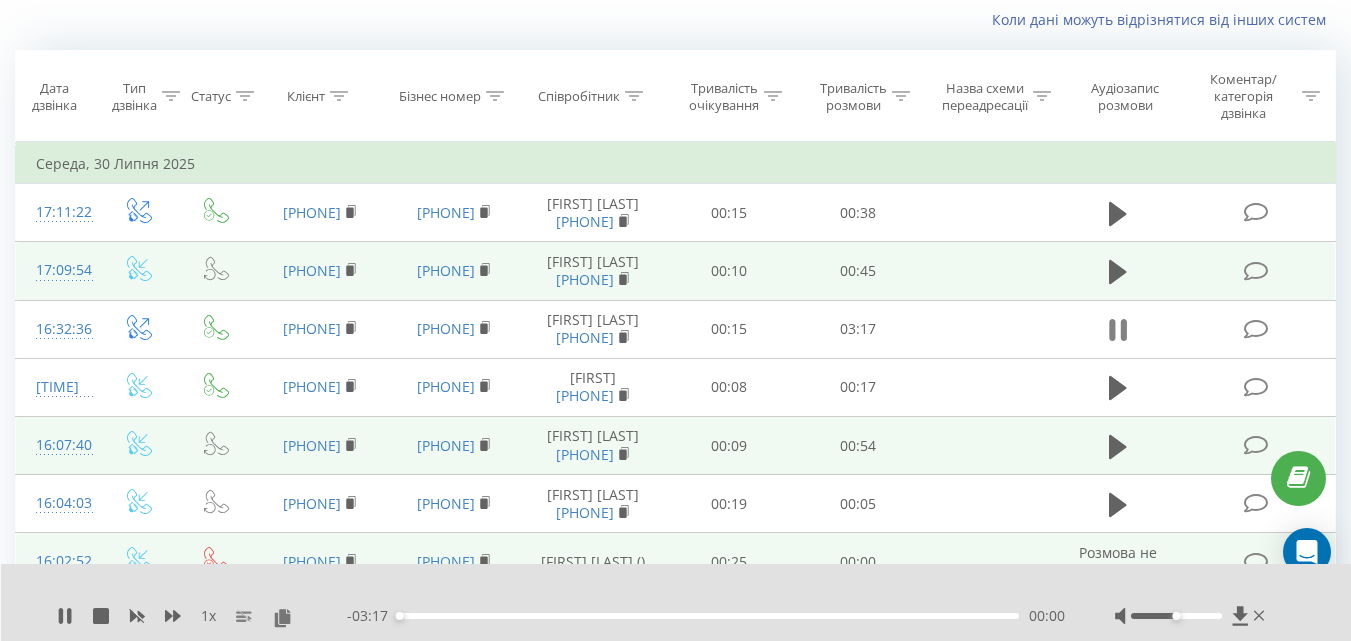 click 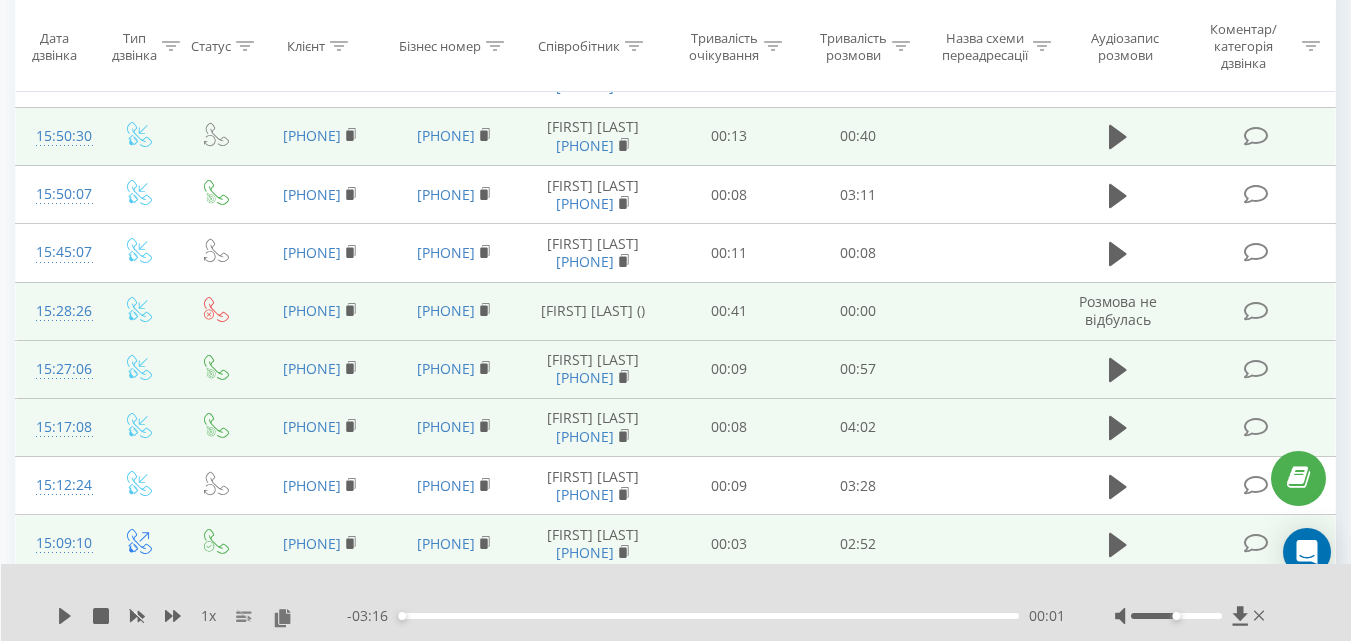 scroll, scrollTop: 832, scrollLeft: 0, axis: vertical 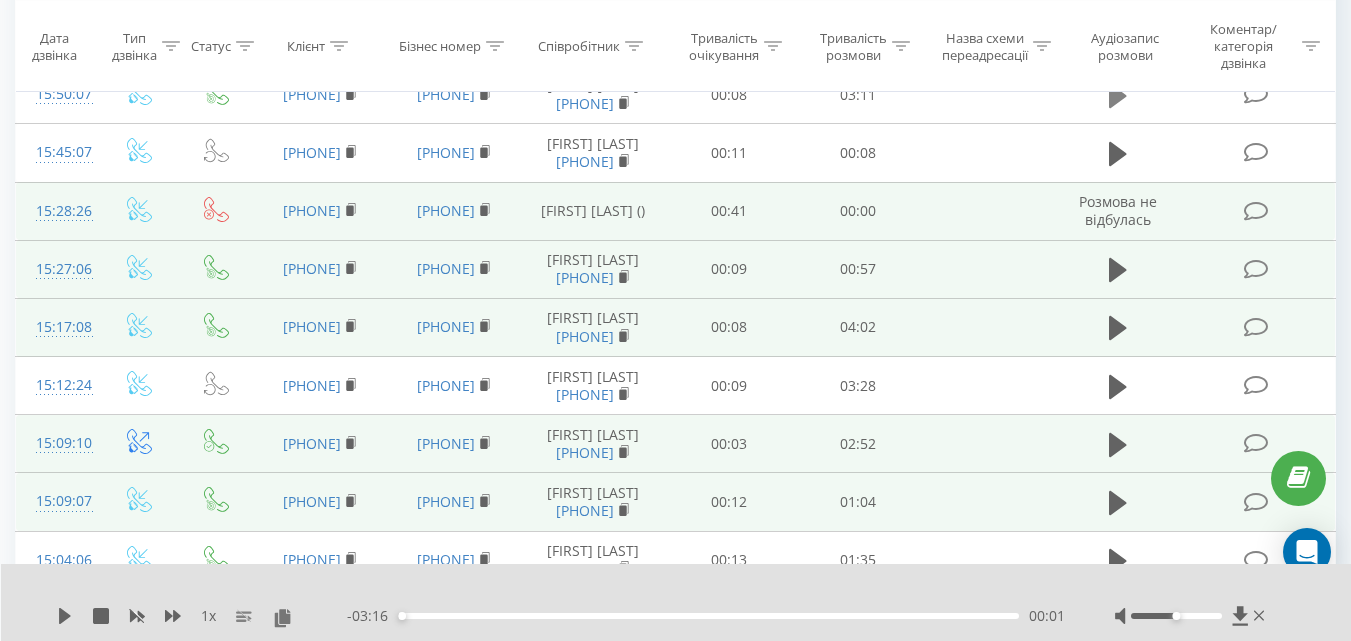 click 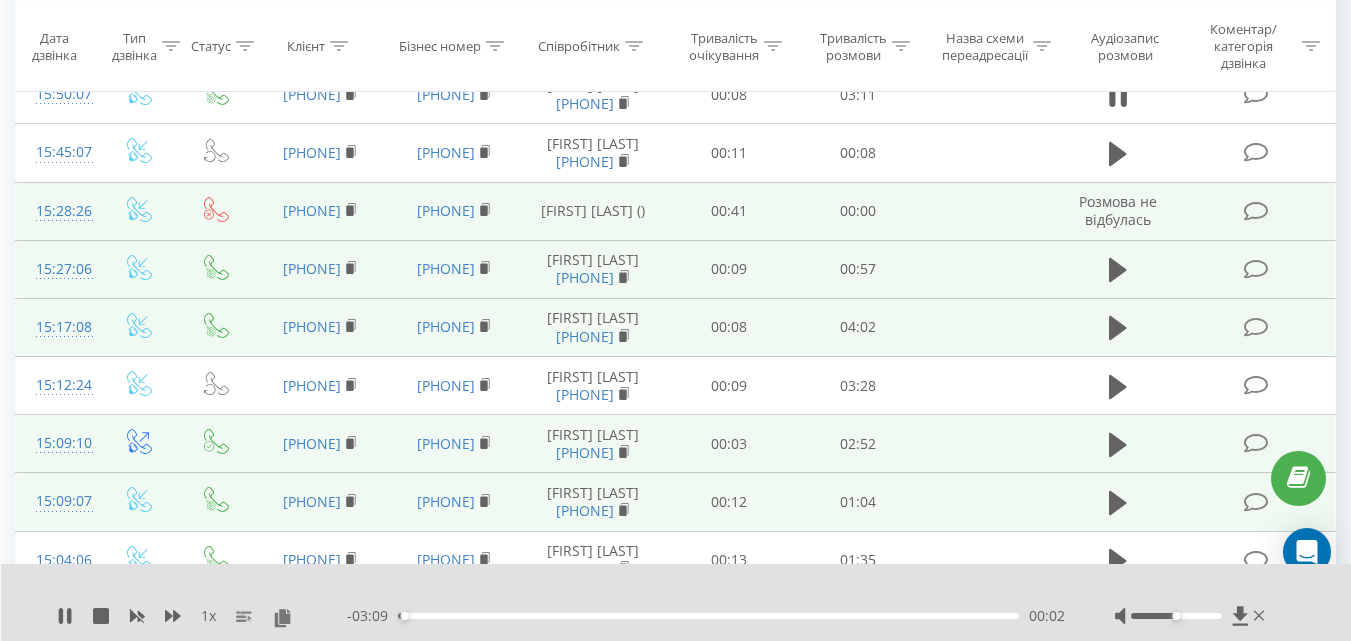 click 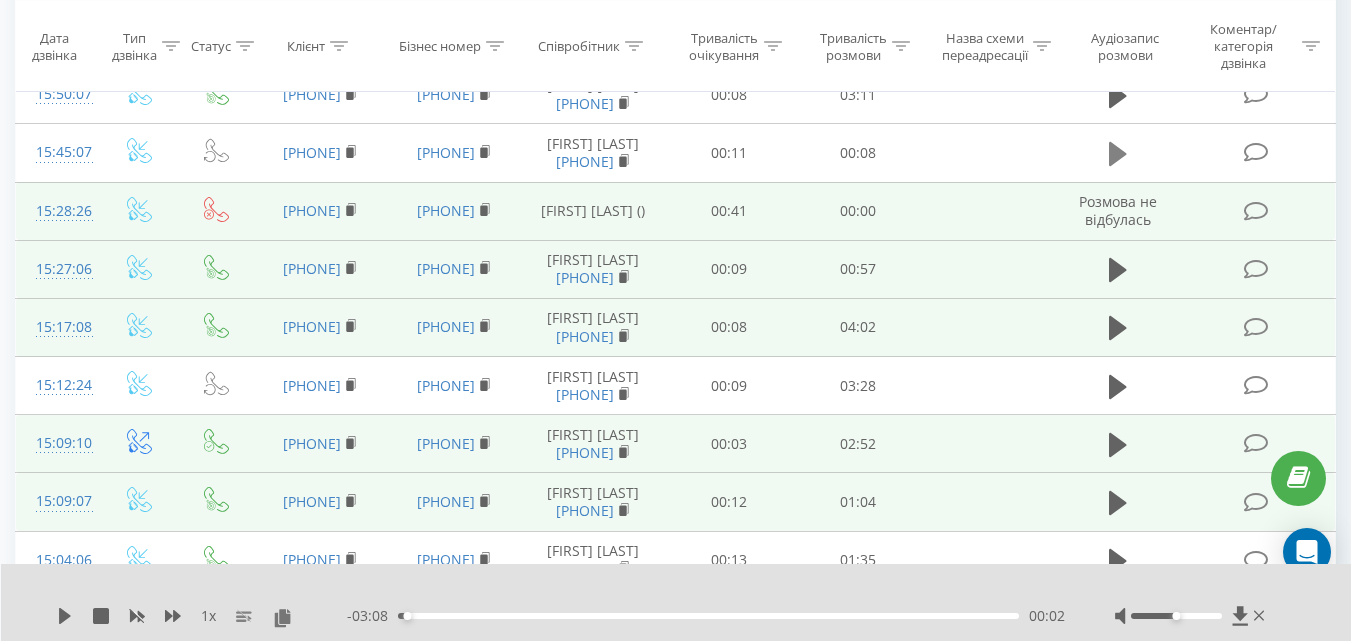 click 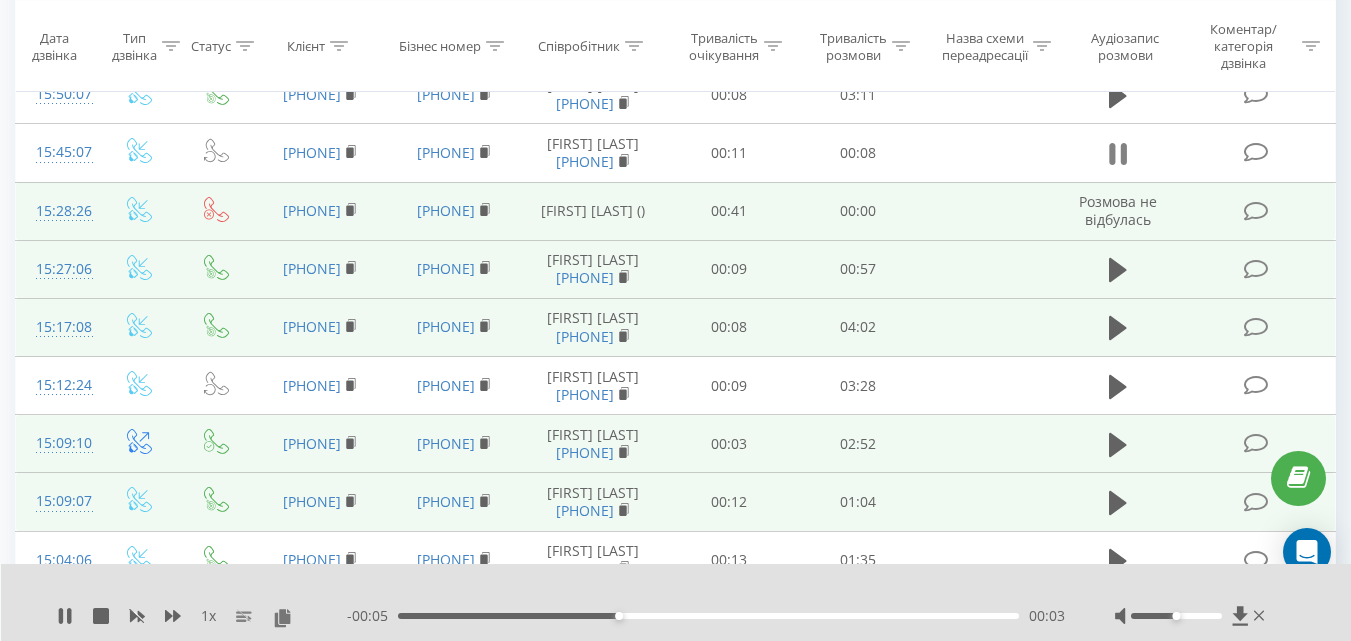 click 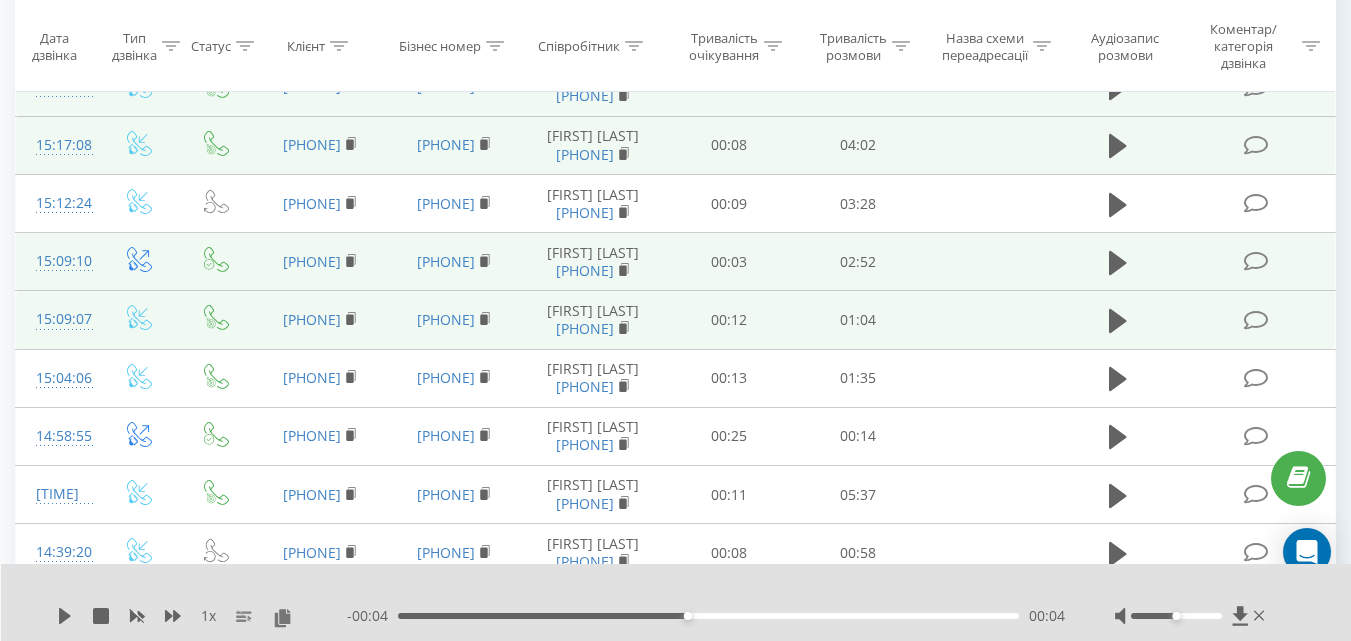 scroll, scrollTop: 1032, scrollLeft: 0, axis: vertical 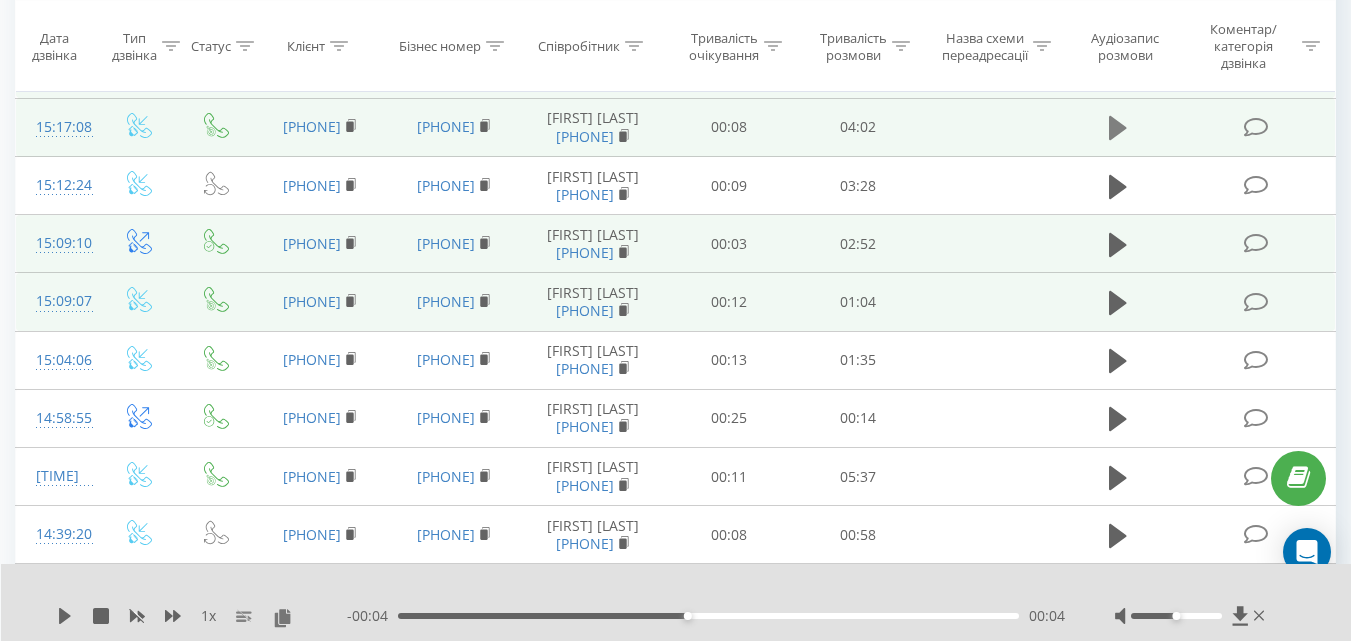click 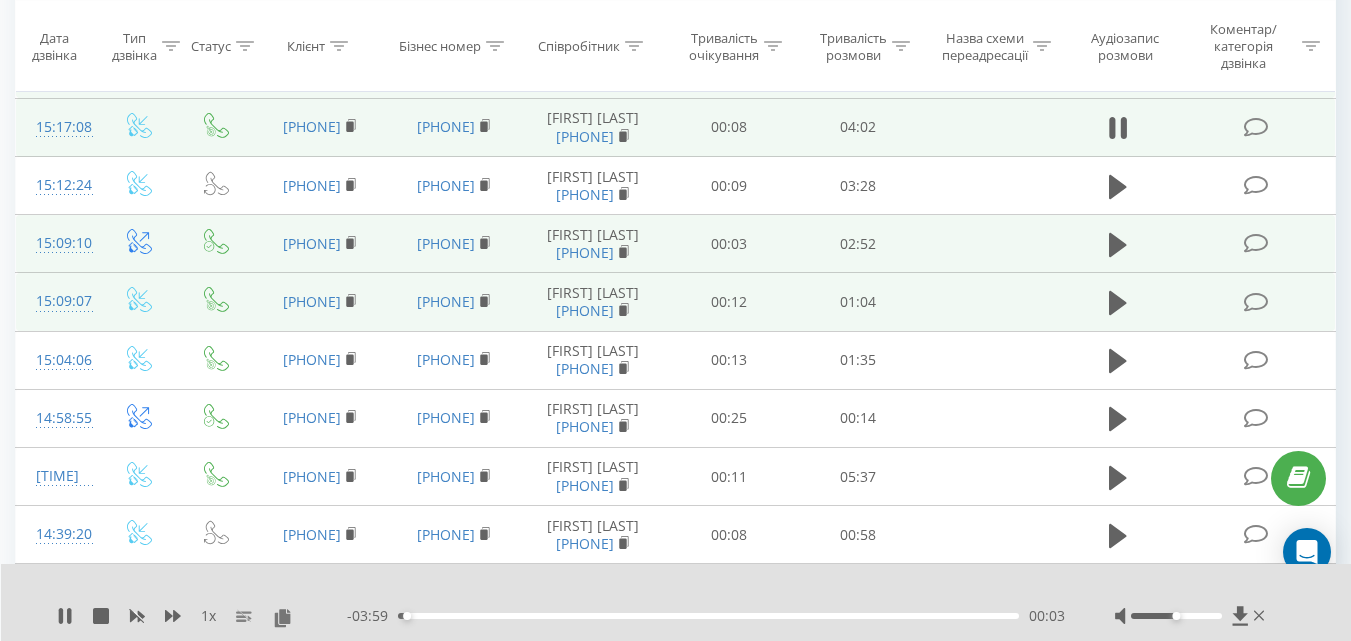 click on "00:03" at bounding box center (708, 616) 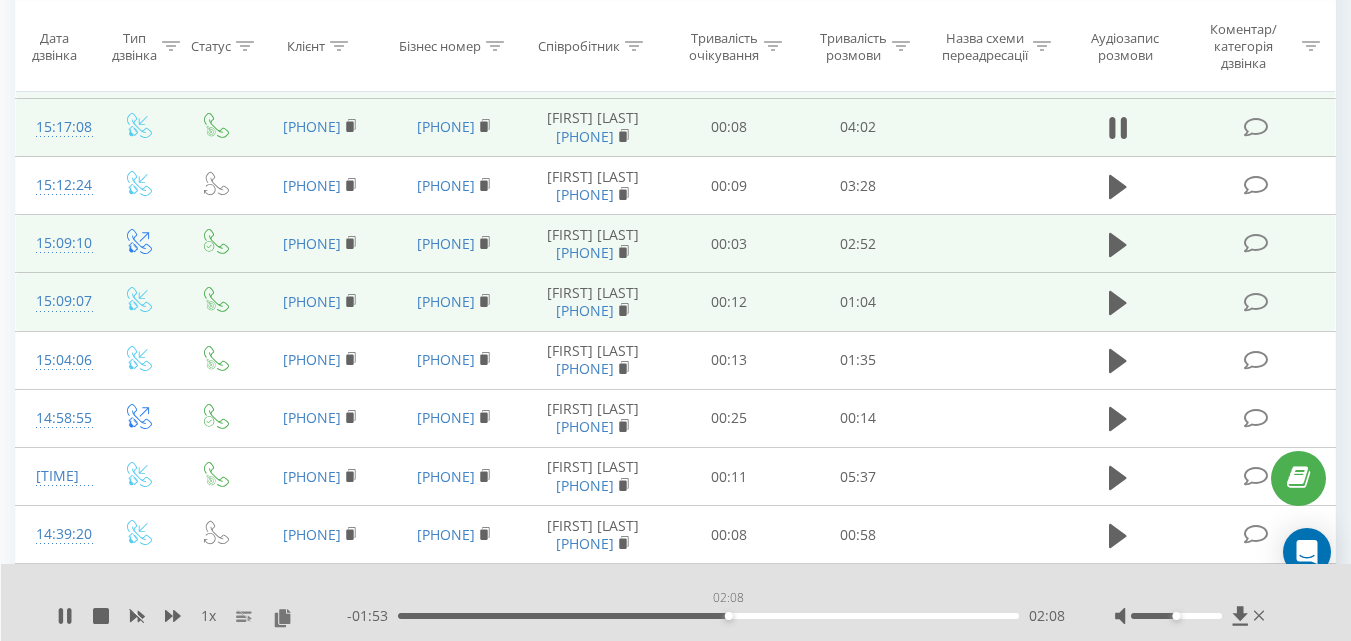click on "02:08" at bounding box center [708, 616] 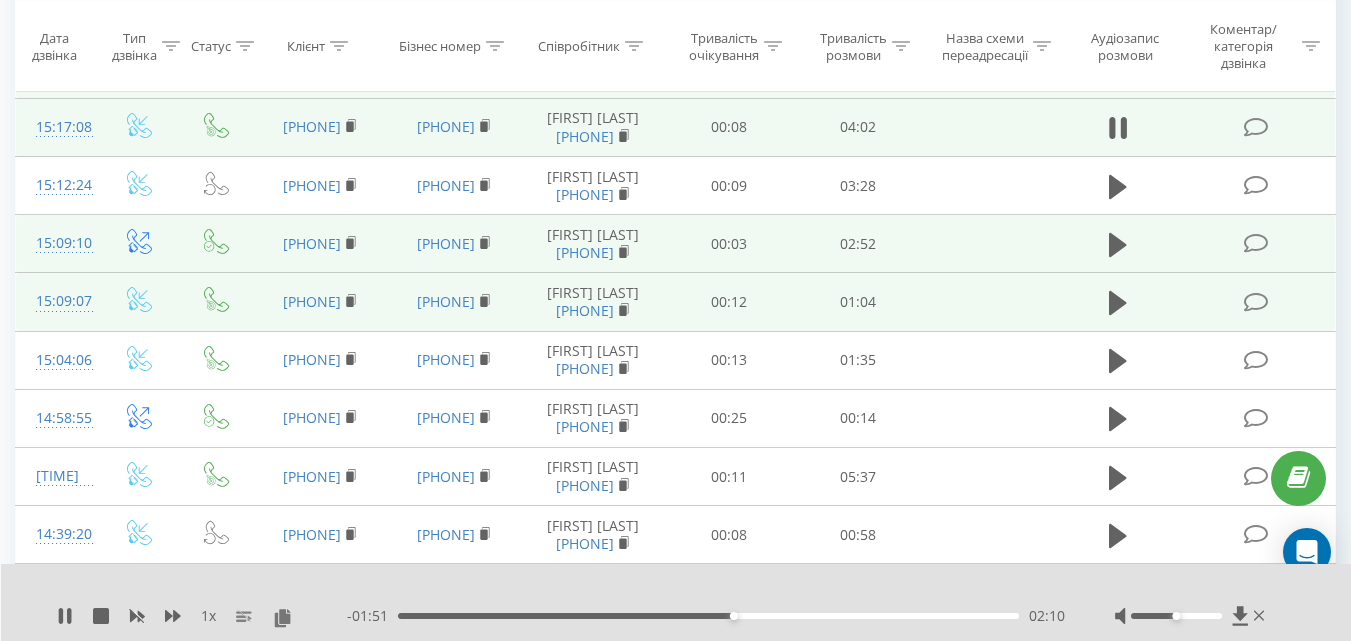 click on "02:10" at bounding box center (708, 616) 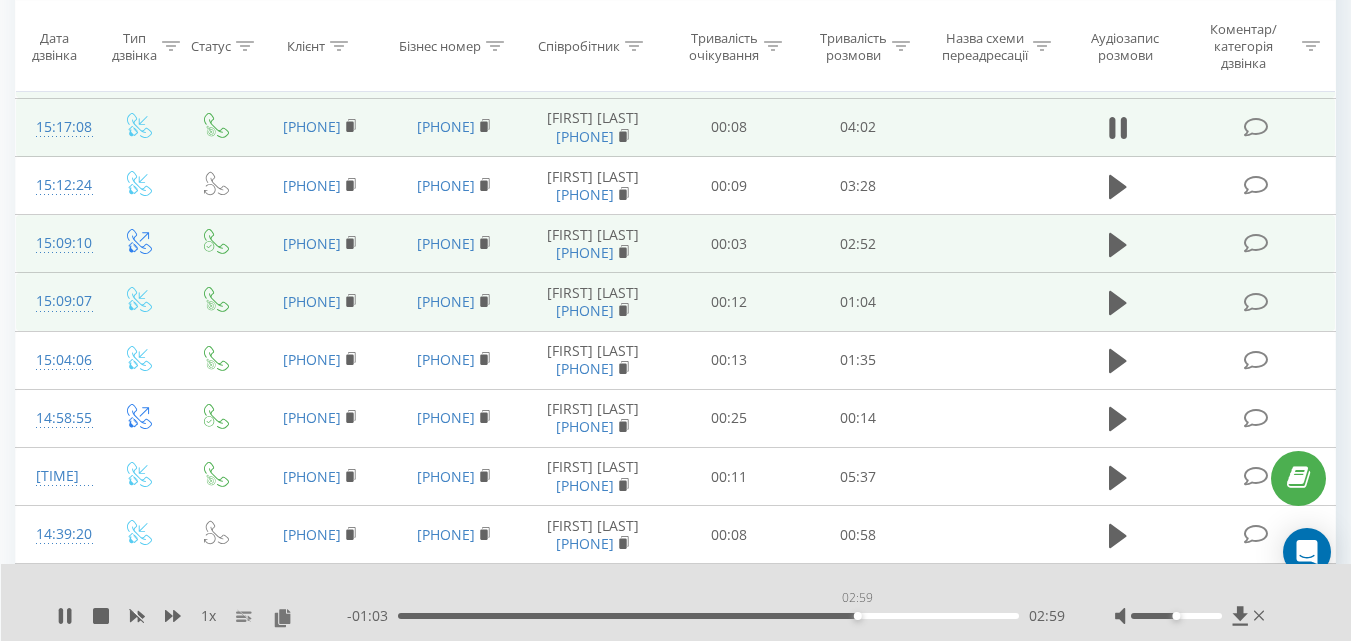click on "02:59" at bounding box center (708, 616) 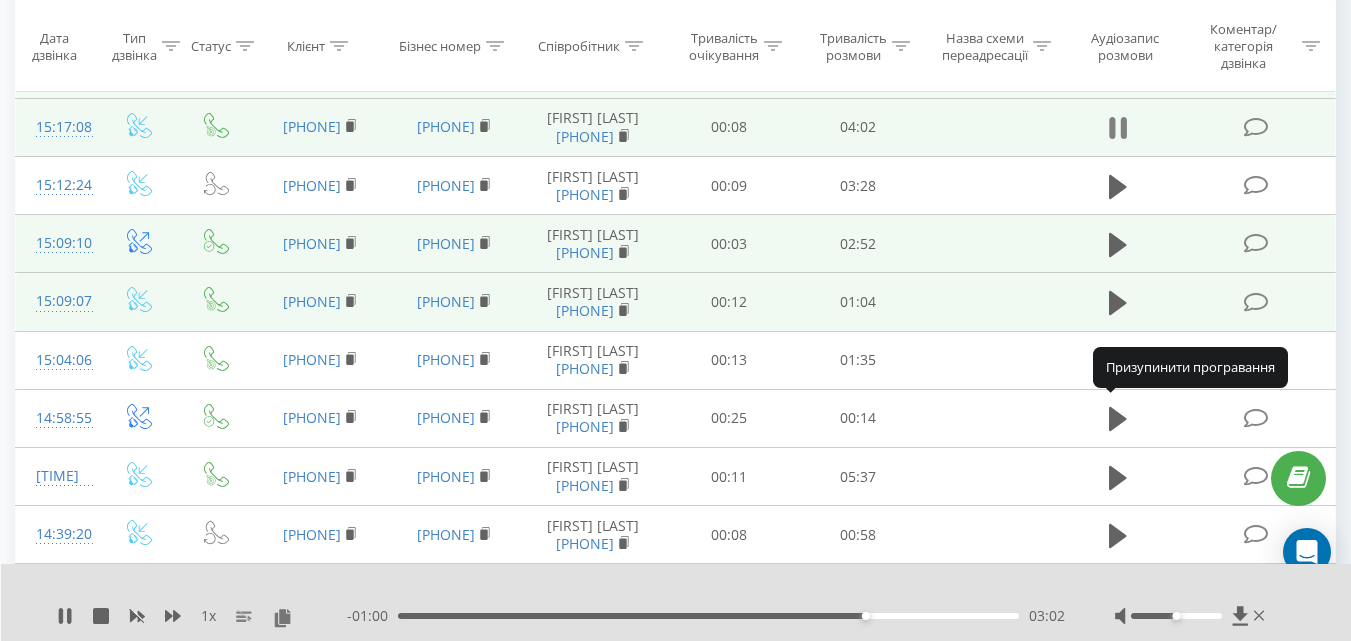 click 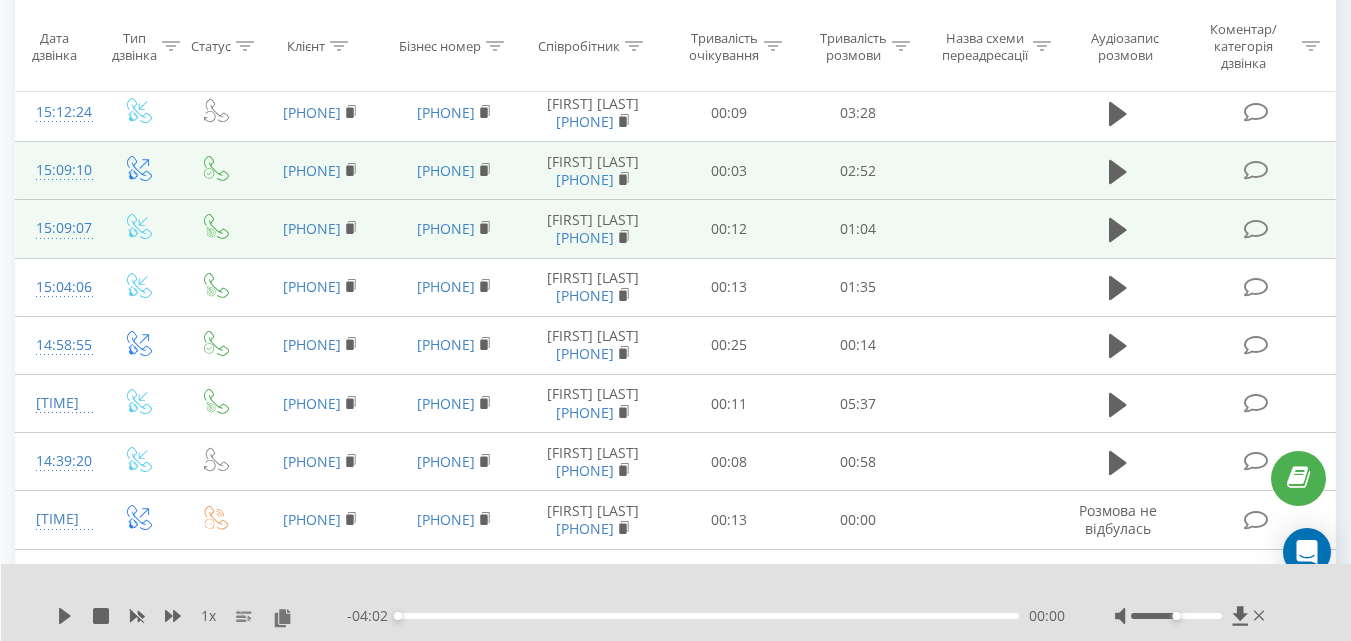 scroll, scrollTop: 1132, scrollLeft: 0, axis: vertical 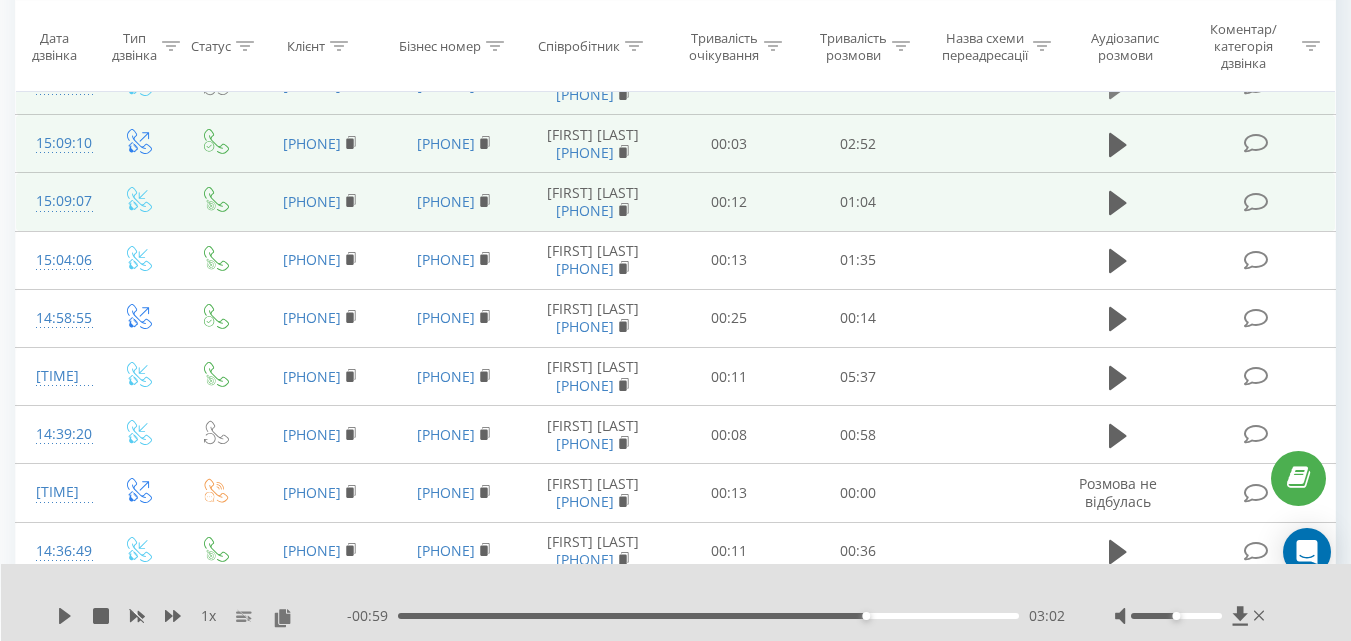 click 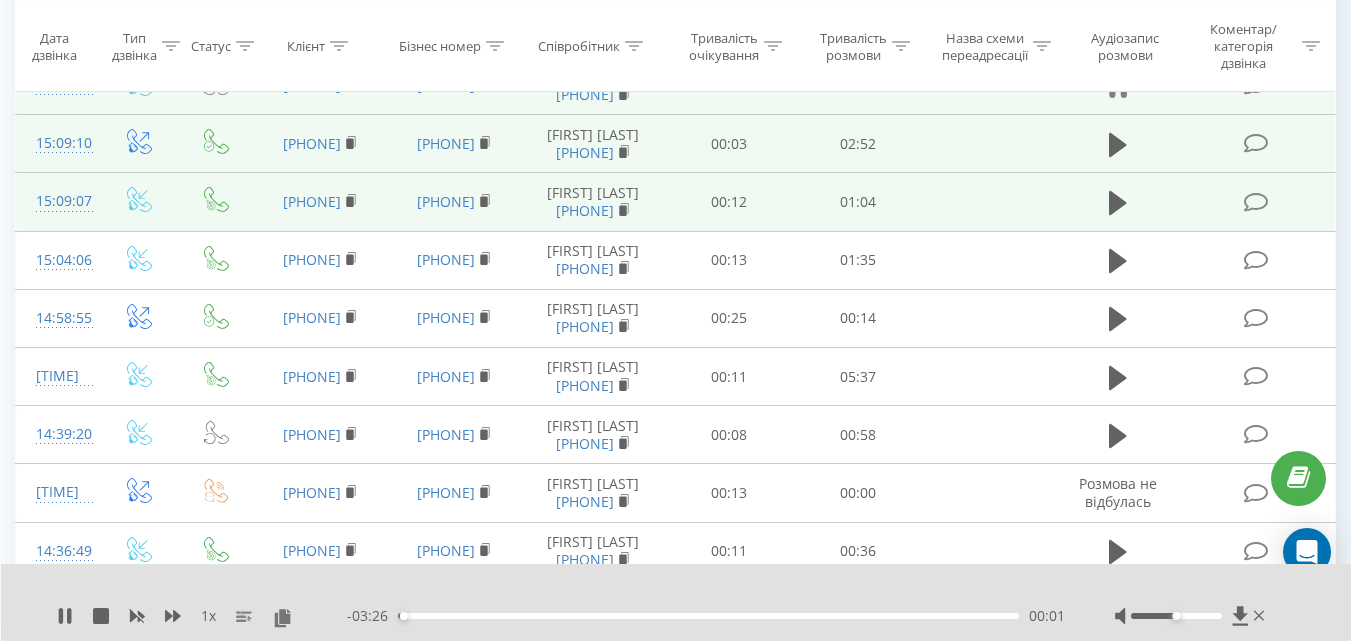click 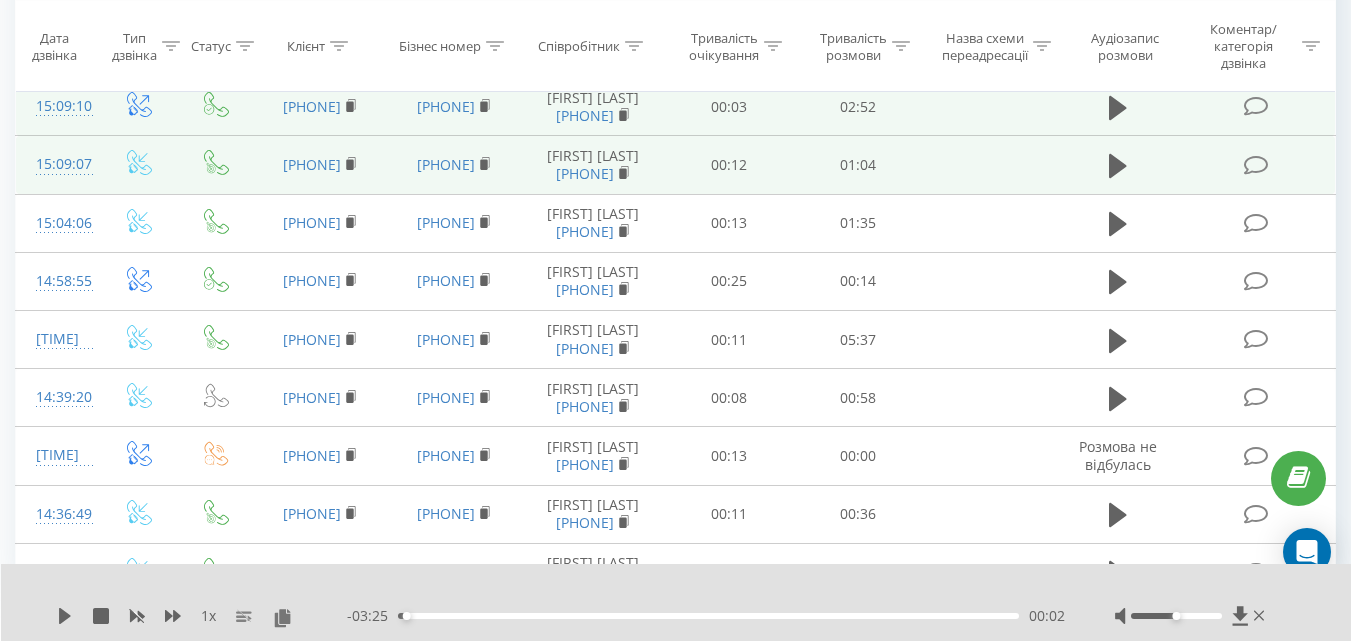 scroll, scrollTop: 1232, scrollLeft: 0, axis: vertical 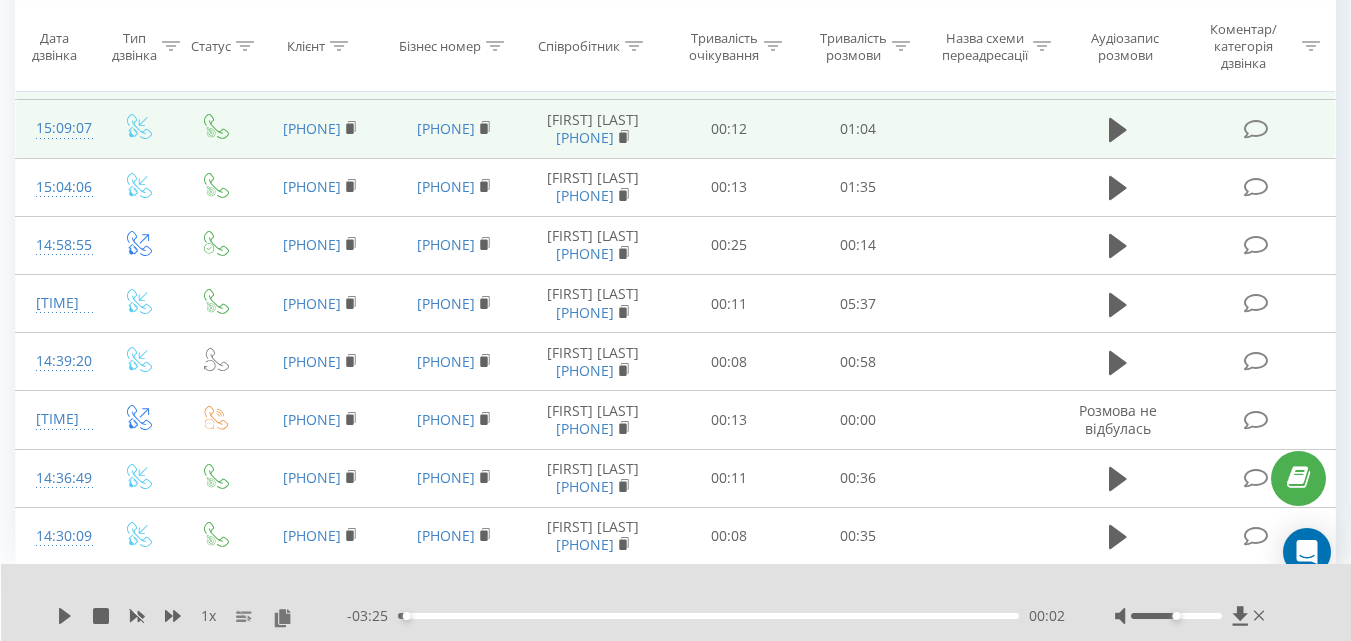 click 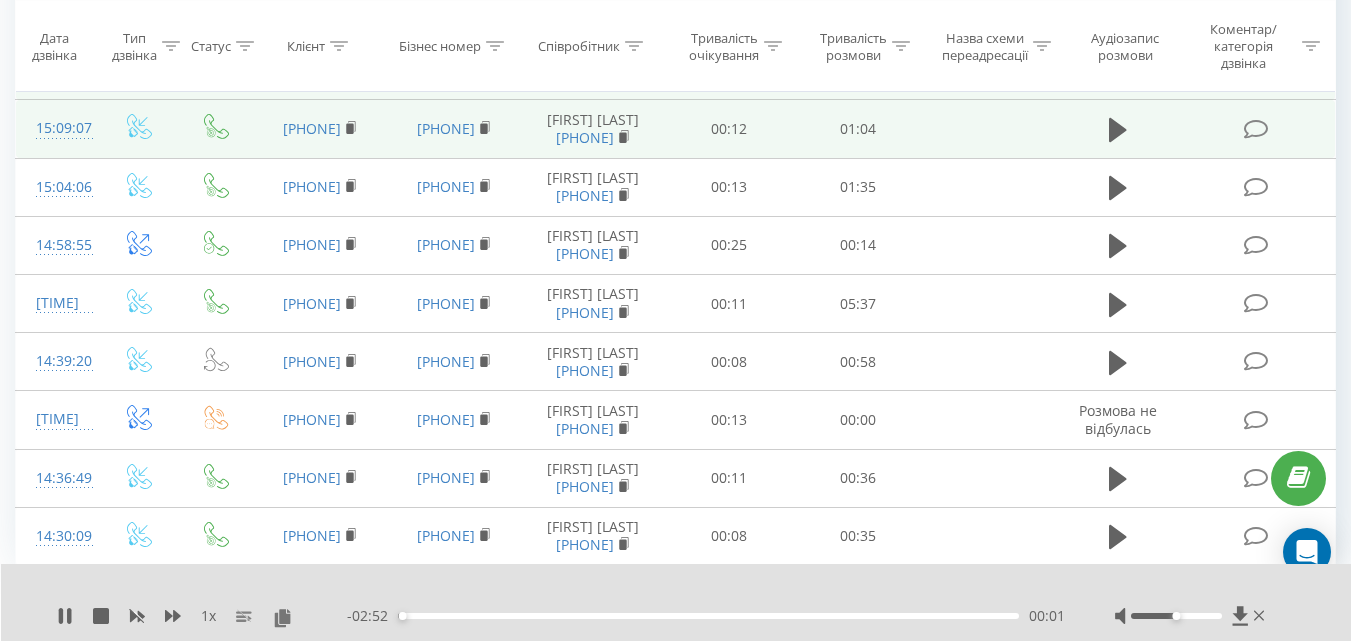 click 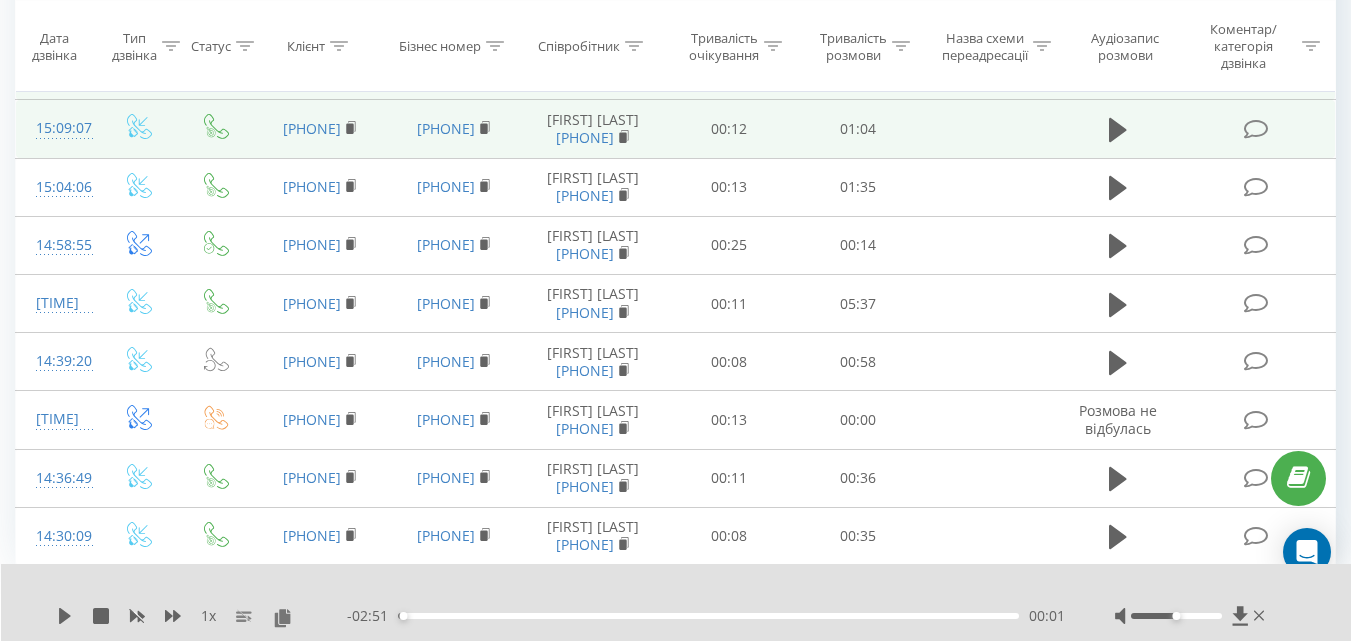 scroll, scrollTop: 1432, scrollLeft: 0, axis: vertical 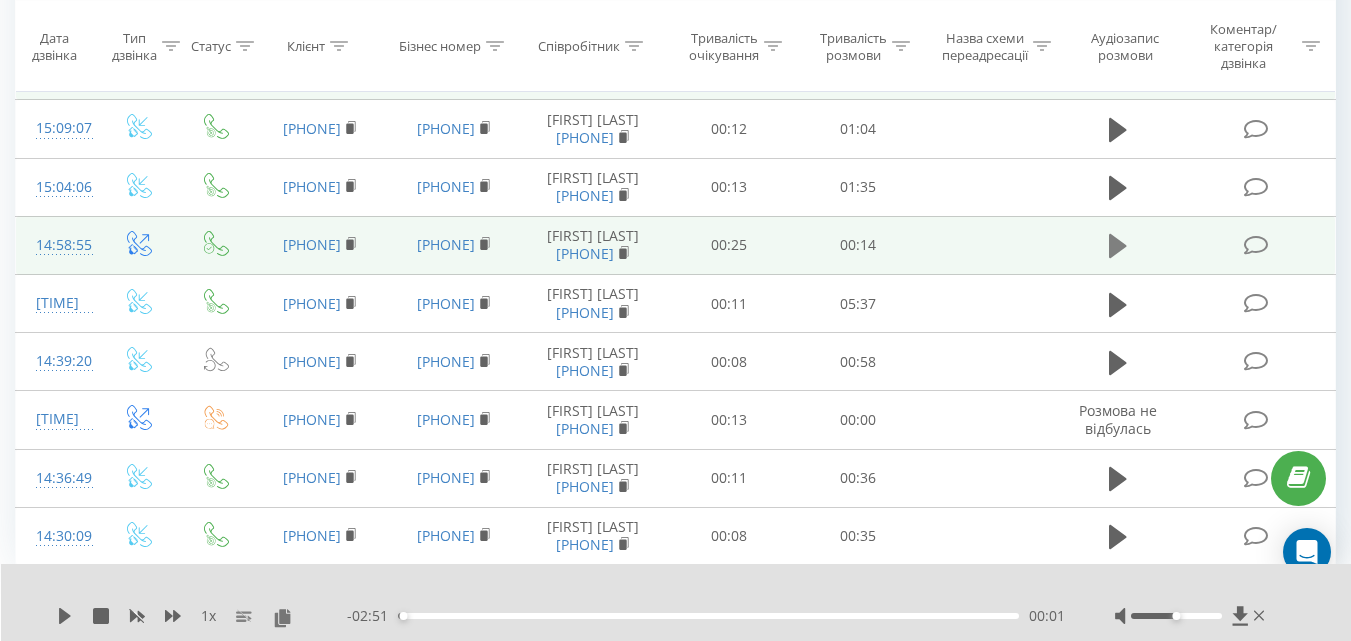 click 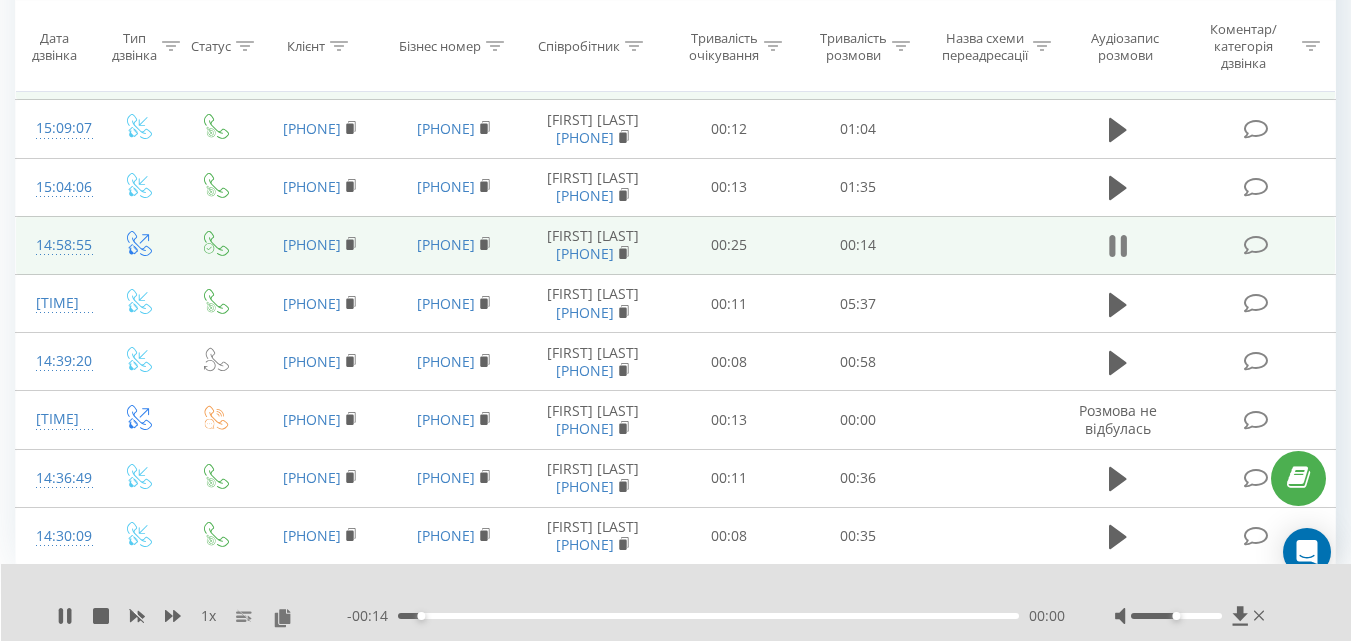 click 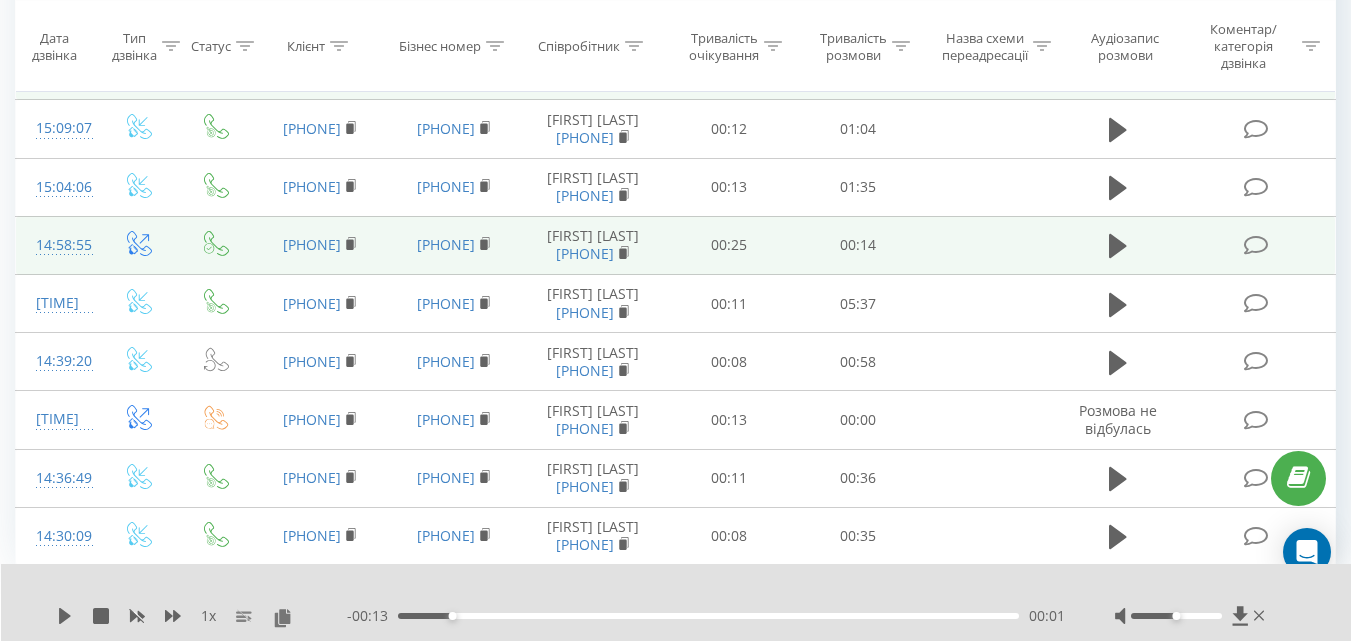 scroll, scrollTop: 1532, scrollLeft: 0, axis: vertical 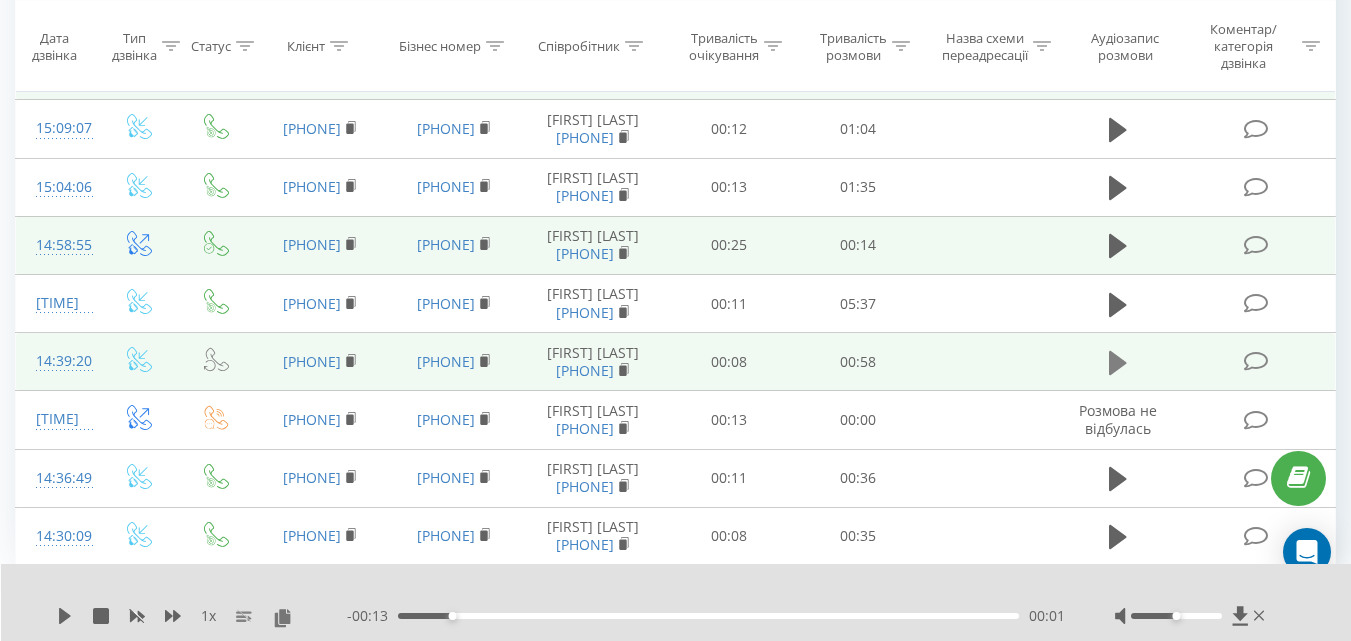 click 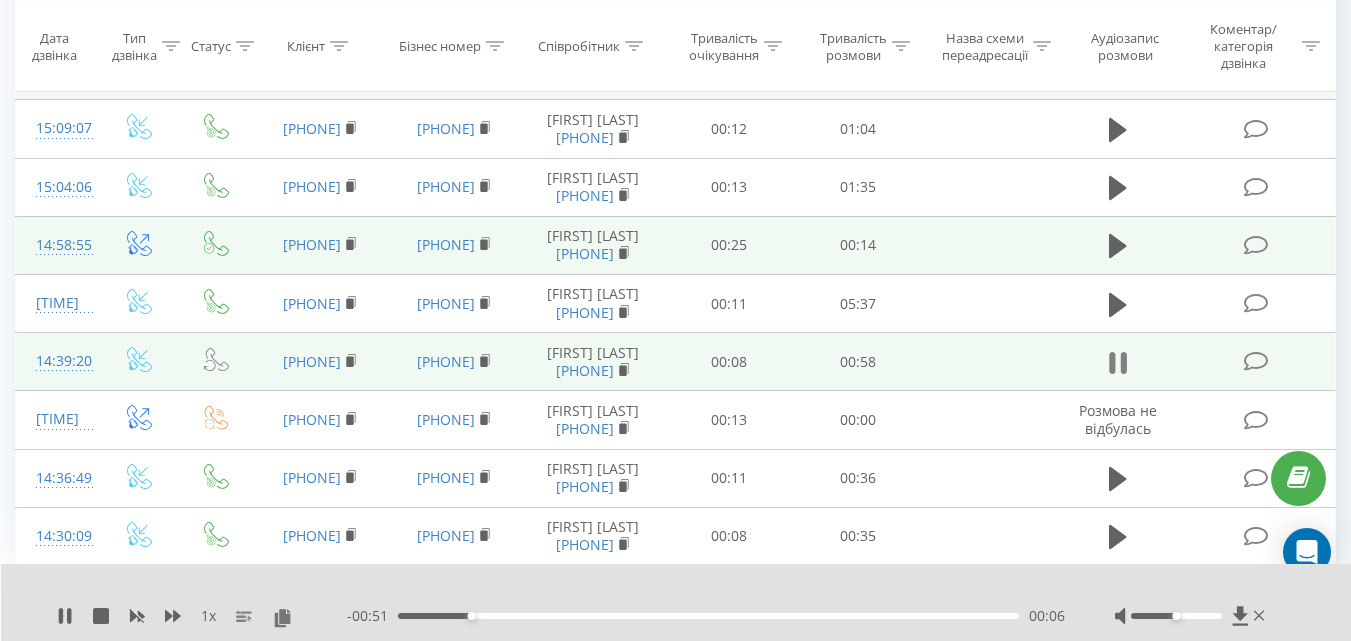 click 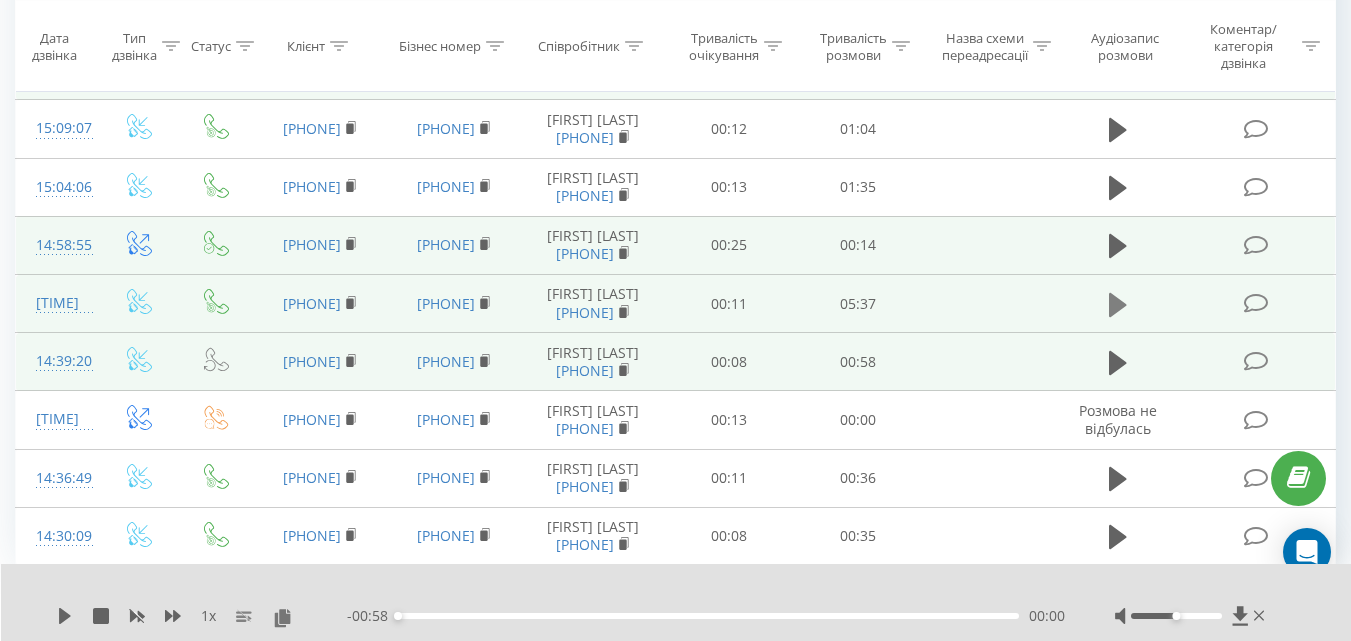 scroll, scrollTop: 1704, scrollLeft: 0, axis: vertical 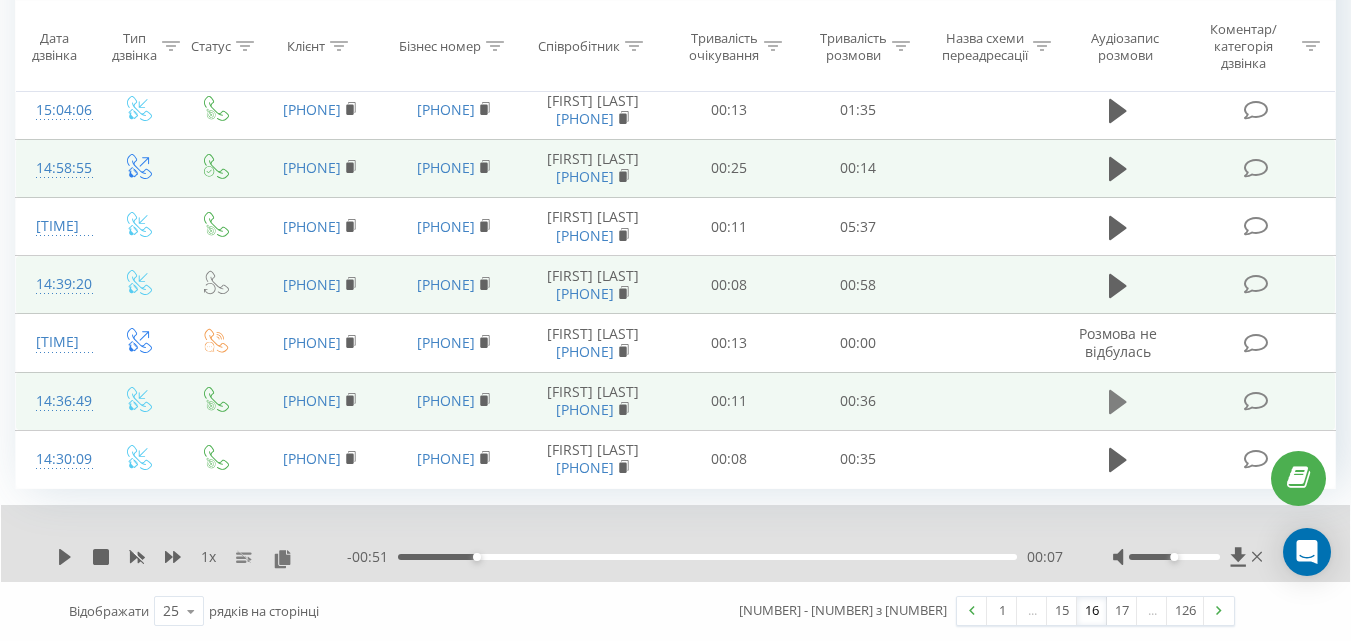 click 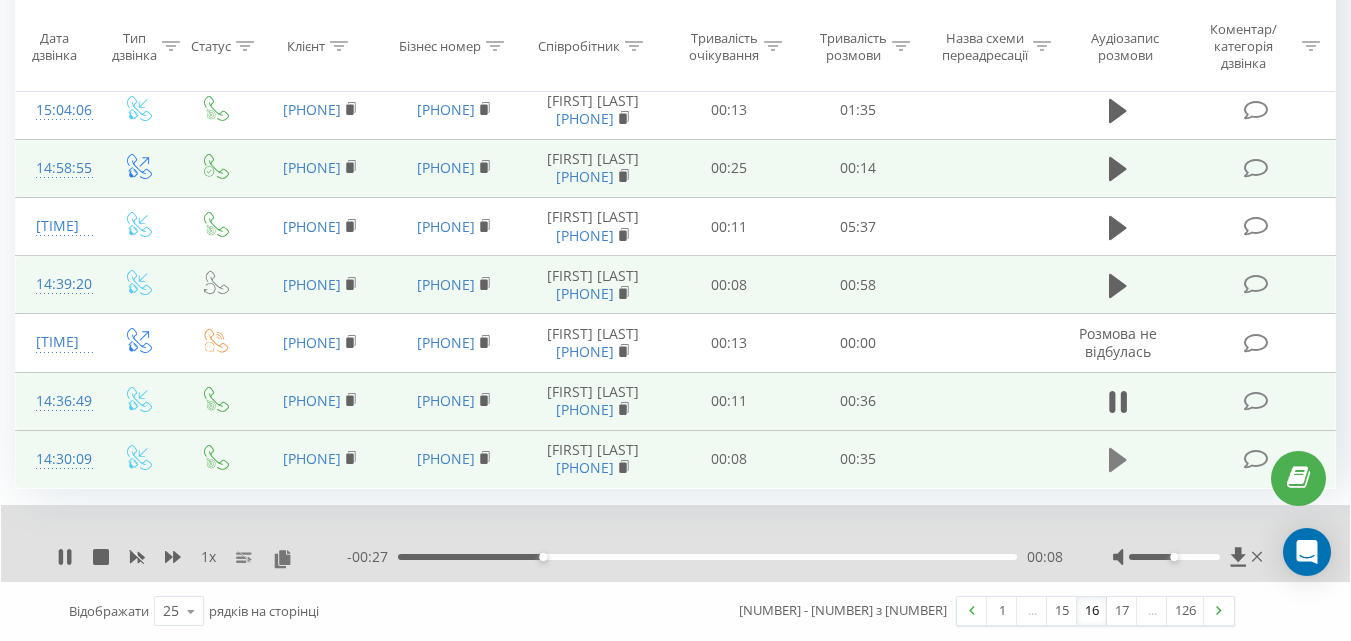 click 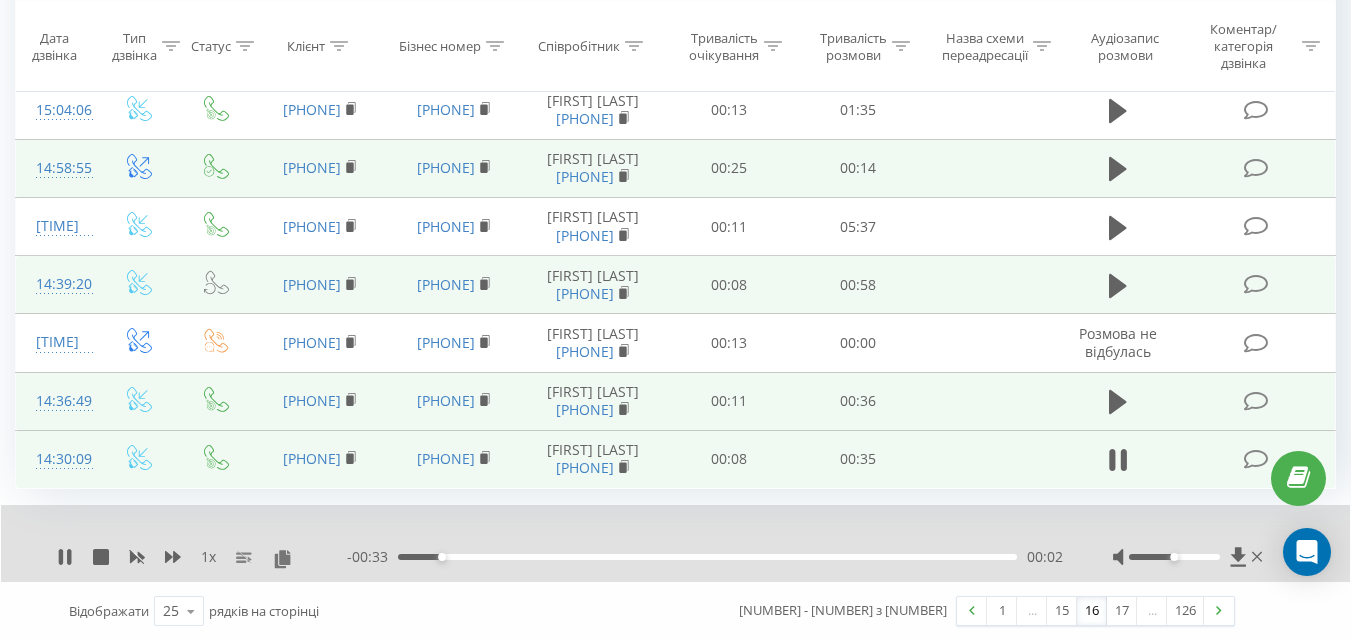 scroll, scrollTop: 1781, scrollLeft: 0, axis: vertical 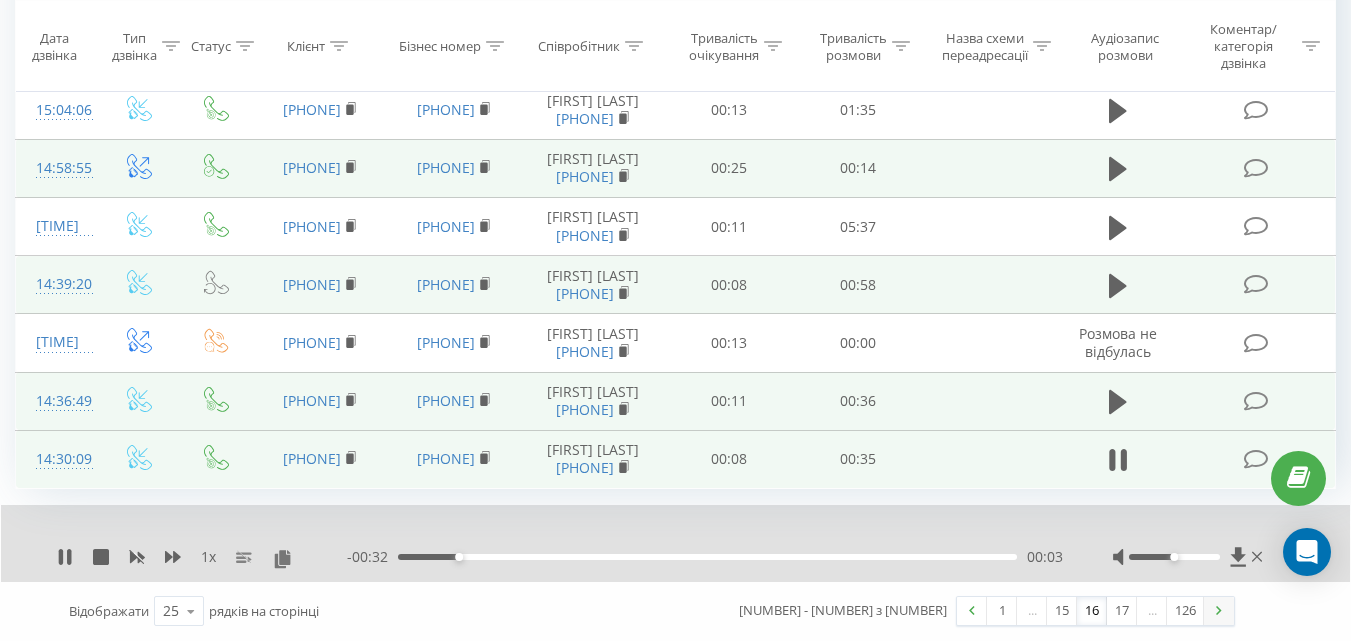click at bounding box center [1219, 611] 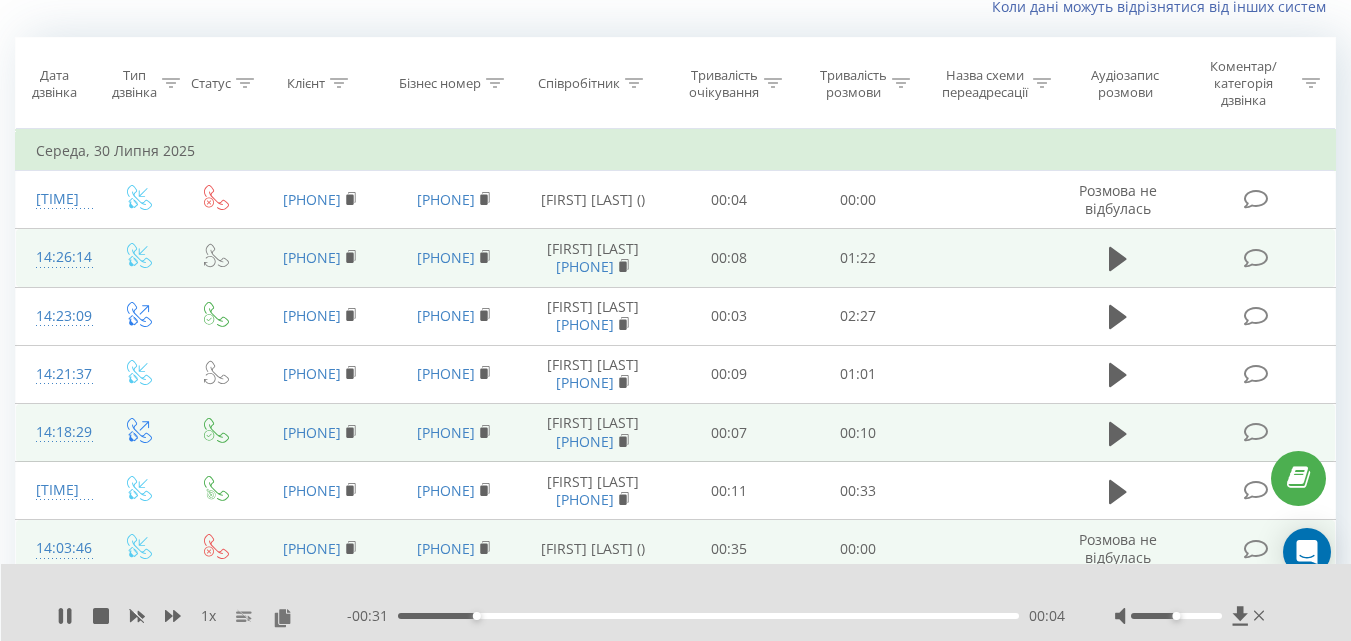 scroll, scrollTop: 132, scrollLeft: 0, axis: vertical 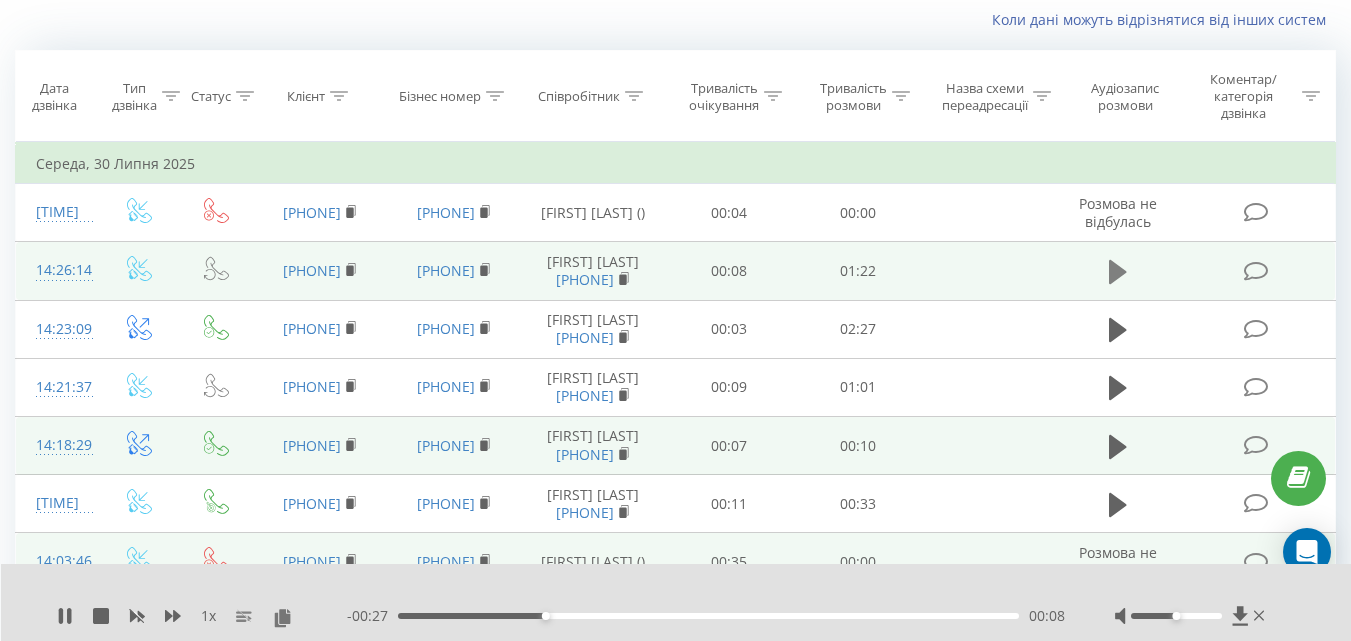 click 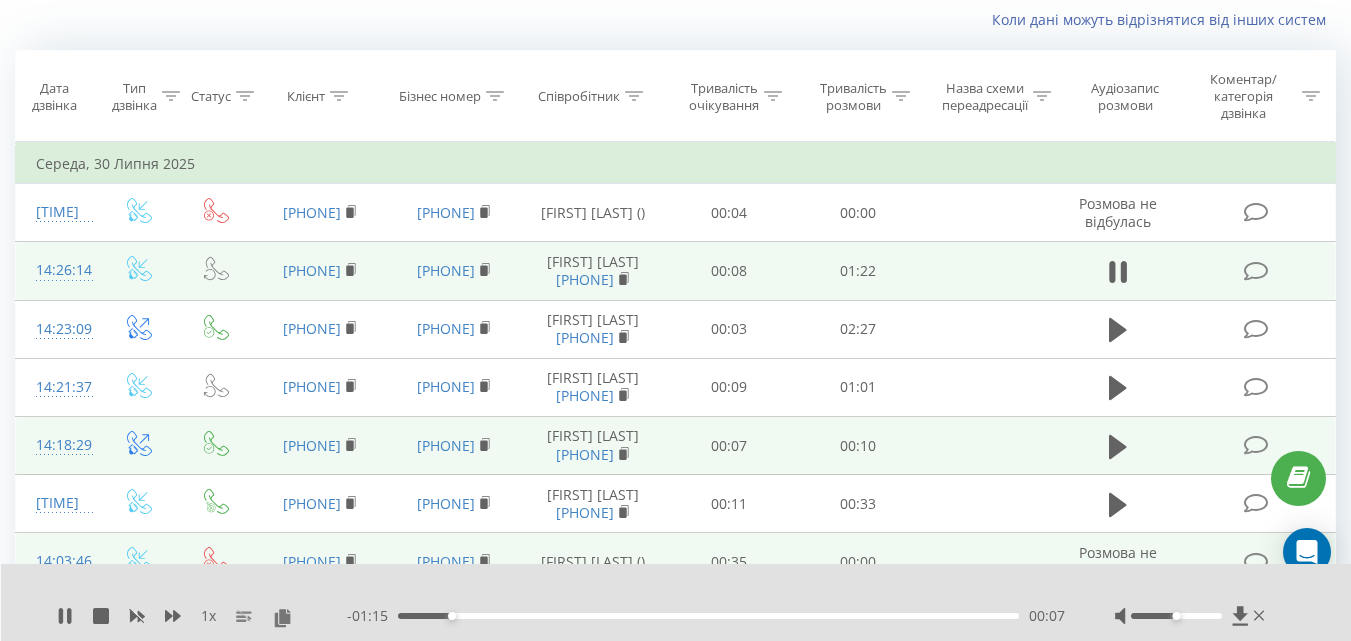 click 